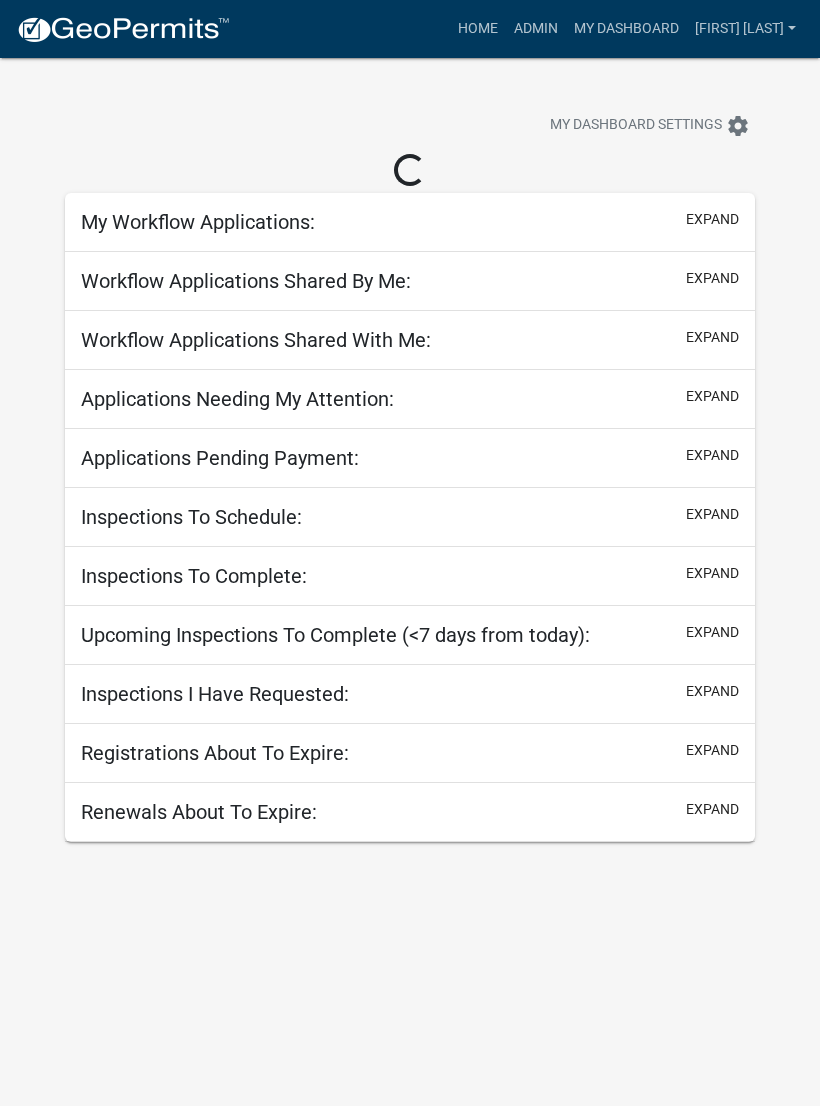 scroll, scrollTop: 0, scrollLeft: 0, axis: both 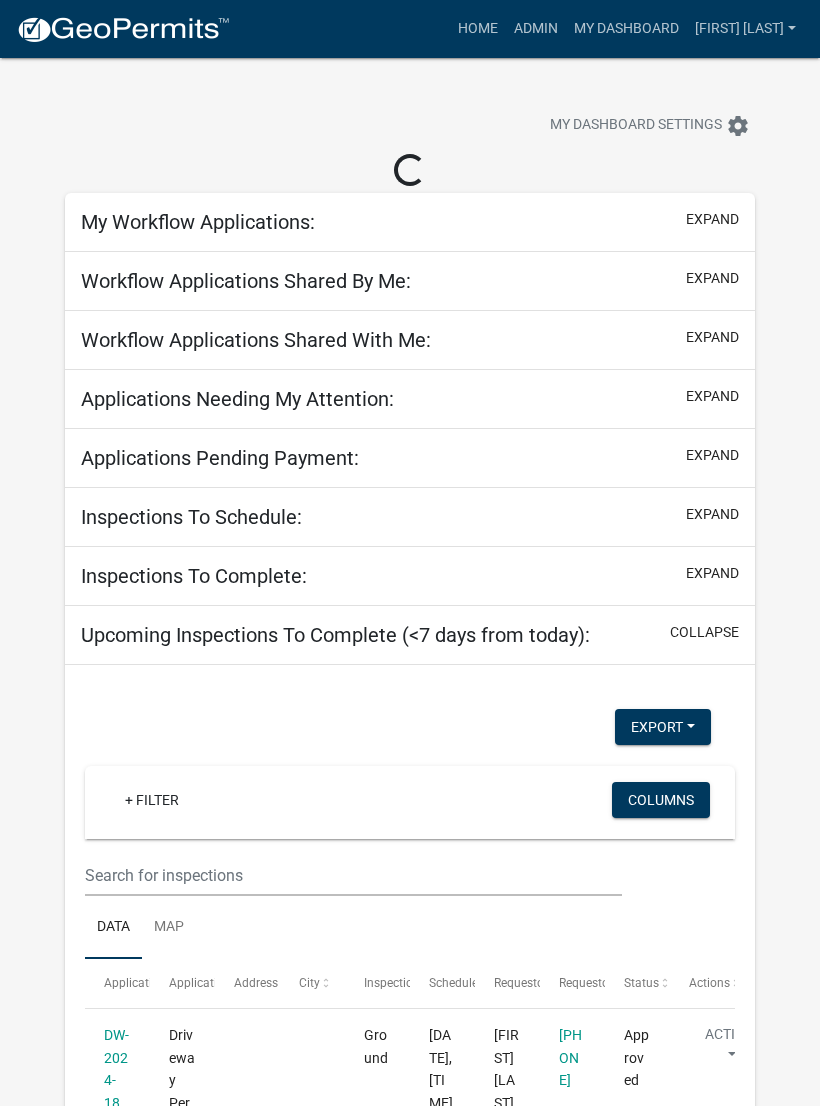 select on "3: 100" 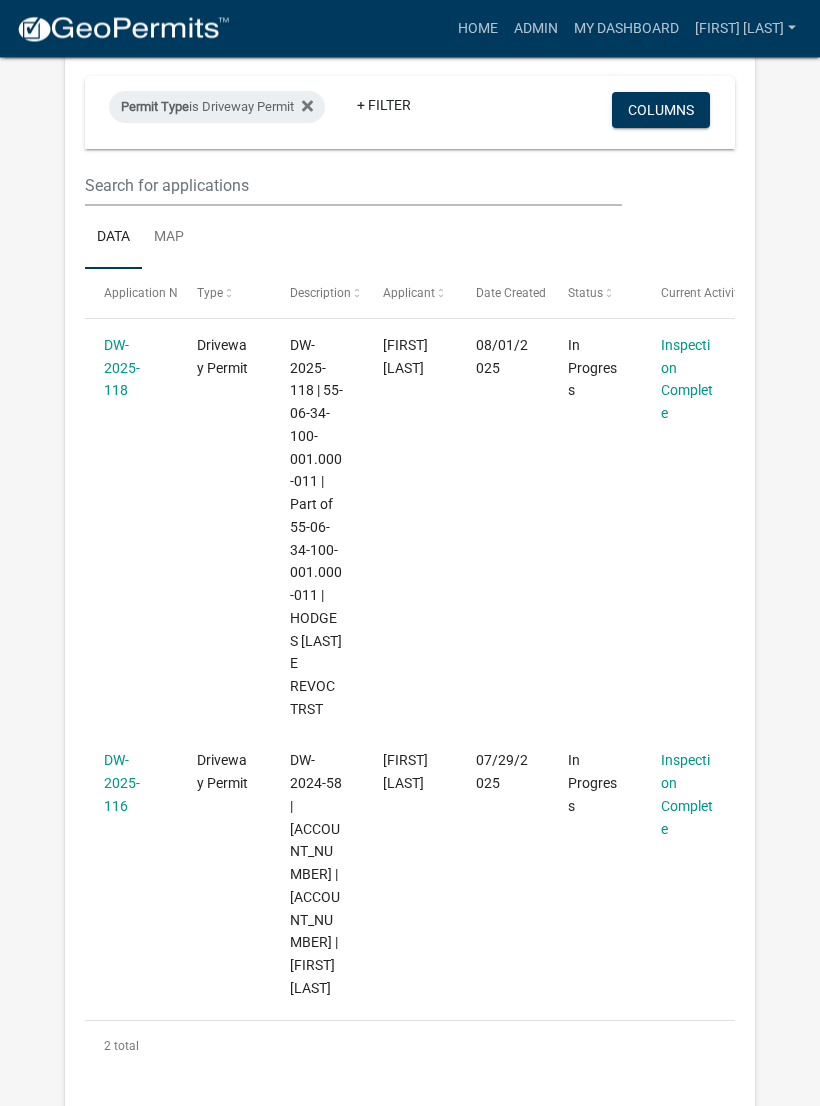 scroll, scrollTop: 370, scrollLeft: 0, axis: vertical 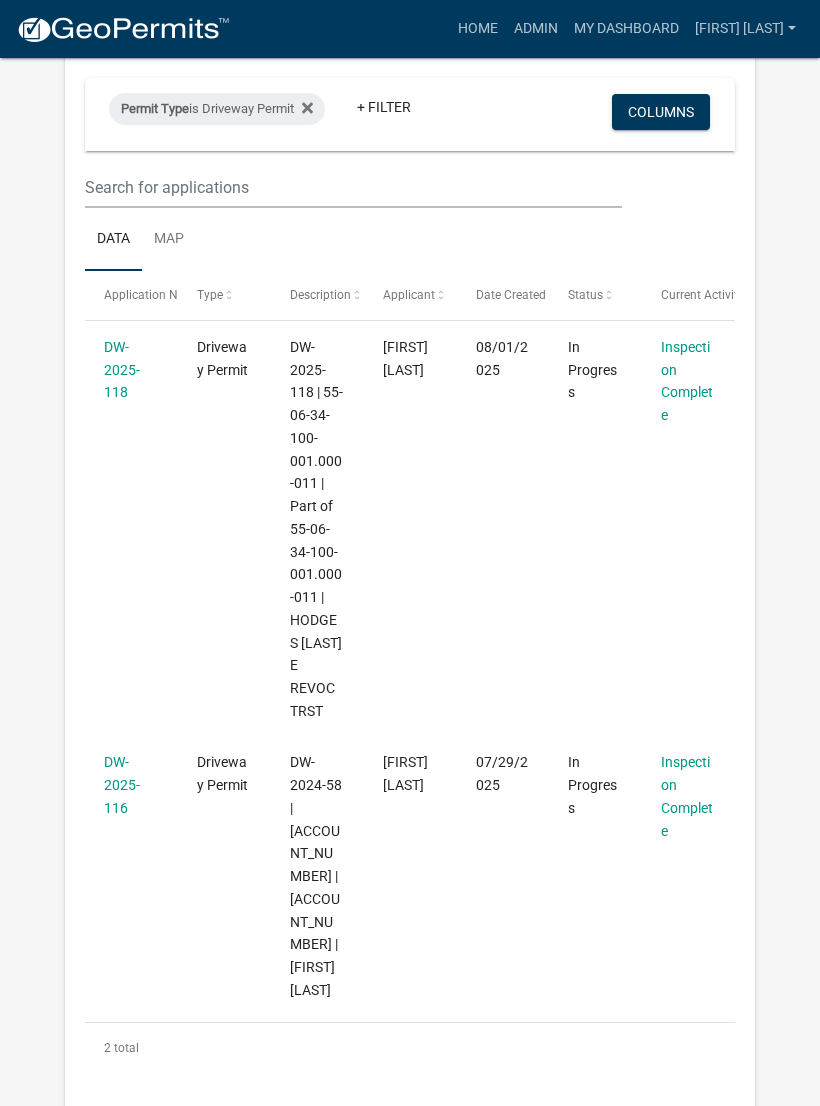 click on "DW-2025-118" 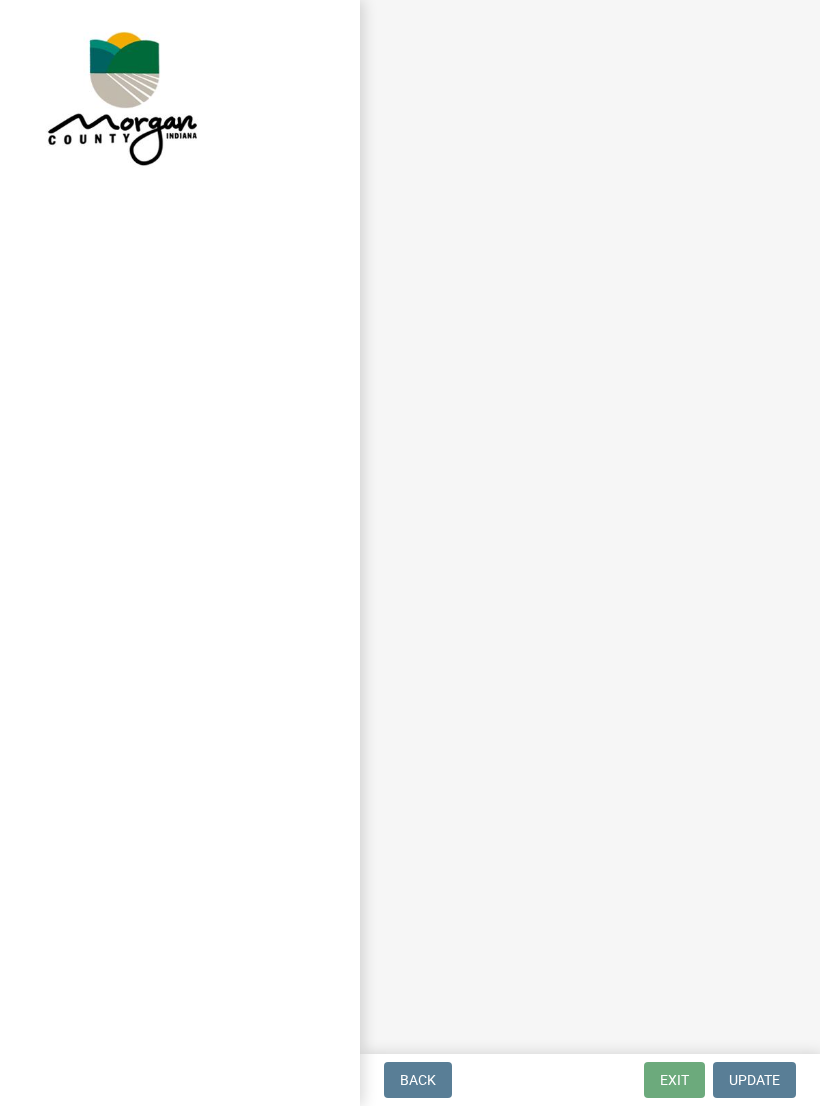 scroll, scrollTop: 0, scrollLeft: 0, axis: both 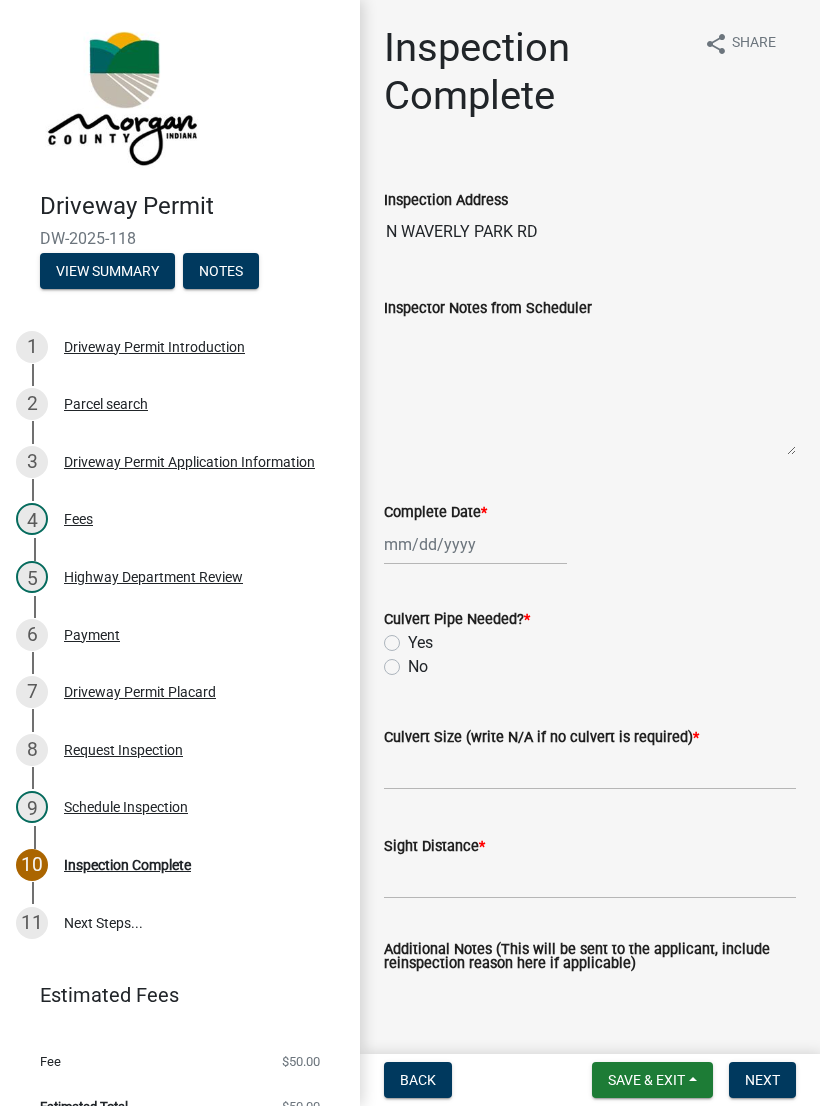 click on "View Summary" at bounding box center [107, 271] 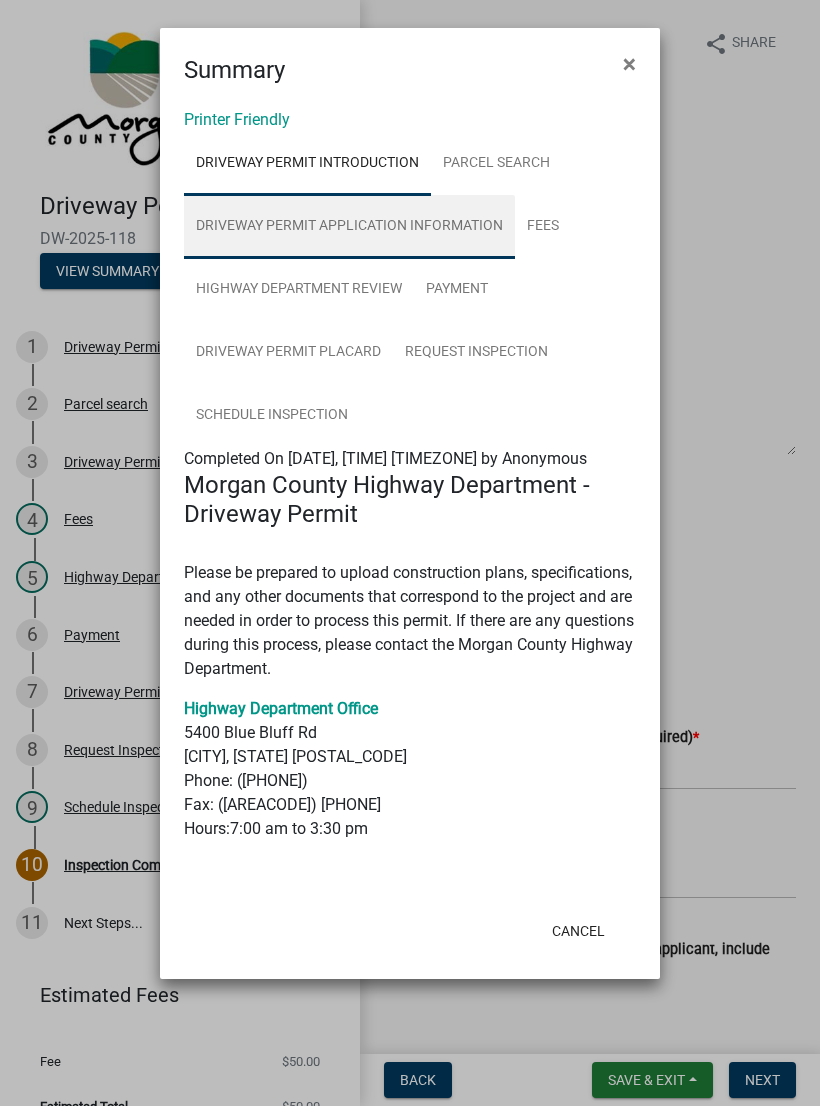 click on "Driveway Permit Application Information" at bounding box center [349, 227] 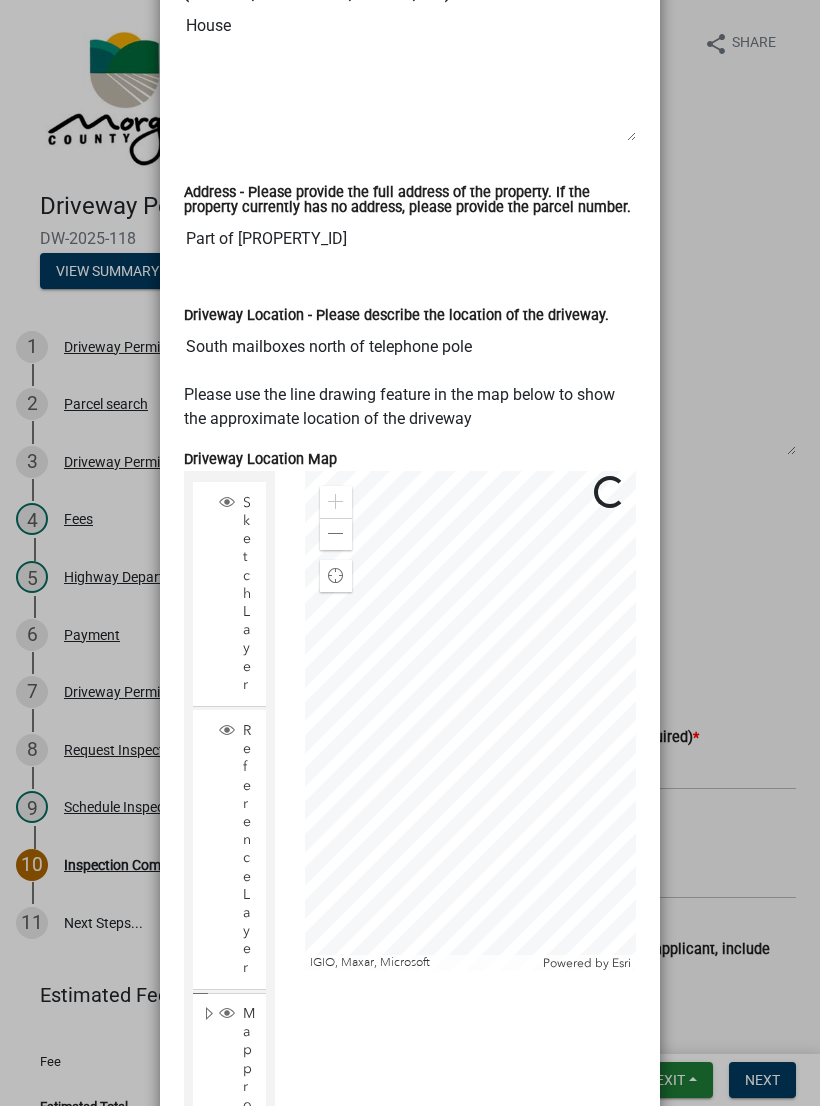 scroll, scrollTop: 1523, scrollLeft: 0, axis: vertical 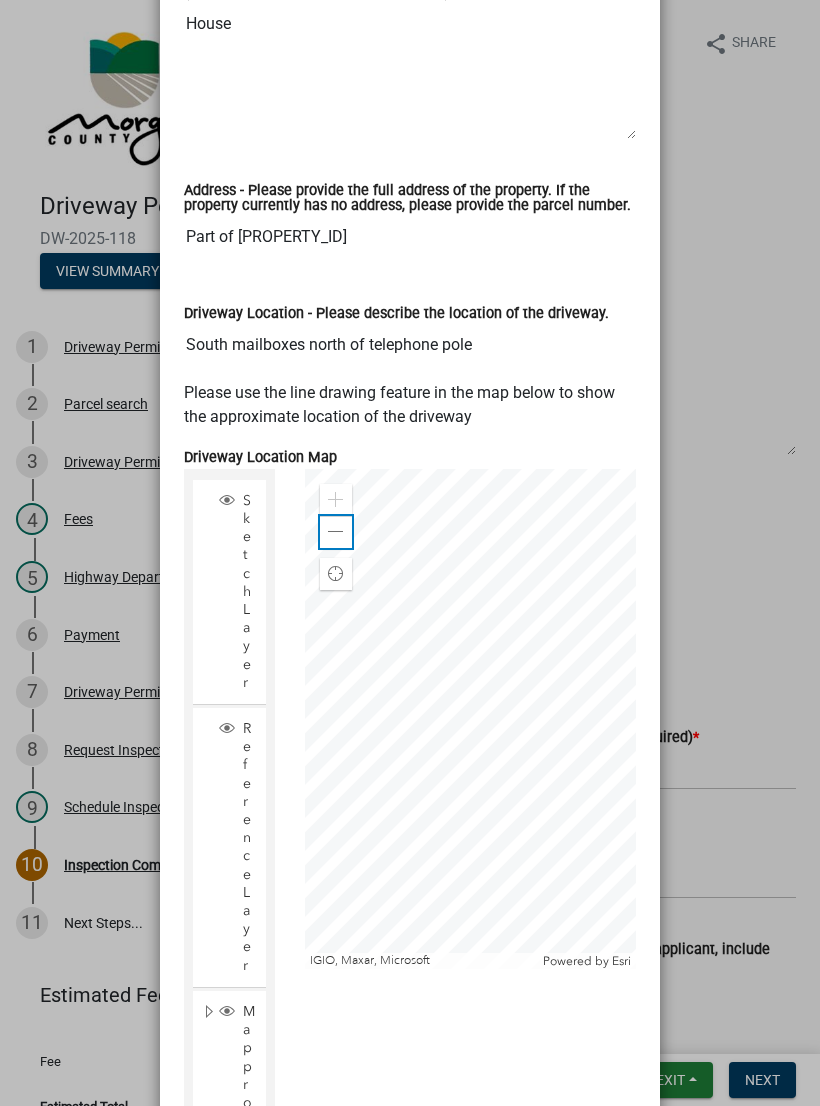 click 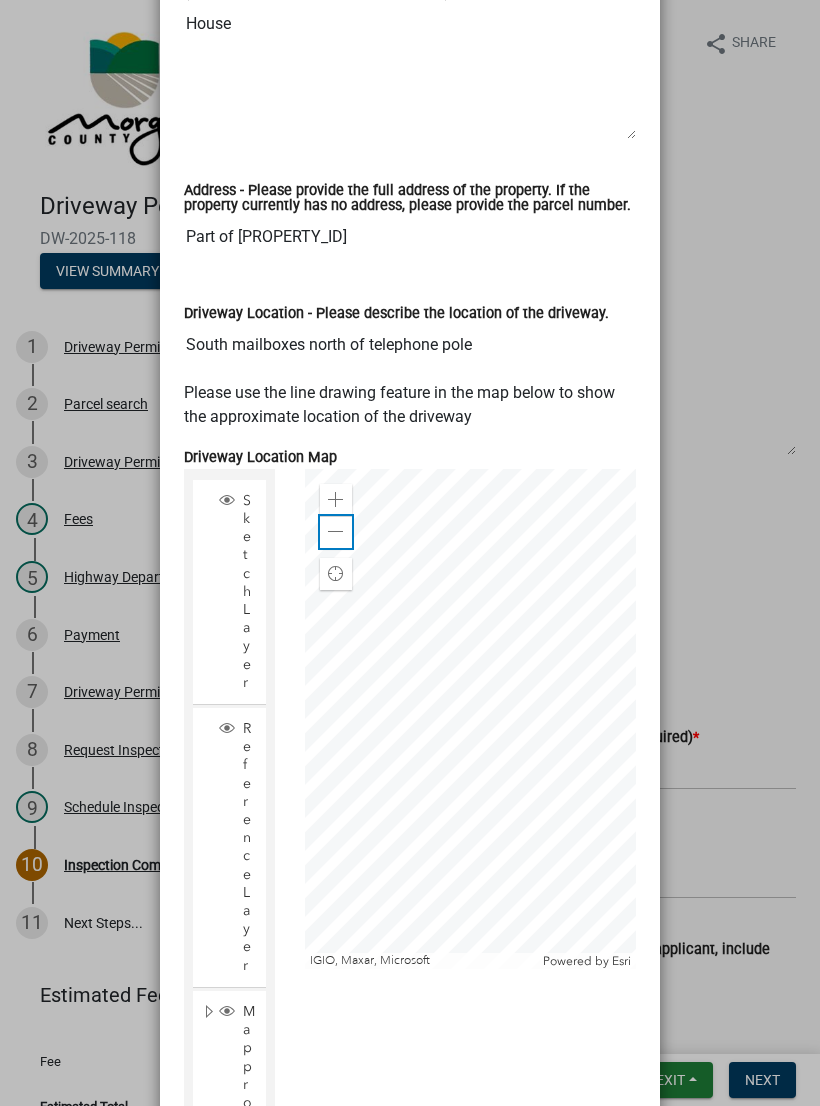 click 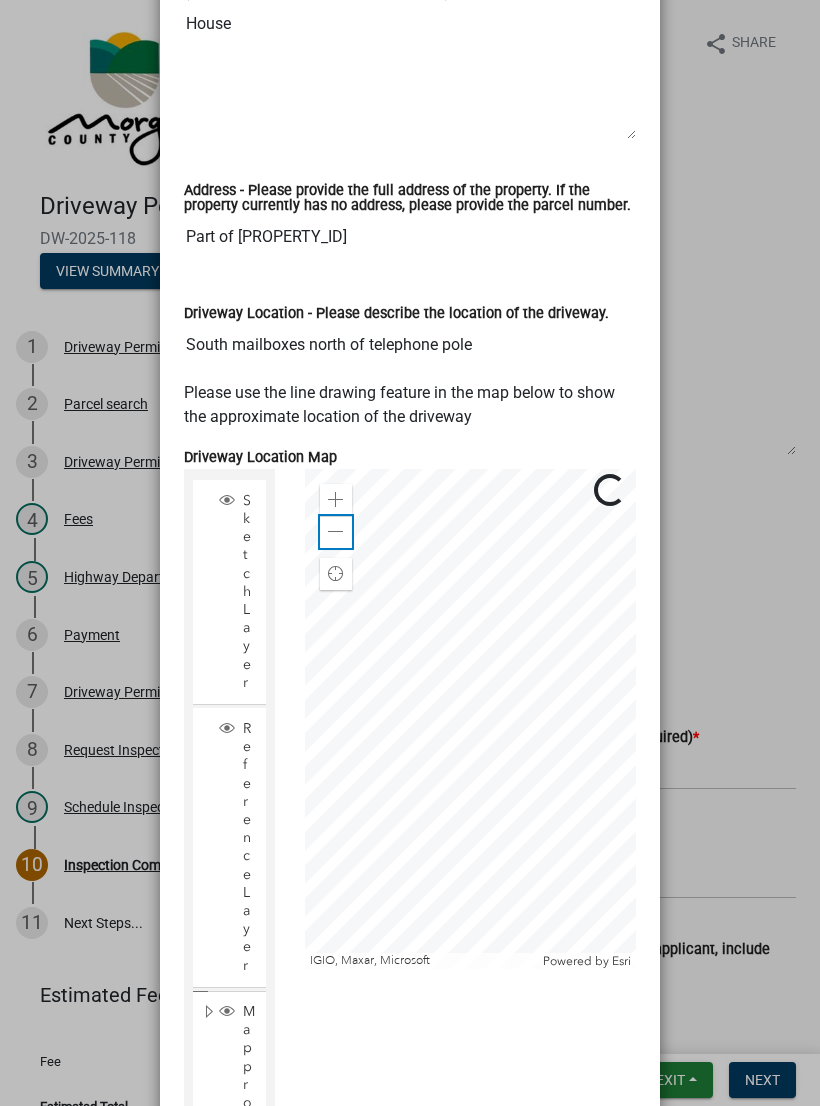 click 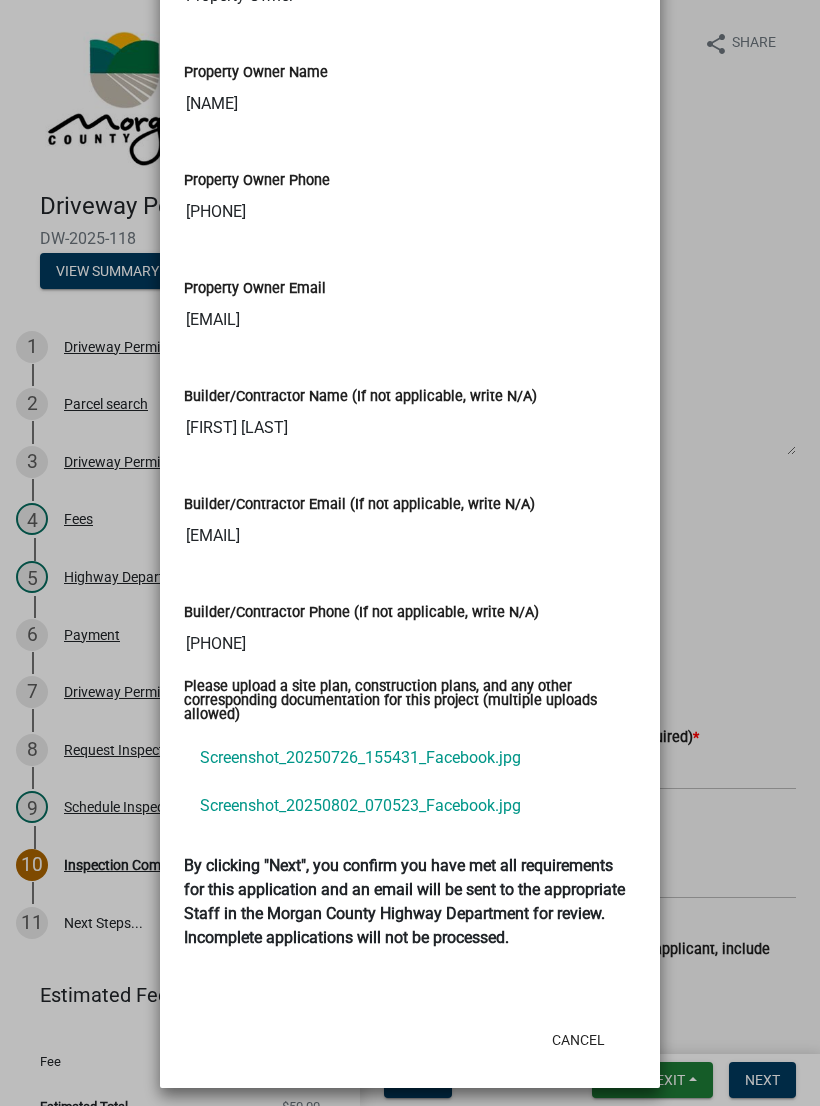 scroll, scrollTop: 3028, scrollLeft: 0, axis: vertical 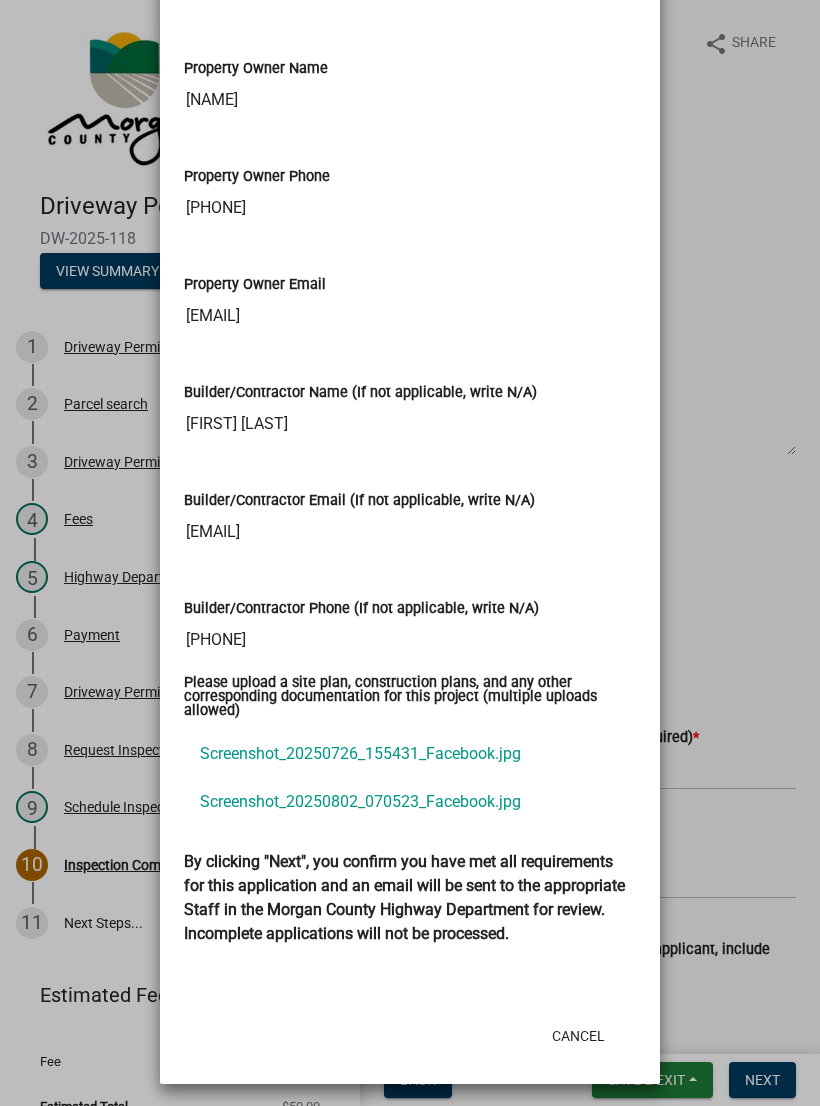 click on "Screenshot_20250726_155431_Facebook.jpg" 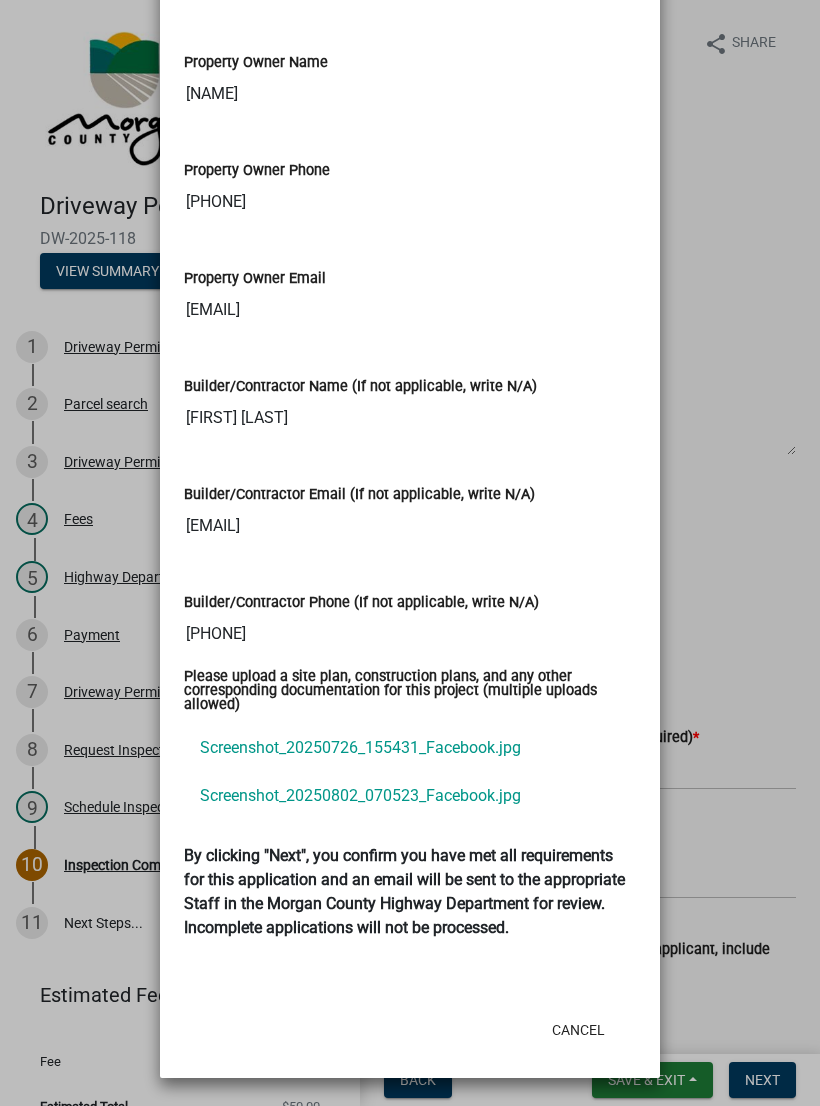 scroll, scrollTop: 3091, scrollLeft: 0, axis: vertical 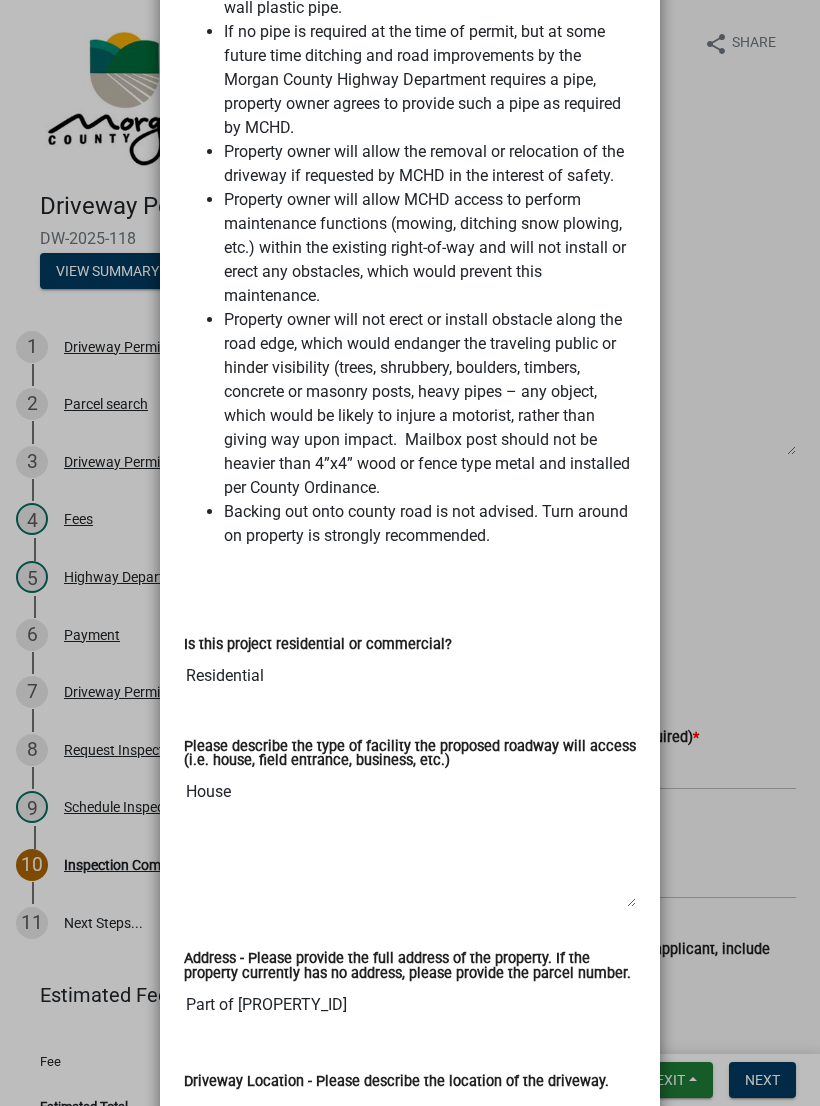 click on "Summary × Printer Friendly Driveway Permit Introduction Parcel search Driveway Permit Application Information Fees Highway Department Review Payment Driveway Permit Placard Request Inspection Schedule Inspection Completed On Friday, August 1, 2025 at 6:16 PM EDT by Anonymous [COUNTY] County Highway Department - Driveway Permit Please be prepared to upload construction plans, specifications, and any other documents that correspond to the project and are needed in order to process this permit. If there are any questions during this process, please contact the [COUNTY] County Highway Department. Highway Department Office [ADDRESS] [CITY], [STATE] [ZIP] Phone: [PHONE] Fax: [PHONE] Hours:7:00 am to 3:30 pm Completed On Friday, August 1, 2025 at 6:19 PM EDT by Anonymous Zoom in Zoom out Find my location Powered by Esri 0, 0 Loading... ParcelID Address City OwnerName Acres 55-06-34-100-001.000-011 N WAVERLY PARK RD MARTINSVILLE HODGES MARGARITE E REVOC TRST 61.496 Residential House" 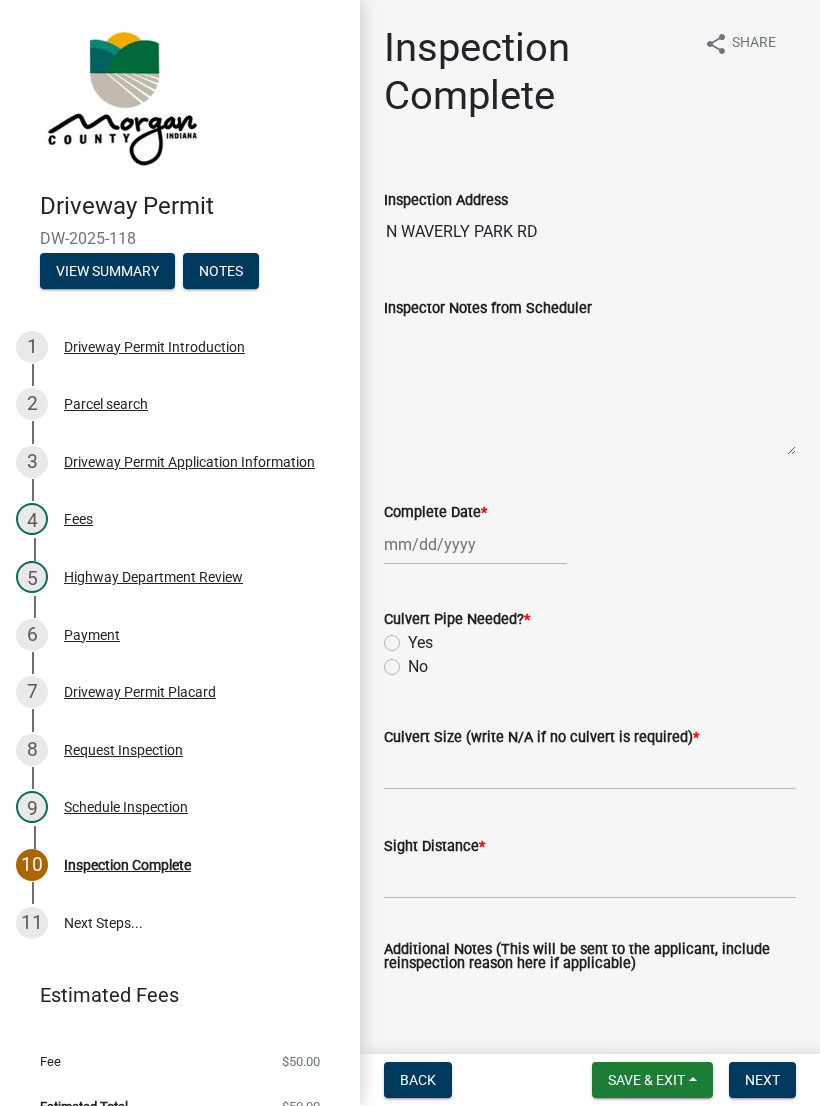 click 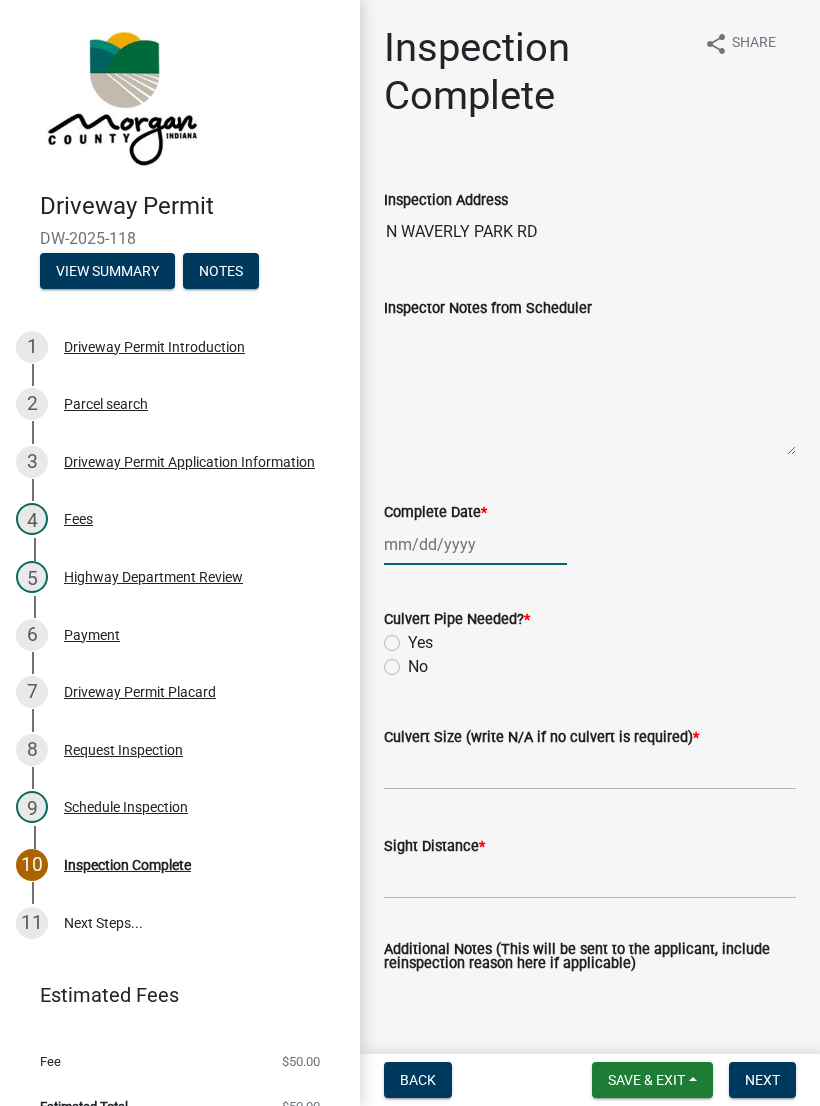 click 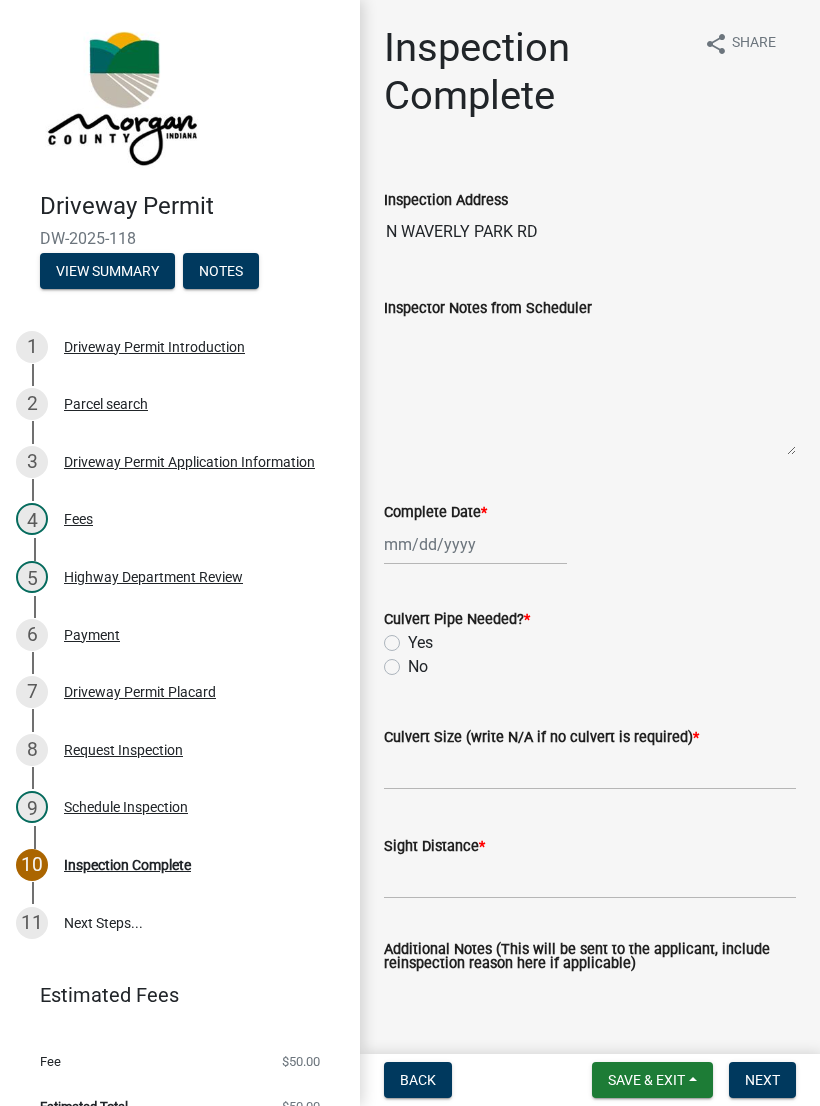 select on "8" 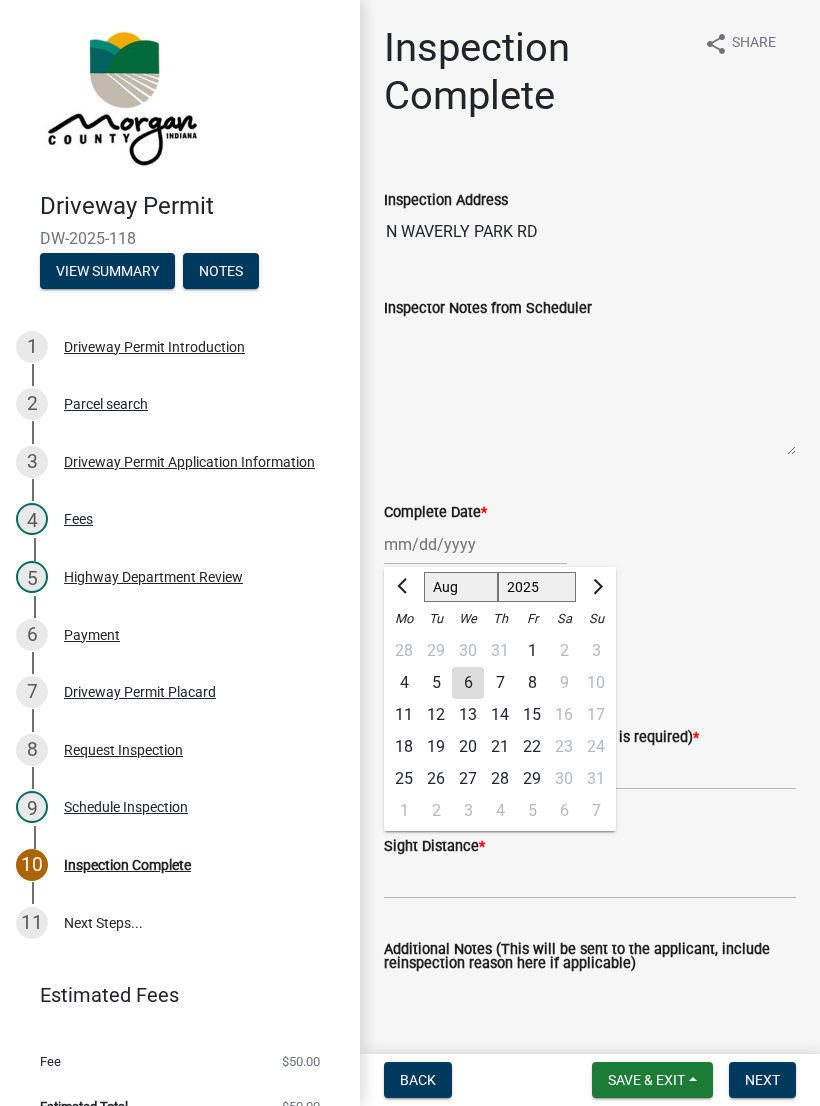 click on "6" 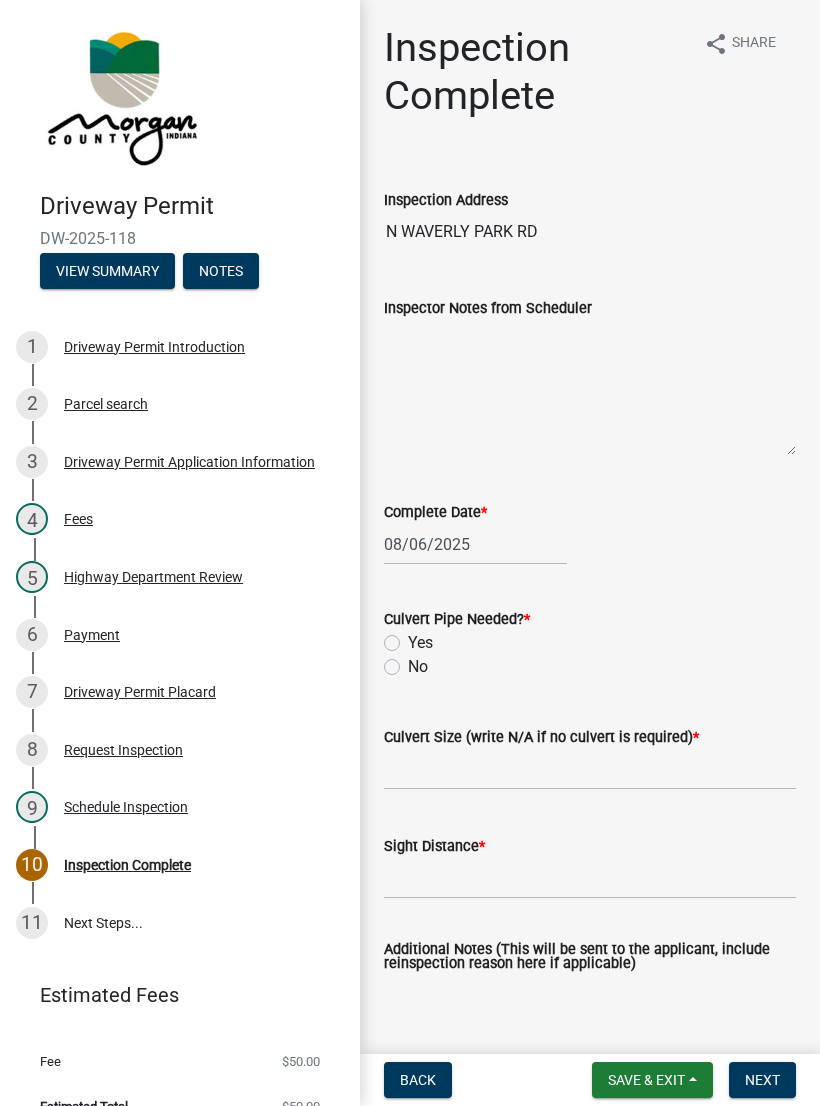 click on "Yes" 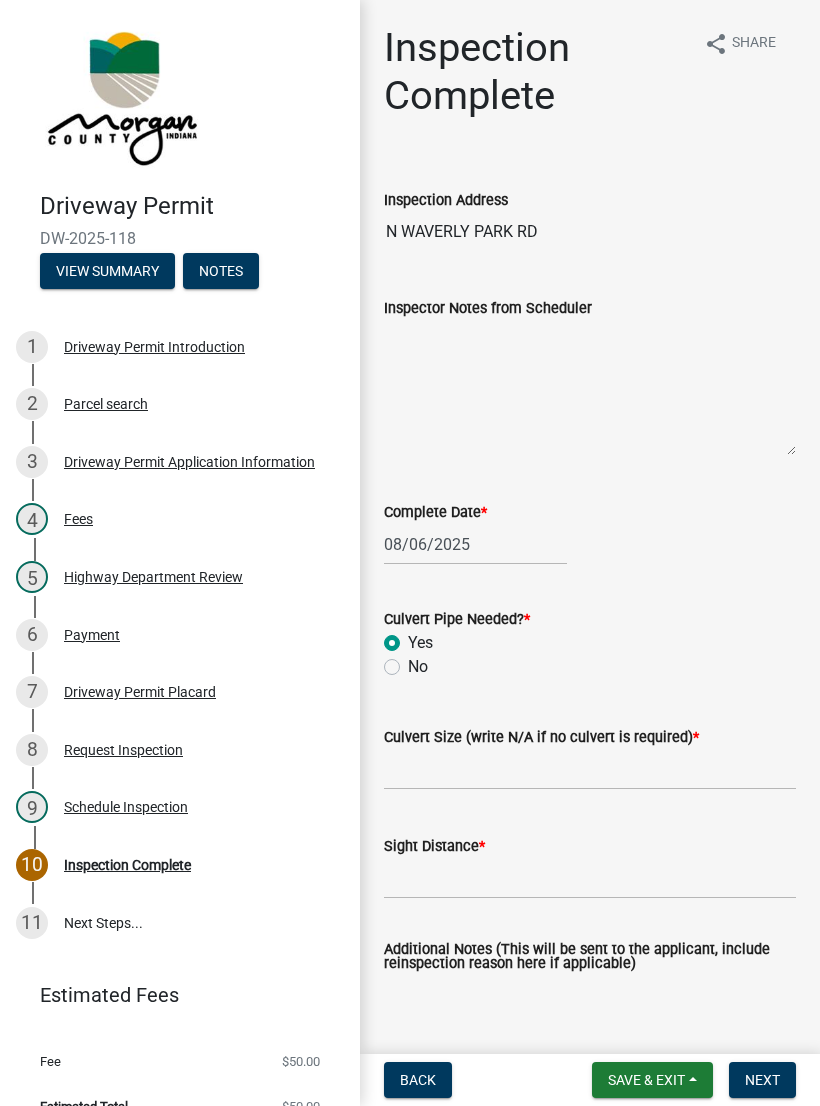 radio on "true" 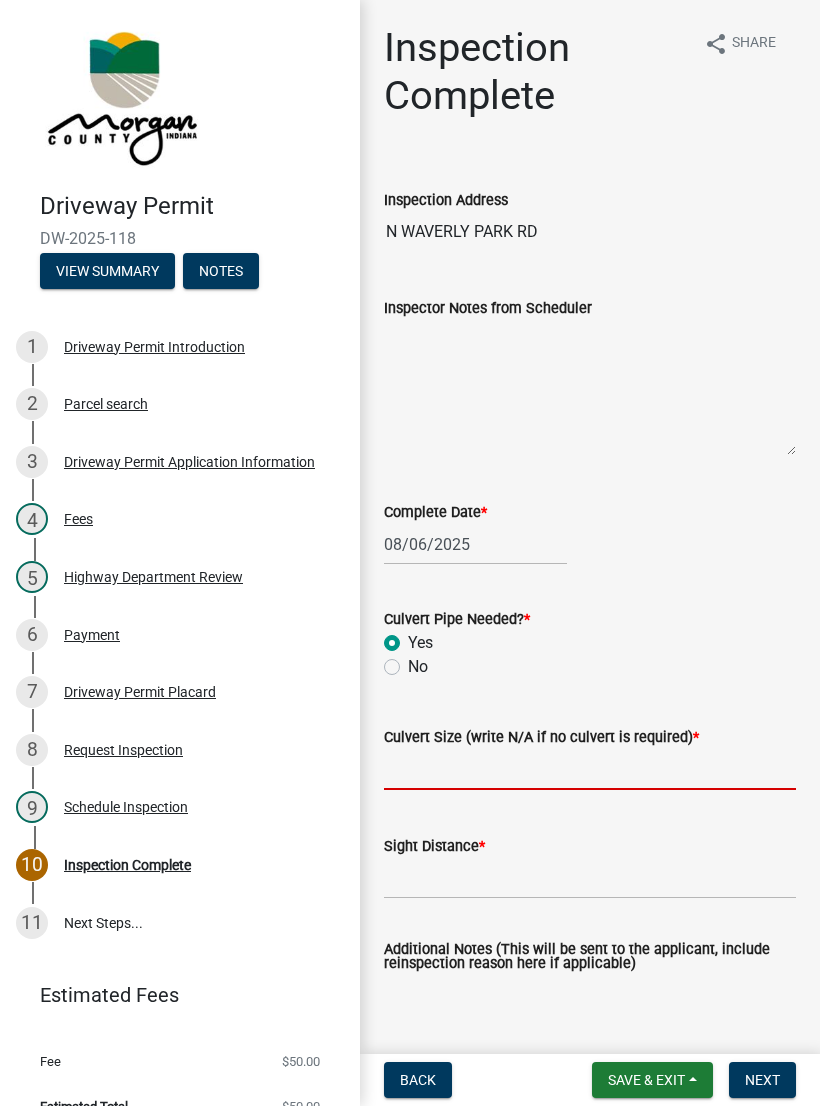 click on "Culvert Size (write N/A if no culvert is required)  *" at bounding box center [590, 769] 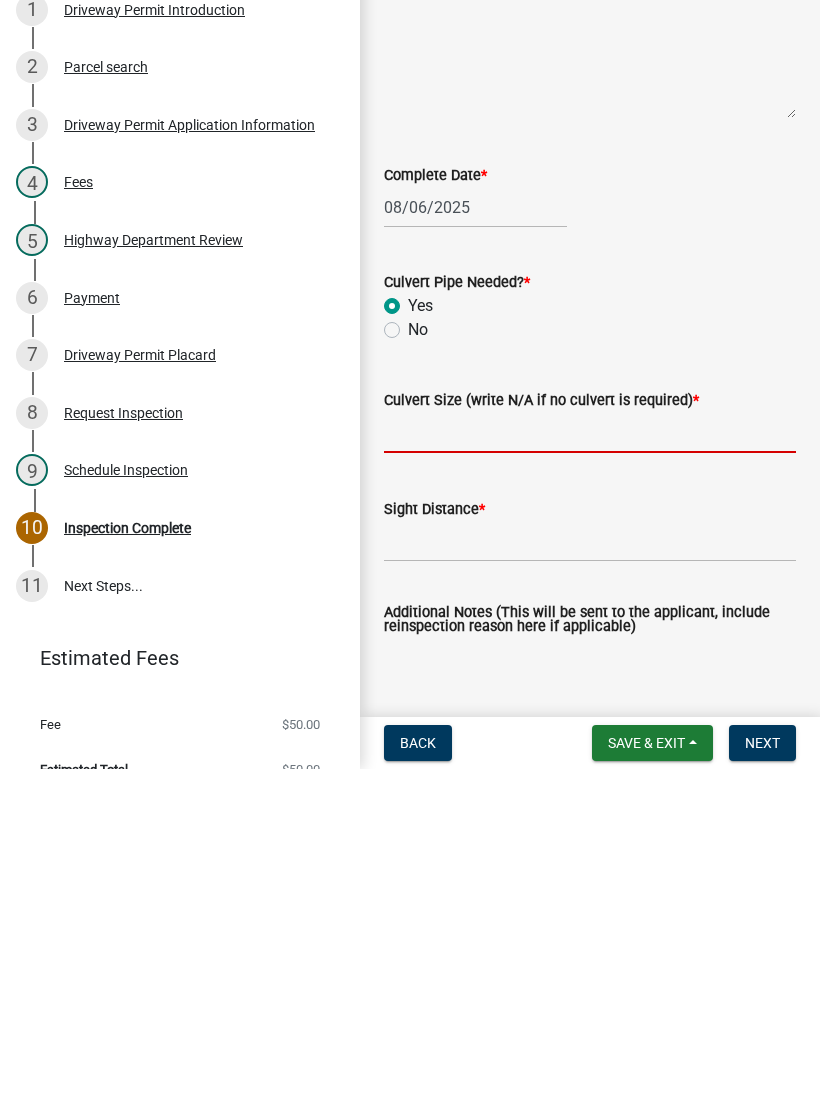 type on "2" 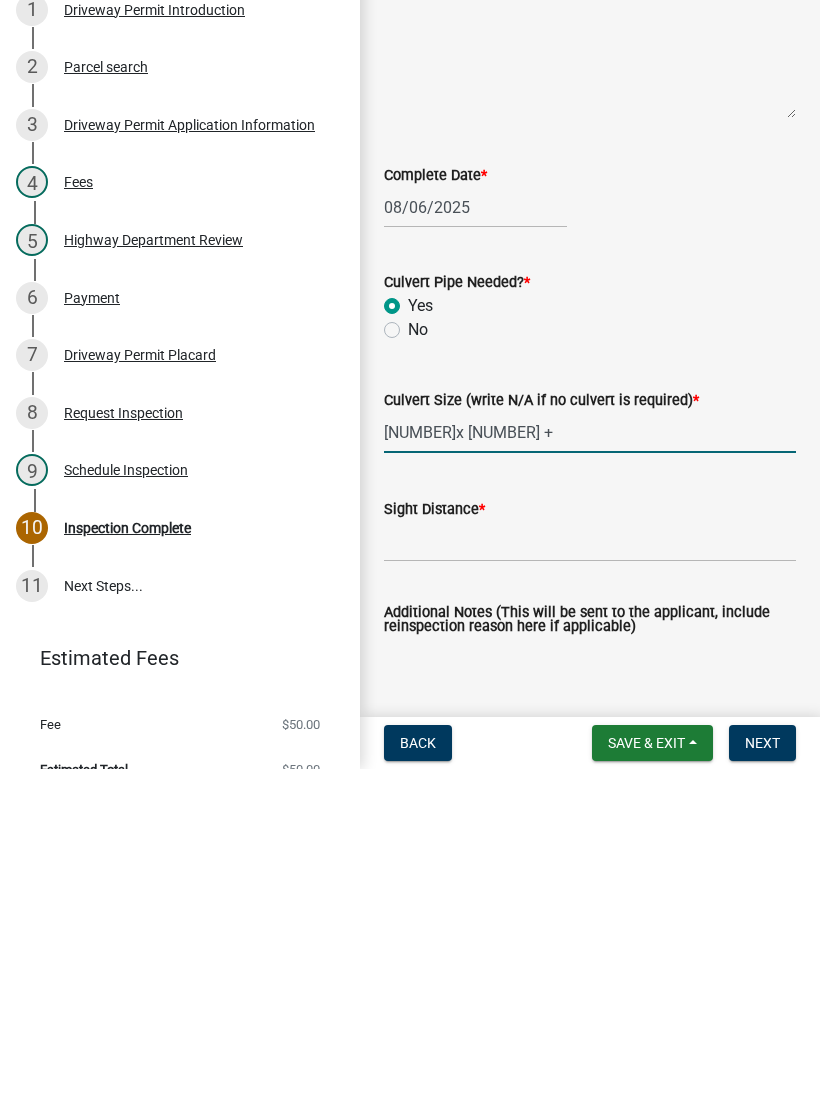 type on "[NUMBER]x [NUMBER] +" 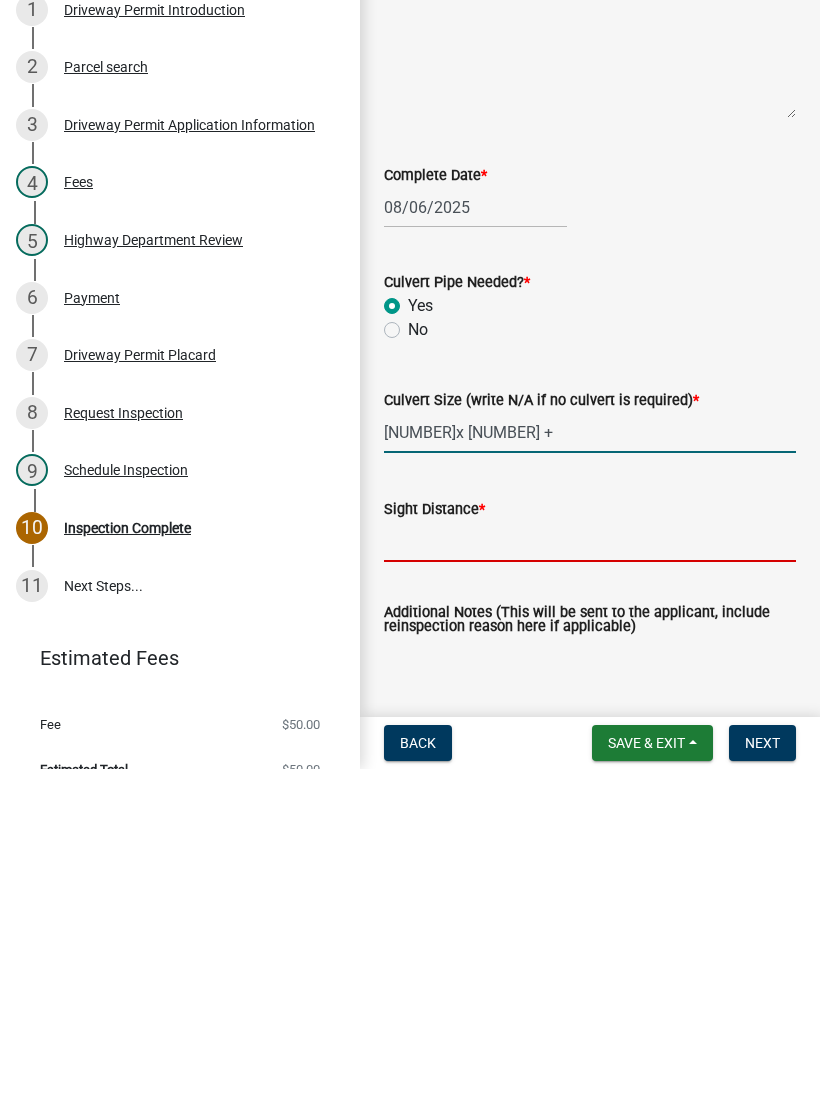 click on "Sight Distance  *" at bounding box center [590, 878] 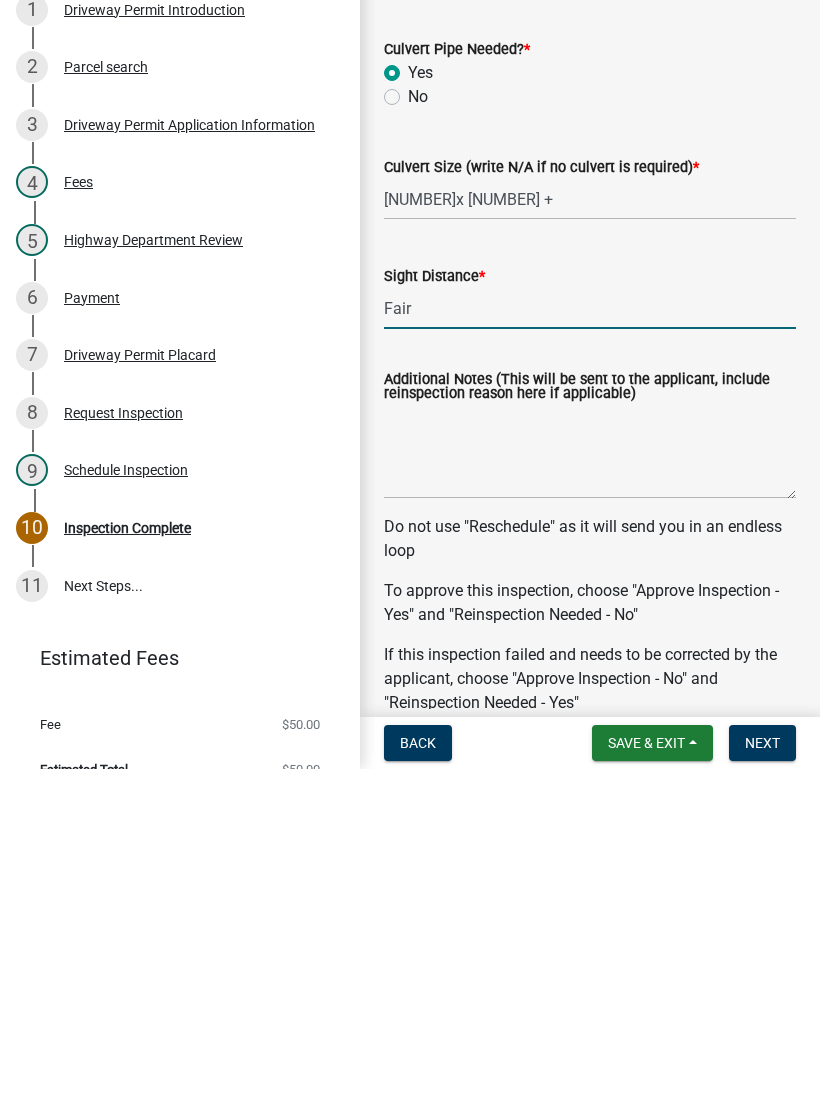 scroll, scrollTop: 234, scrollLeft: 0, axis: vertical 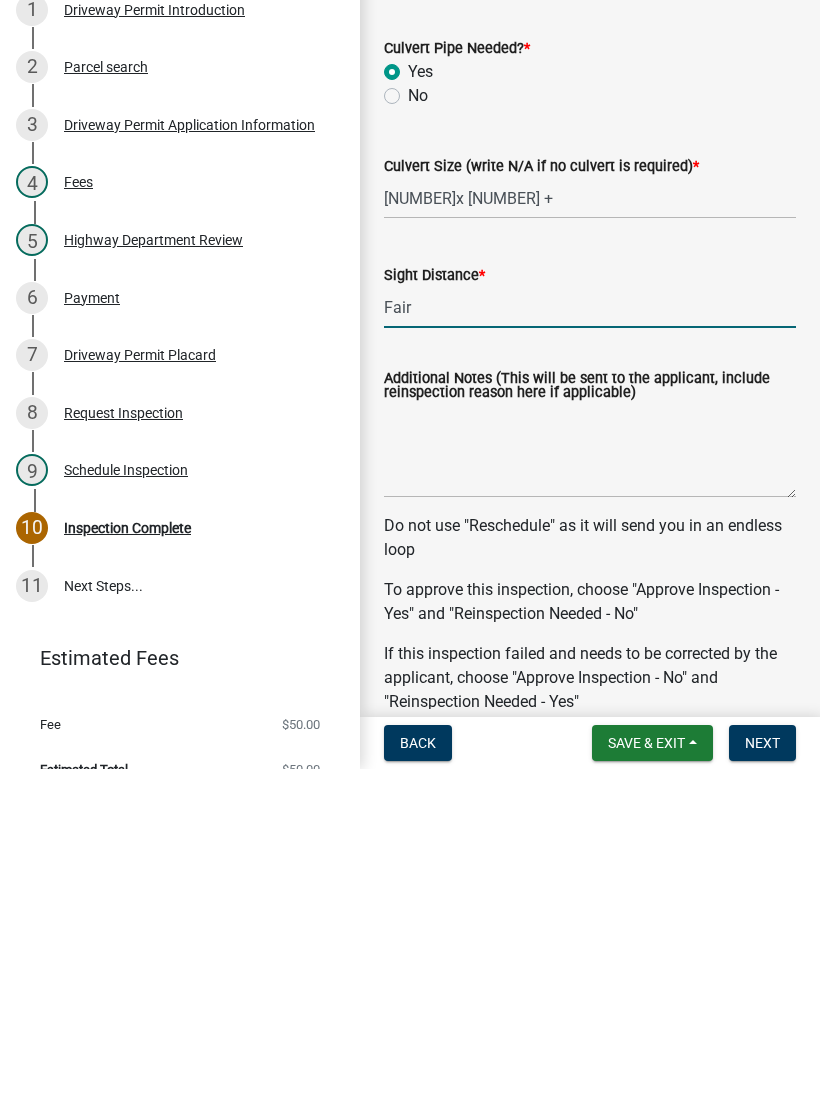 type on "Fair" 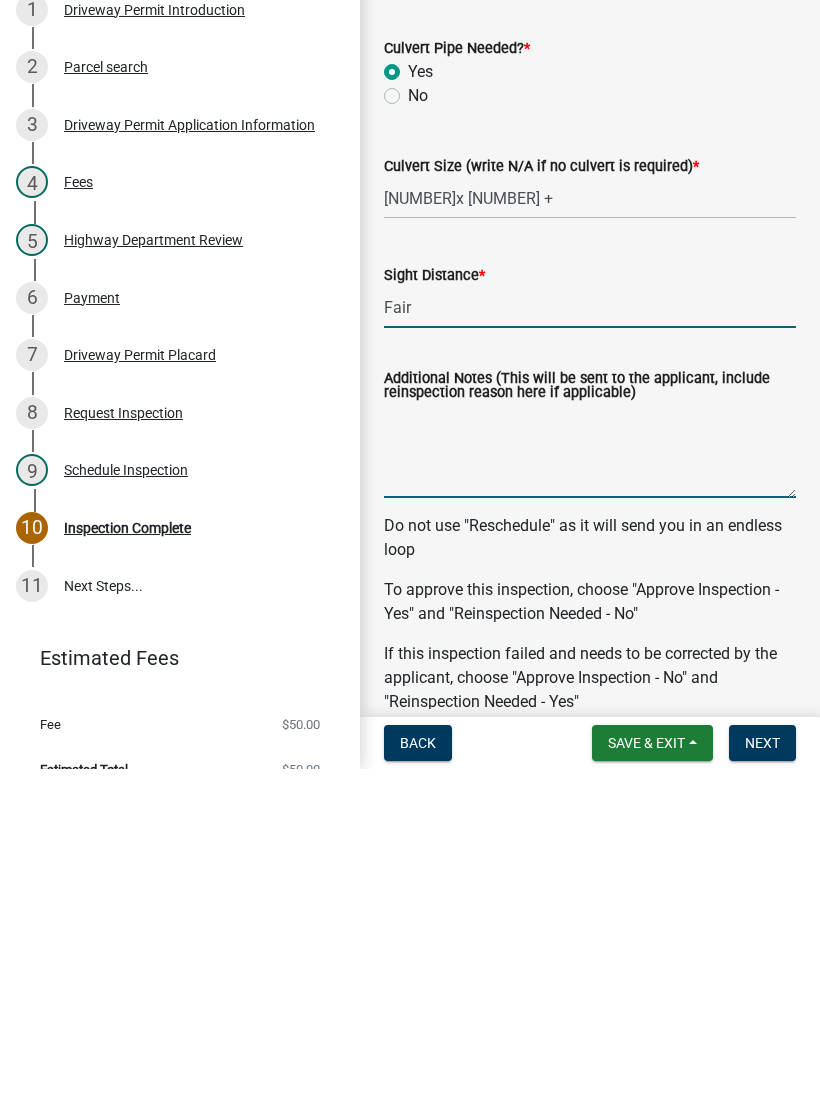 click on "Additional Notes (This will be sent to the applicant, include reinspection reason here if applicable)" at bounding box center [590, 788] 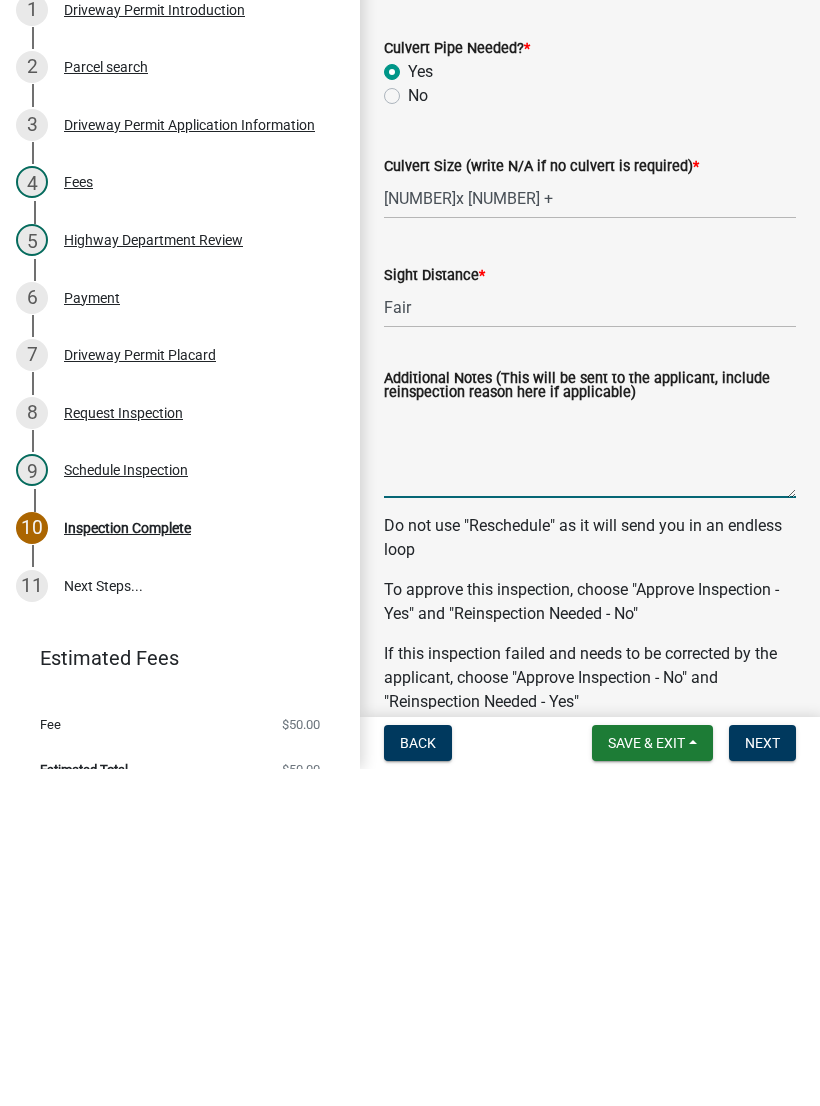 type on "T" 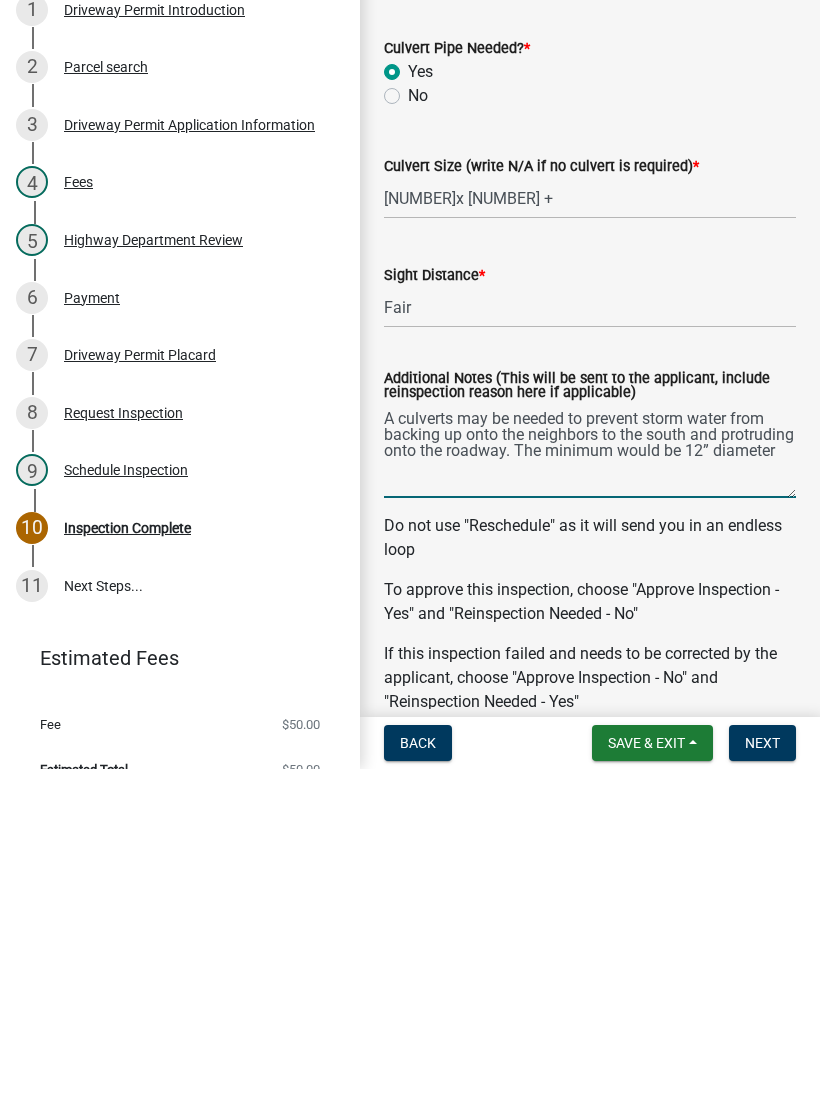 click on "A culverts may be needed to prevent storm water from backing up onto the neighbors to the south and protruding onto the roadway. The minimum would be 12” diameter" at bounding box center [590, 788] 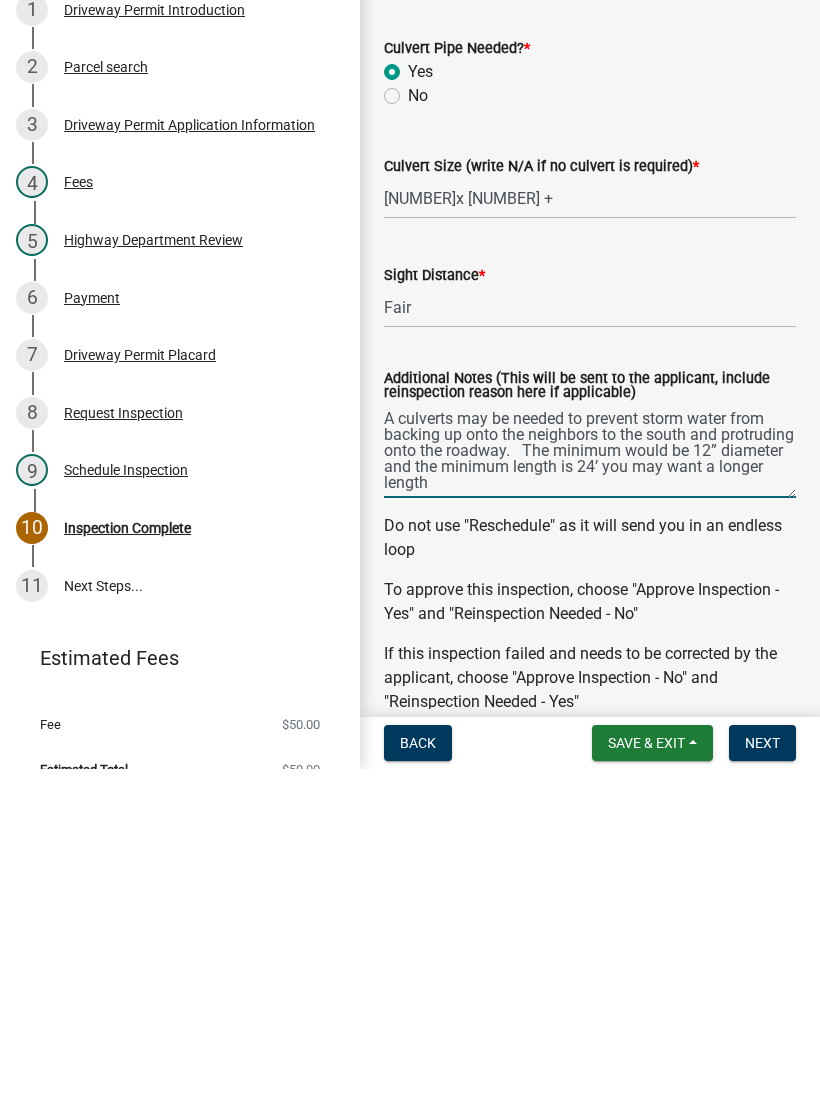 click on "A culverts may be needed to prevent storm water from backing up onto the neighbors to the south and protruding onto the roadway.   The minimum would be 12” diameter and the minimum length is 24’ you may want a longer length" at bounding box center [590, 788] 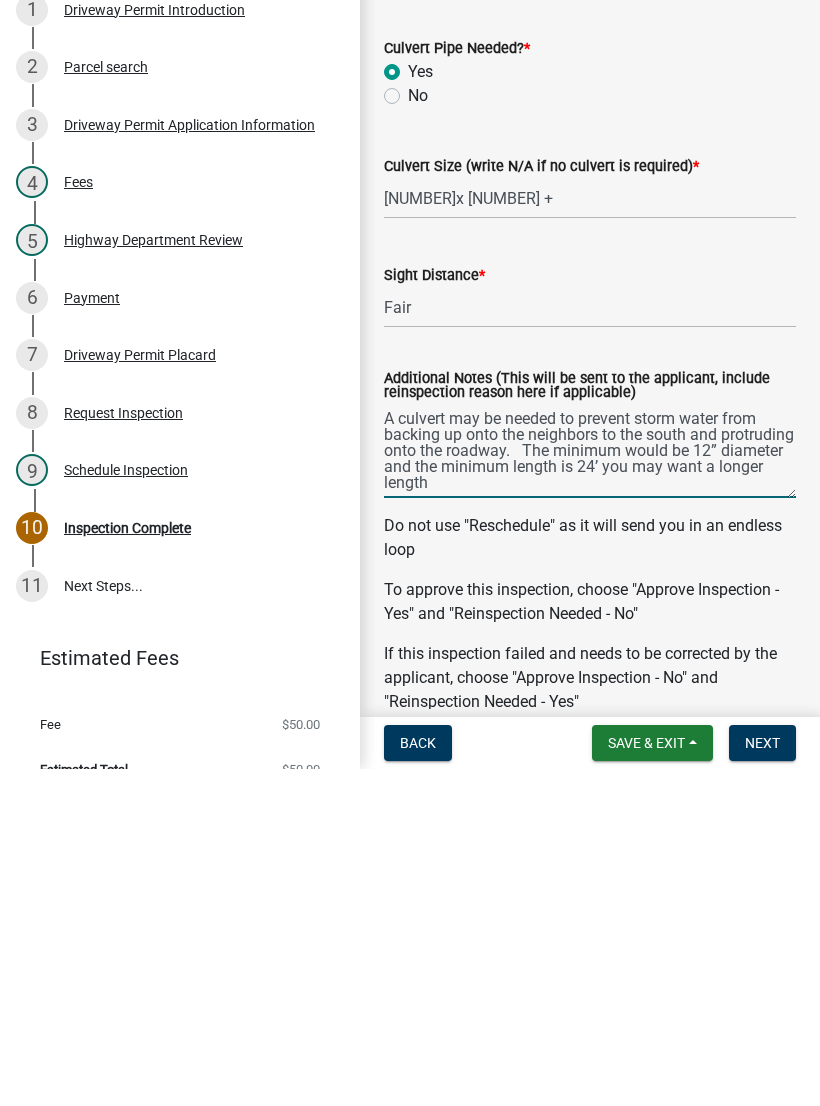 click on "A culvert may be needed to prevent storm water from backing up onto the neighbors to the south and protruding onto the roadway.   The minimum would be 12” diameter and the minimum length is 24’ you may want a longer length" at bounding box center (590, 788) 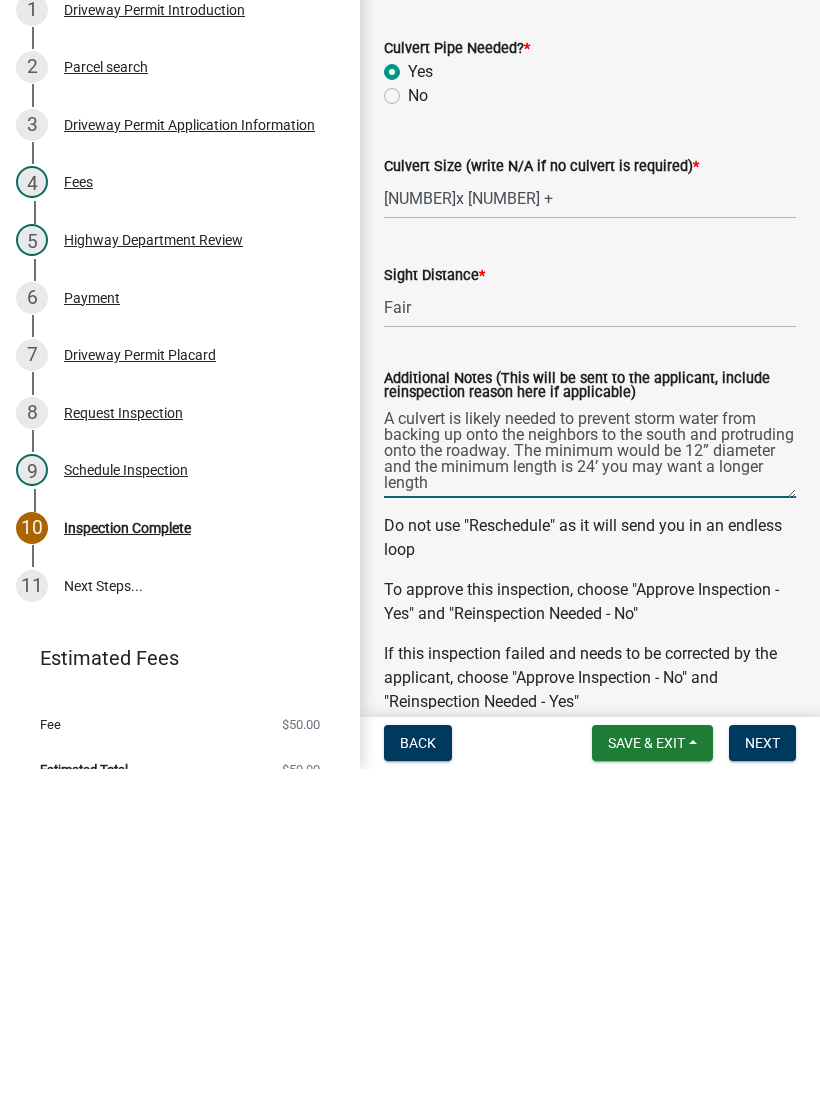 click on "A culvert is likely needed to prevent storm water from backing up onto the neighbors to the south and protruding onto the roadway. The minimum would be 12” diameter and the minimum length is 24’ you may want a longer length" at bounding box center (590, 788) 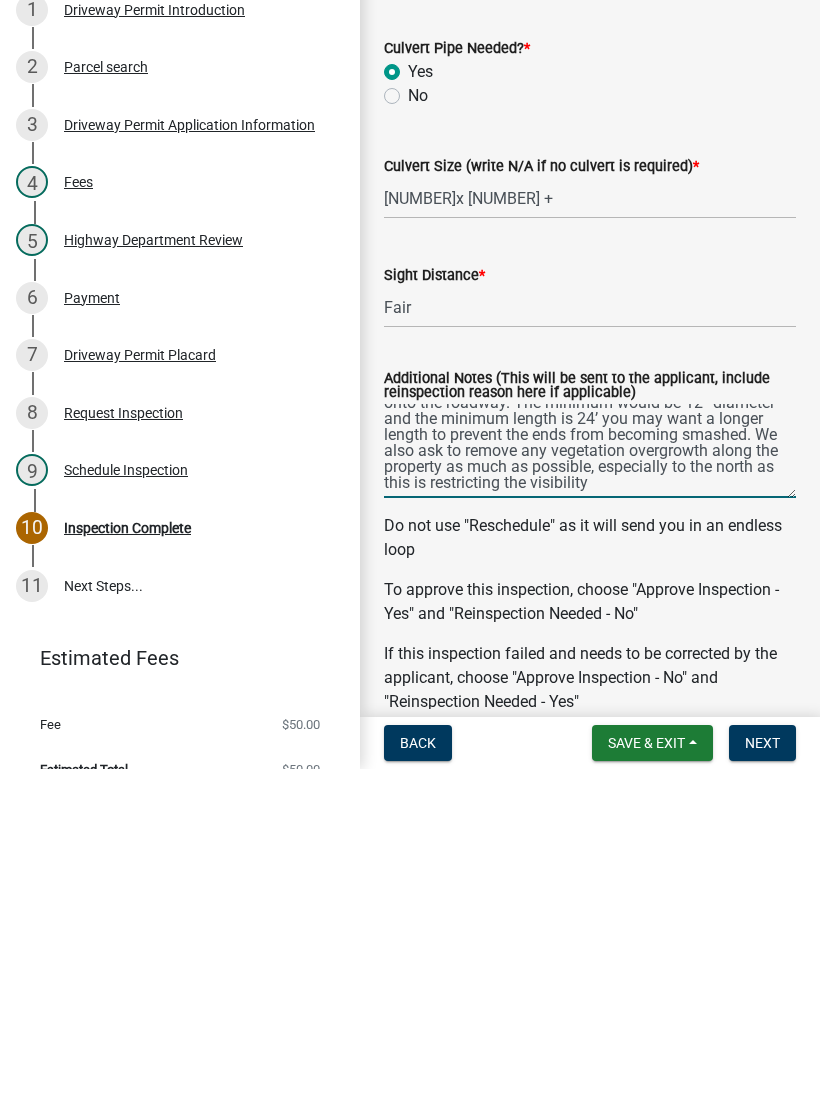 scroll, scrollTop: 48, scrollLeft: 0, axis: vertical 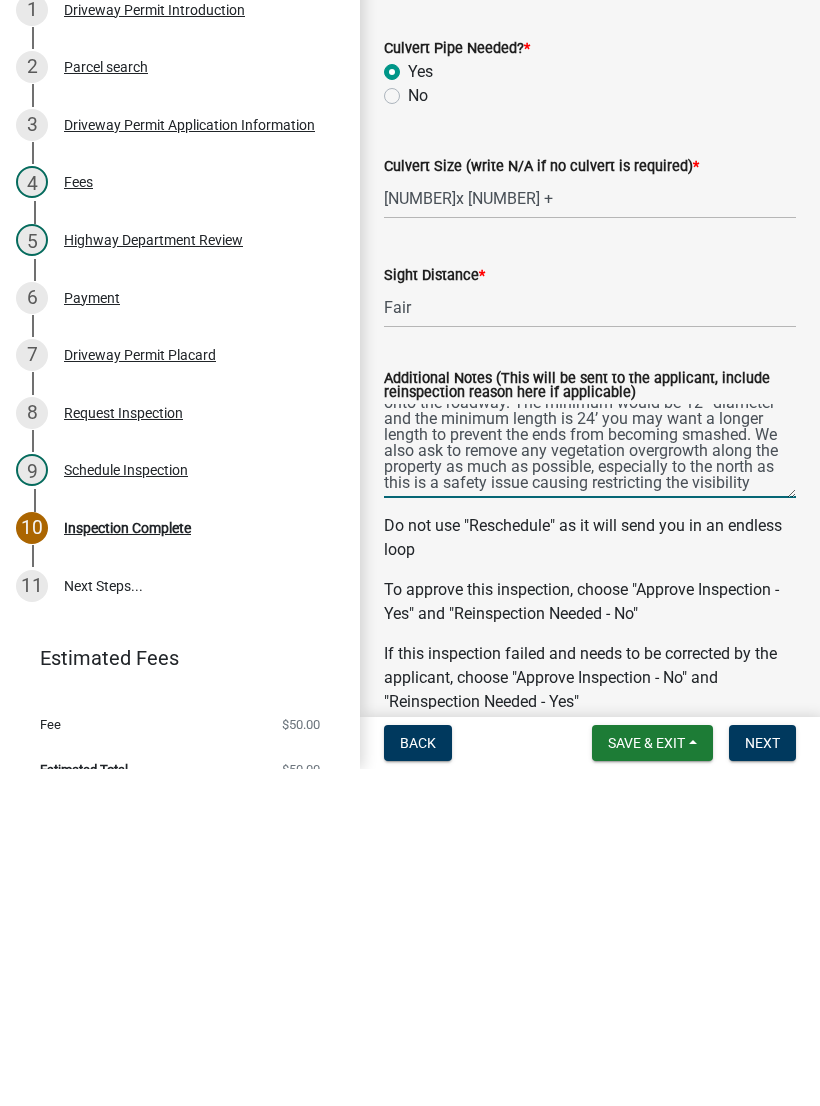 click on "A culvert is likely needed to prevent storm water from backing up onto the neighbors to the south and protruding onto the roadway. The minimum would be 12” diameter and the minimum length is 24’ you may want a longer length to prevent the ends from becoming smashed. We also ask to remove any vegetation overgrowth along the property as much as possible, especially to the north as this is a safety issue causing restricting the visibility" at bounding box center [590, 788] 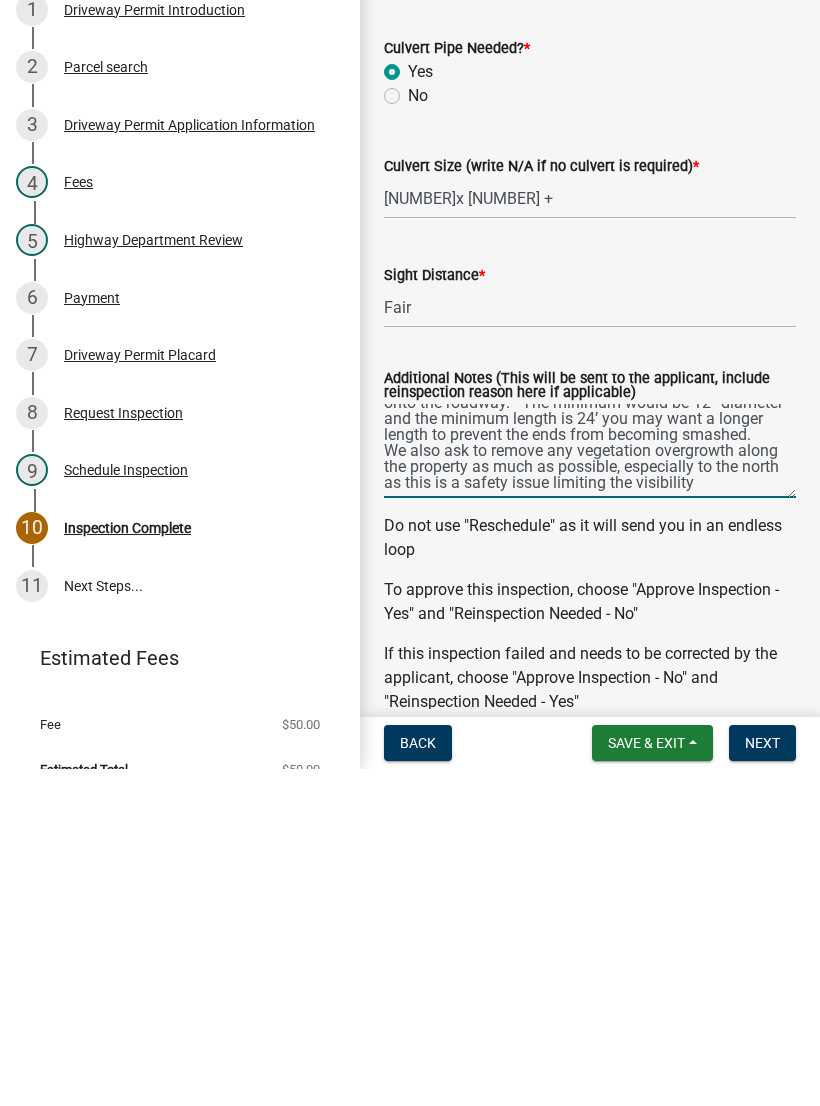scroll, scrollTop: 58, scrollLeft: 0, axis: vertical 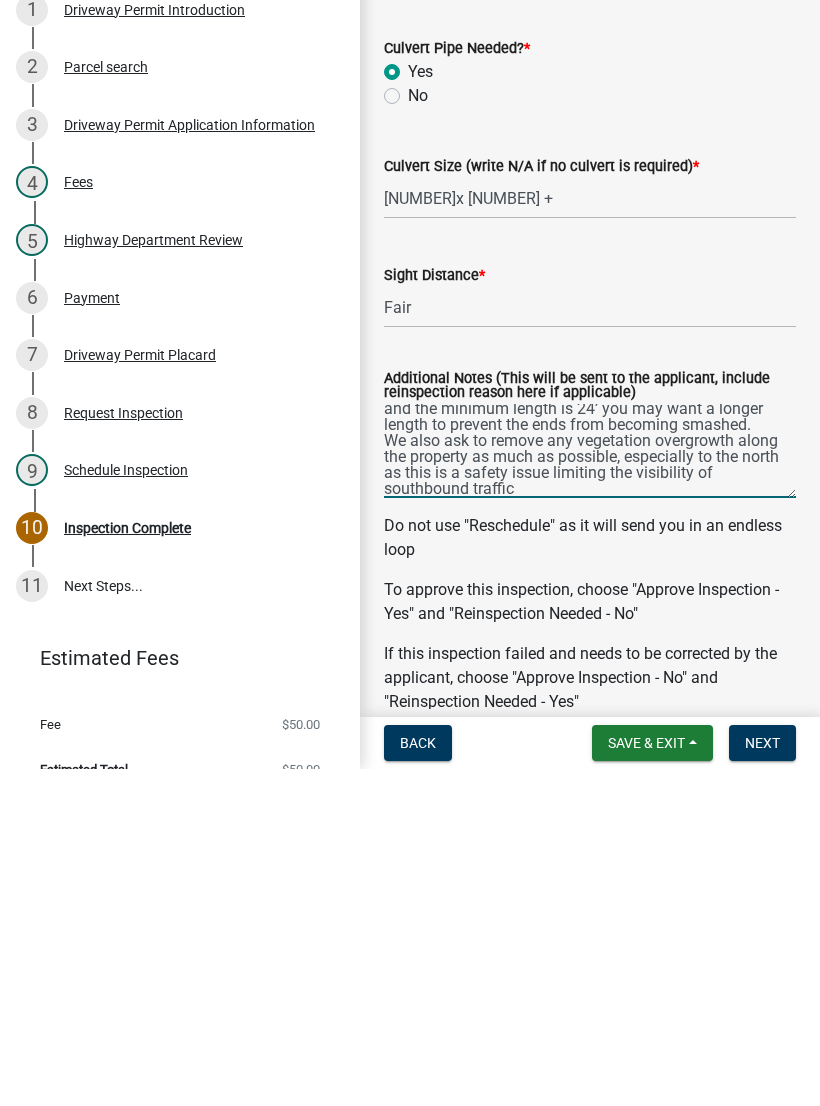 click on "A culvert is likely needed to prevent storm water from backing up onto the neighbors to the south and protruding onto the roadway.   The minimum would be 12” diameter and the minimum length is 24’ you may want a longer length to prevent the ends from becoming smashed.      We also ask to remove any vegetation overgrowth along the property as much as possible, especially to the north as this is a safety issue limiting the visibility of southbound traffic" at bounding box center [590, 788] 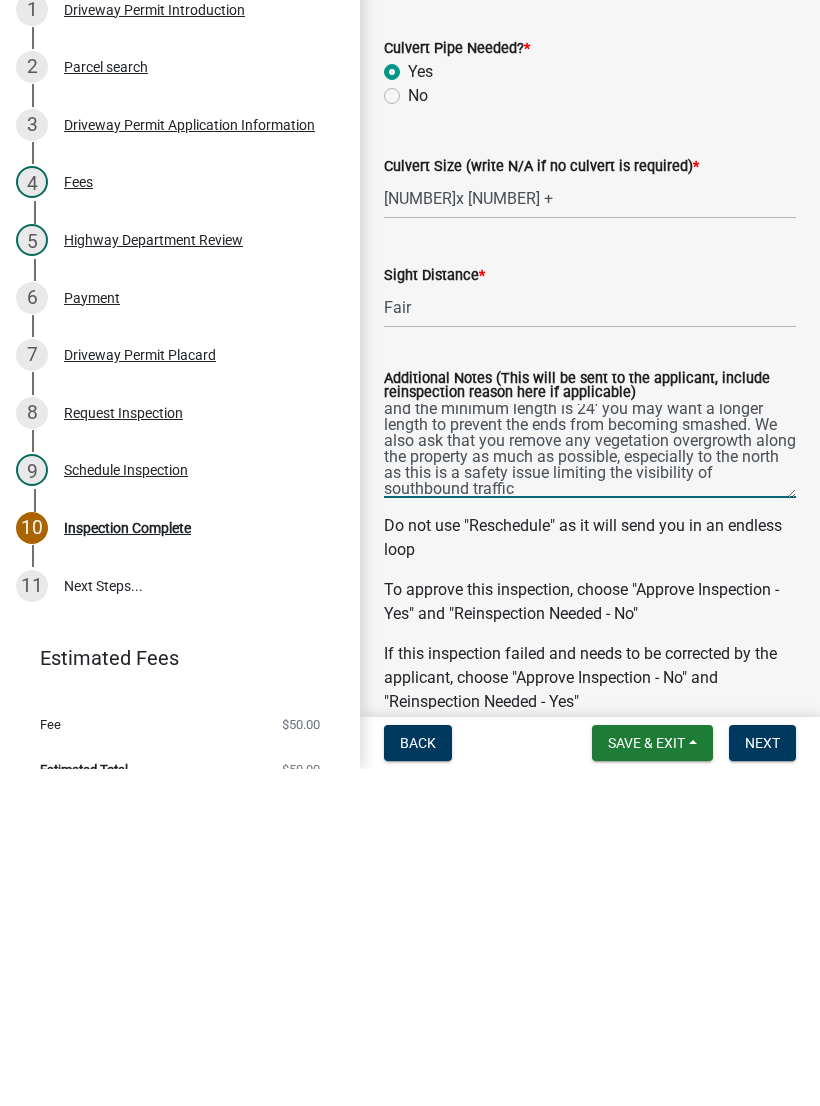 click on "A culvert is likely needed to prevent storm water from backing up onto the neighbors to the south and protruding onto the roadway. The minimum would be 12” diameter and the minimum length is 24’ you may want a longer length to prevent the ends from becoming smashed. We also ask that you remove any vegetation overgrowth along the property as much as possible, especially to the north as this is a safety issue limiting the visibility of southbound traffic" at bounding box center (590, 788) 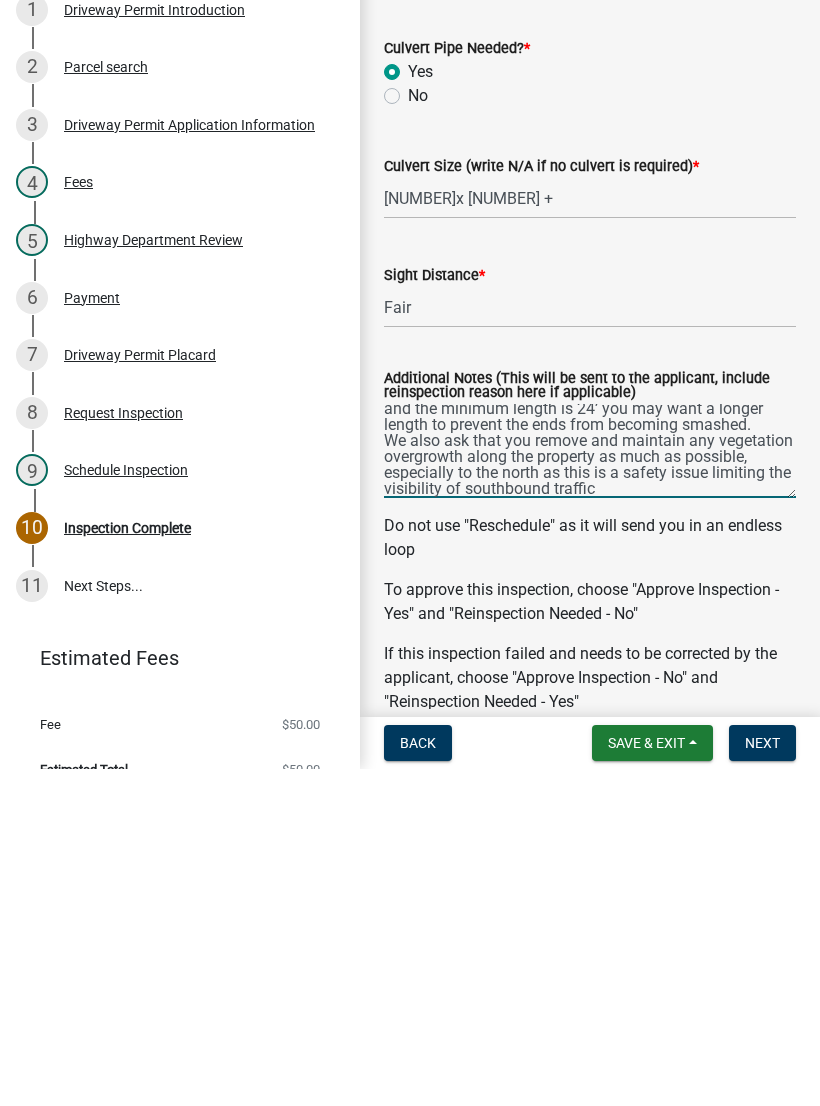 click on "A culvert is likely needed to prevent storm water from backing up onto the neighbors to the south and protruding onto the roadway.   The minimum would be 12” diameter and the minimum length is 24’ you may want a longer length to prevent the ends from becoming smashed.      We also ask that you remove and maintain any vegetation overgrowth along the property as much as possible, especially to the north as this is a safety issue limiting the visibility of southbound traffic" at bounding box center (590, 788) 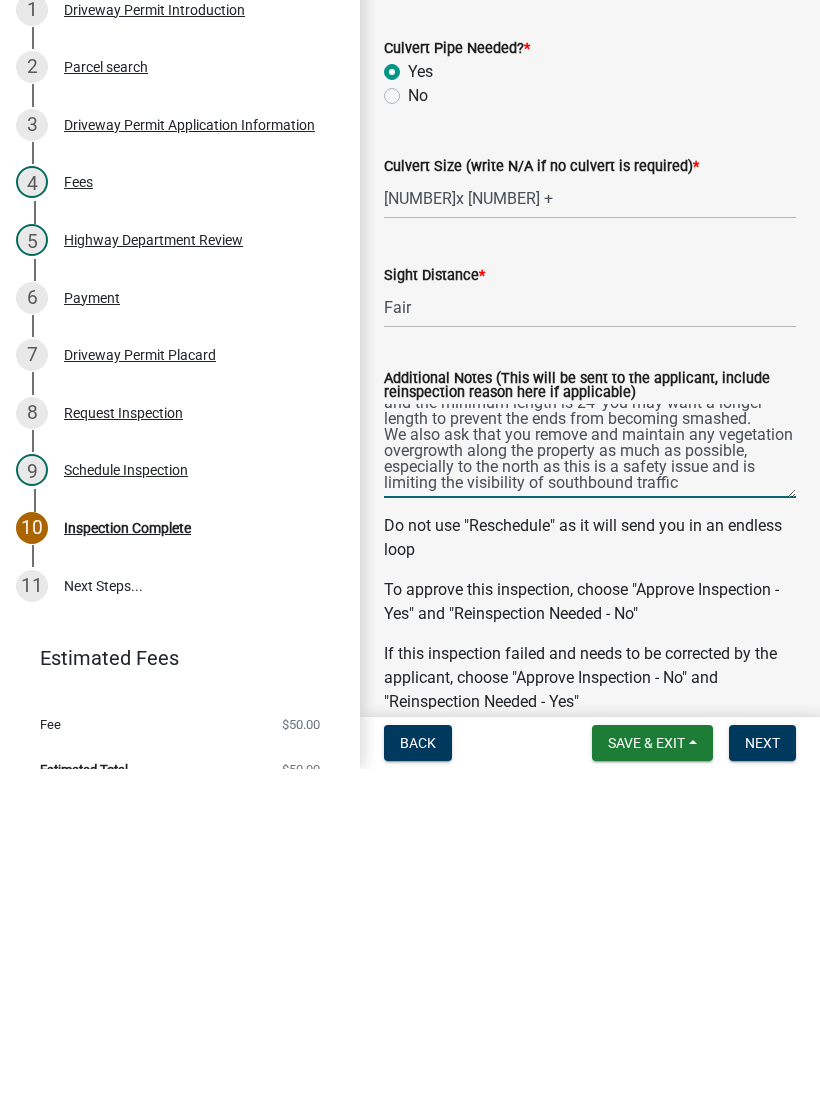 scroll, scrollTop: 64, scrollLeft: 0, axis: vertical 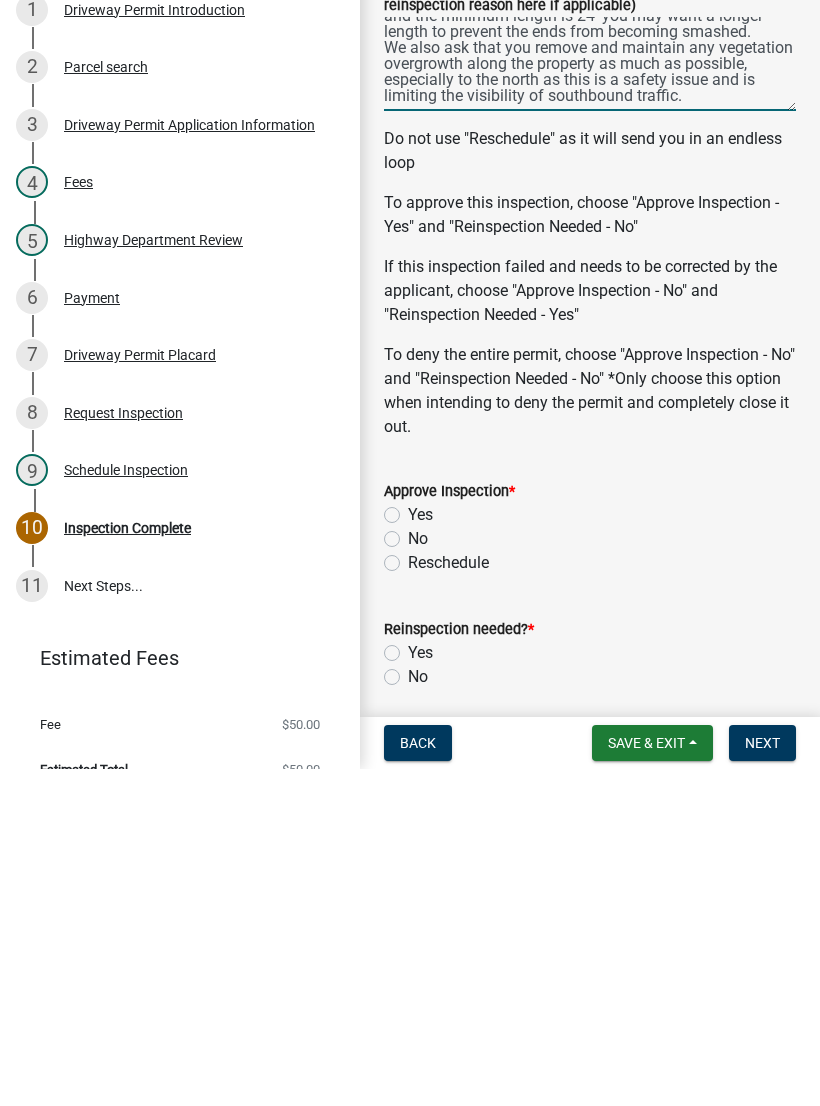 type on "A culvert is likely needed to prevent storm water from backing up onto the neighbors to the south and protruding onto the roadway.   The minimum would be 12” diameter and the minimum length is 24’ you may want a longer length to prevent the ends from becoming smashed.      We also ask that you remove and maintain any vegetation overgrowth along the property as much as possible, especially to the north as this is a safety issue and is  limiting the visibility of southbound traffic." 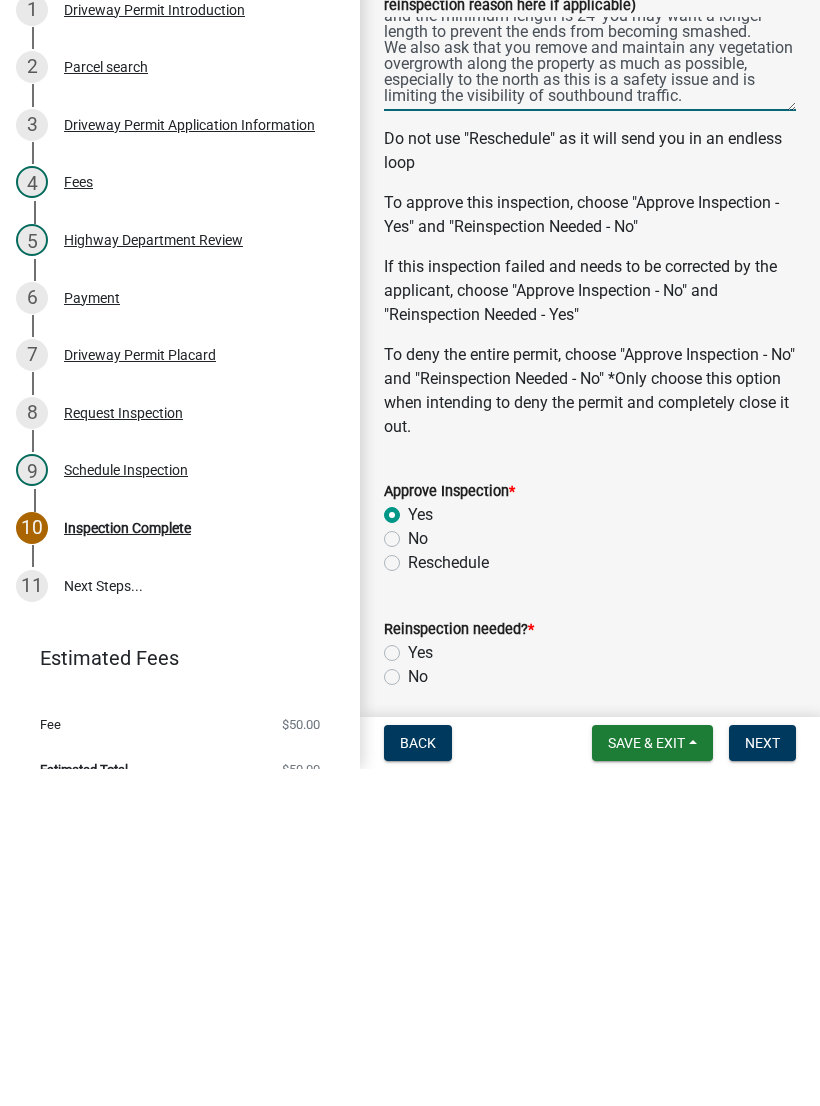 radio on "true" 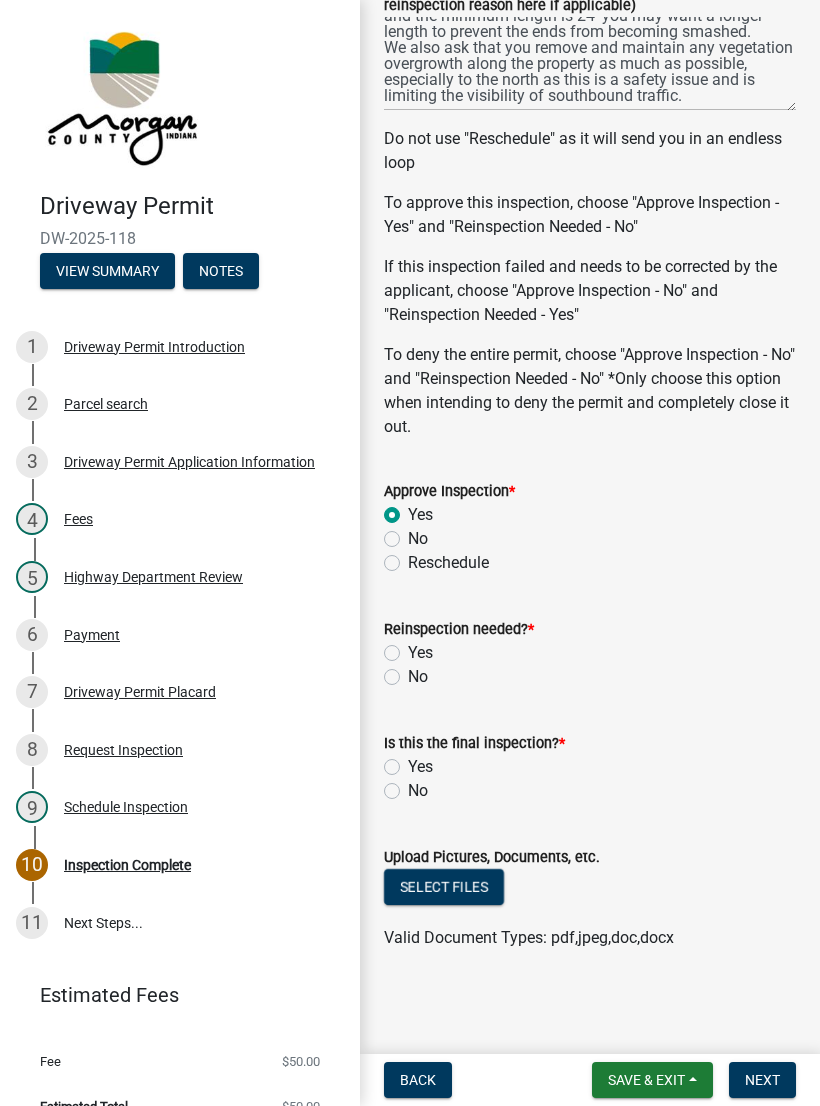 scroll, scrollTop: 959, scrollLeft: 0, axis: vertical 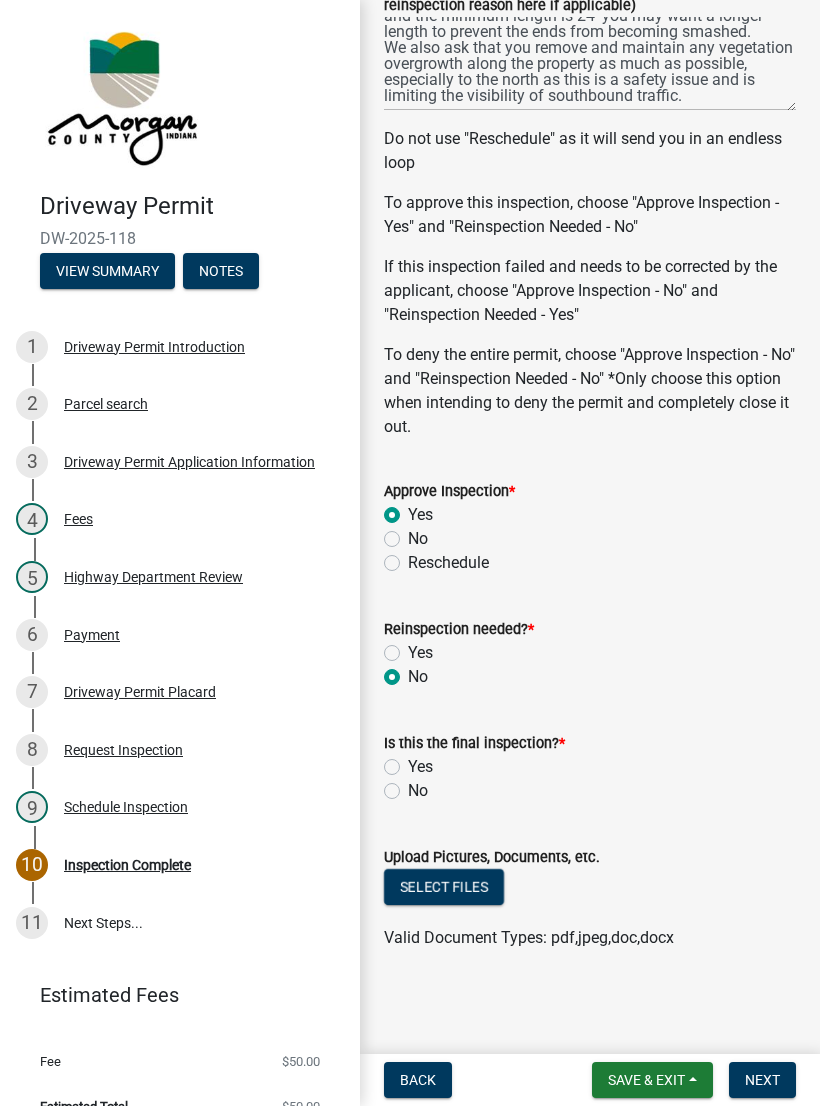 radio on "true" 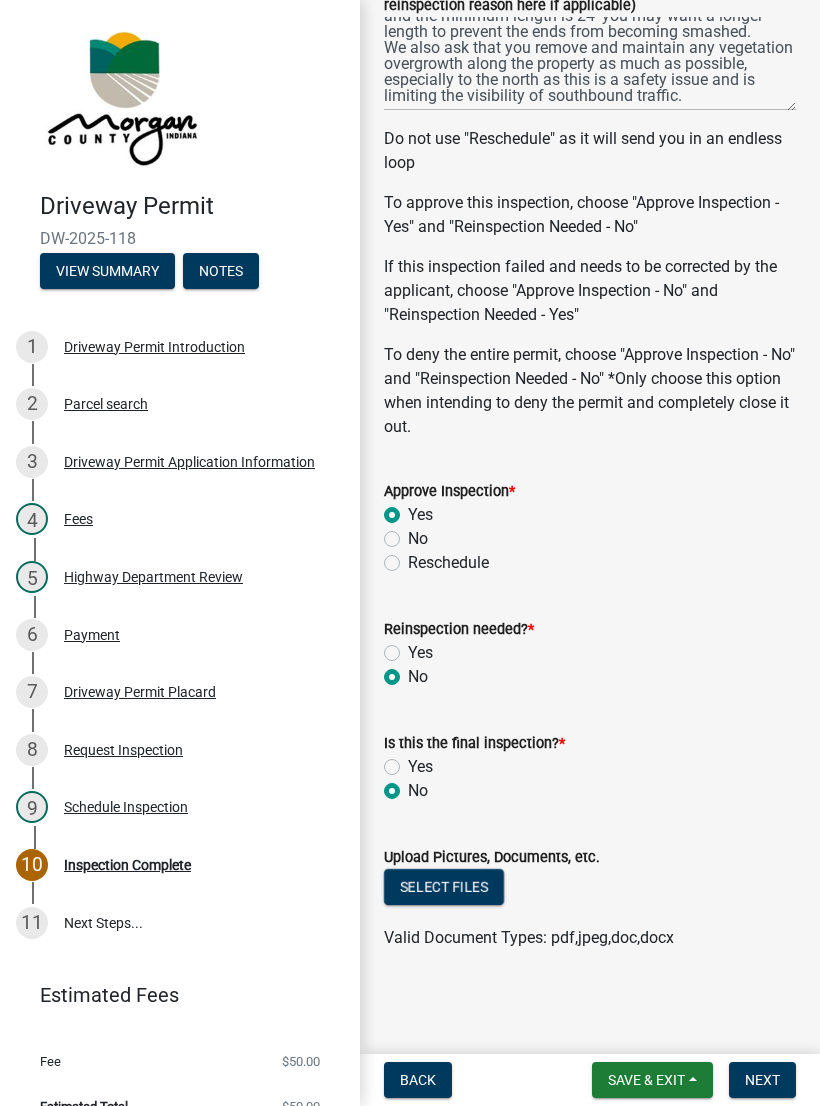 radio on "true" 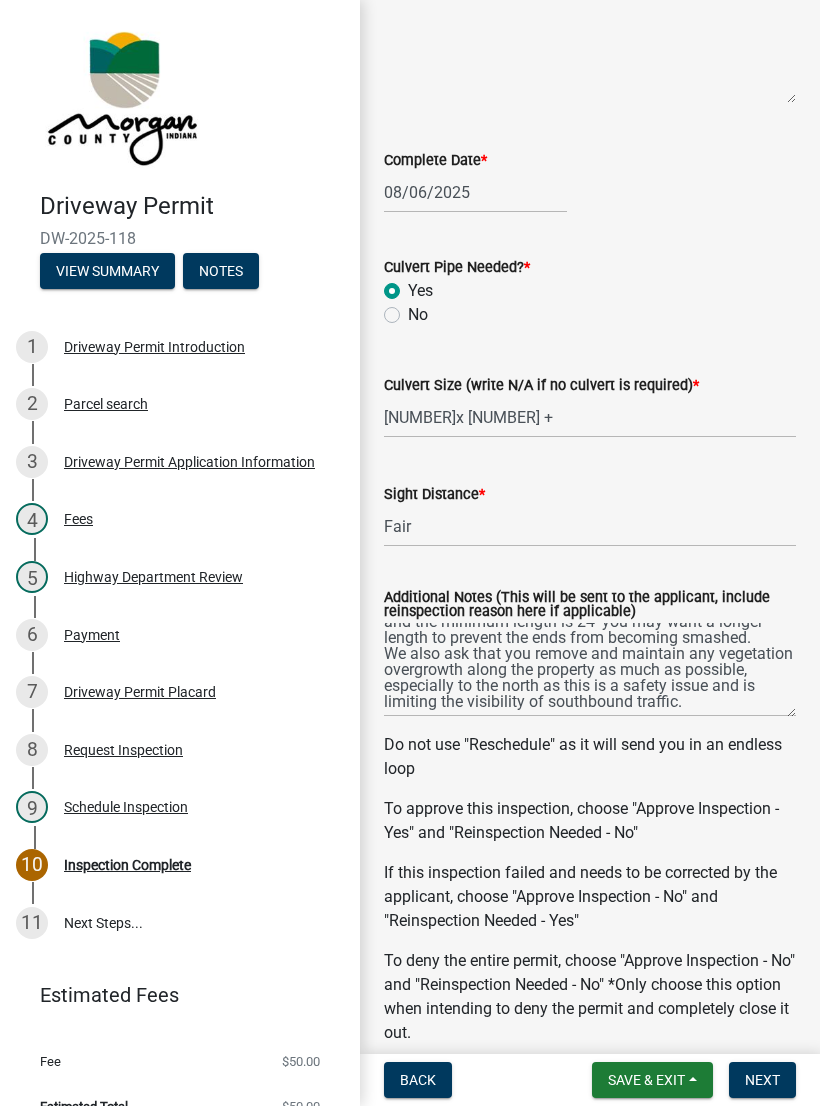 scroll, scrollTop: 350, scrollLeft: 0, axis: vertical 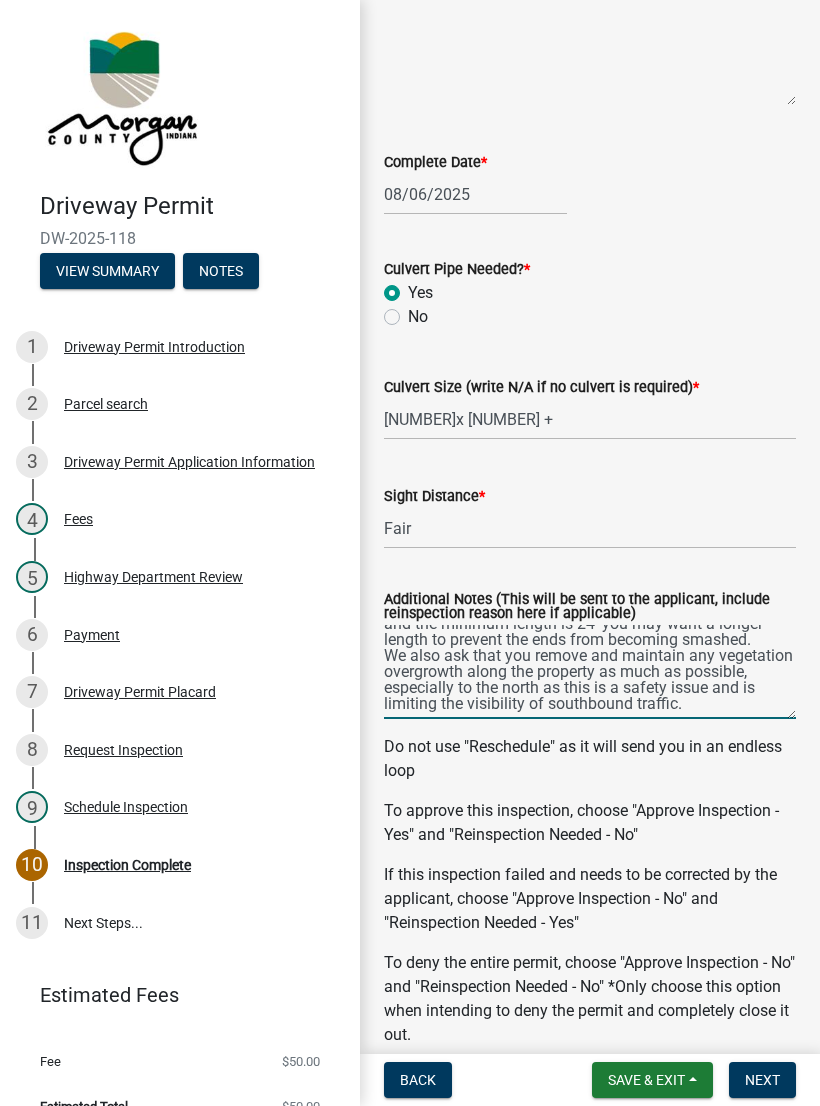 click on "A culvert is likely needed to prevent storm water from backing up onto the neighbors to the south and protruding onto the roadway.   The minimum would be 12” diameter and the minimum length is 24’ you may want a longer length to prevent the ends from becoming smashed.      We also ask that you remove and maintain any vegetation overgrowth along the property as much as possible, especially to the north as this is a safety issue and is  limiting the visibility of southbound traffic." at bounding box center [590, 672] 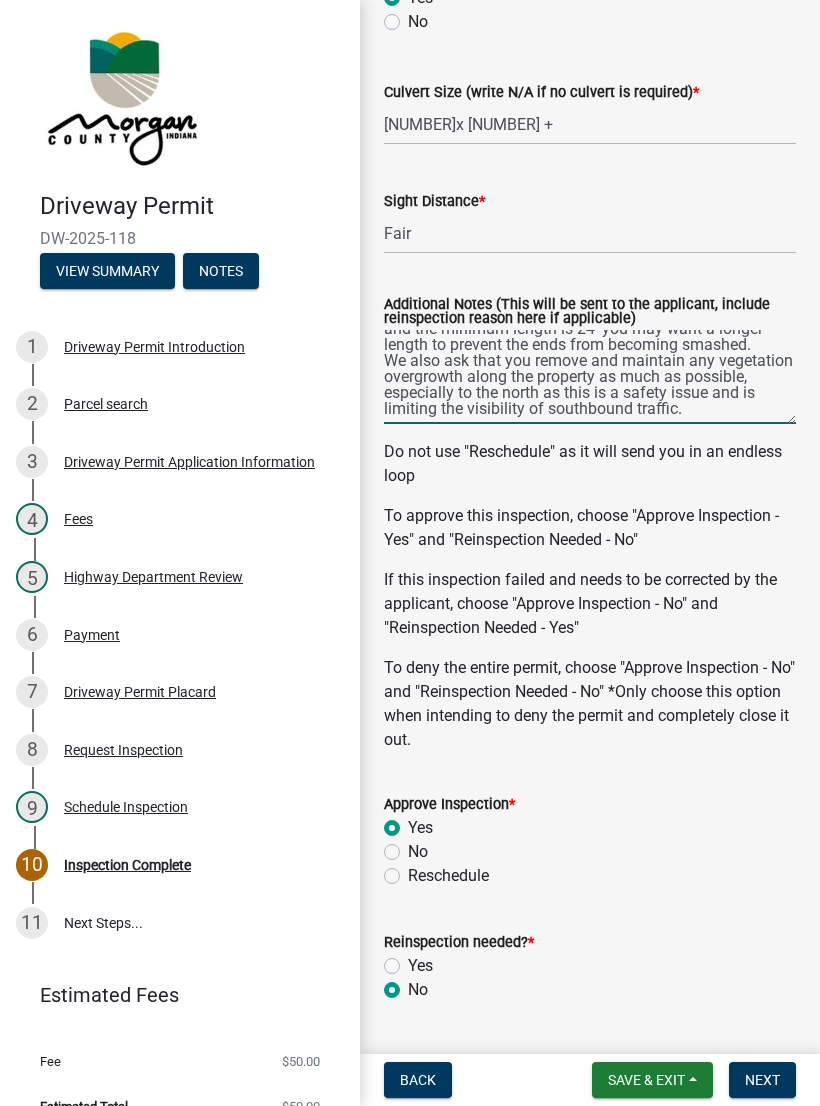 scroll, scrollTop: 636, scrollLeft: 0, axis: vertical 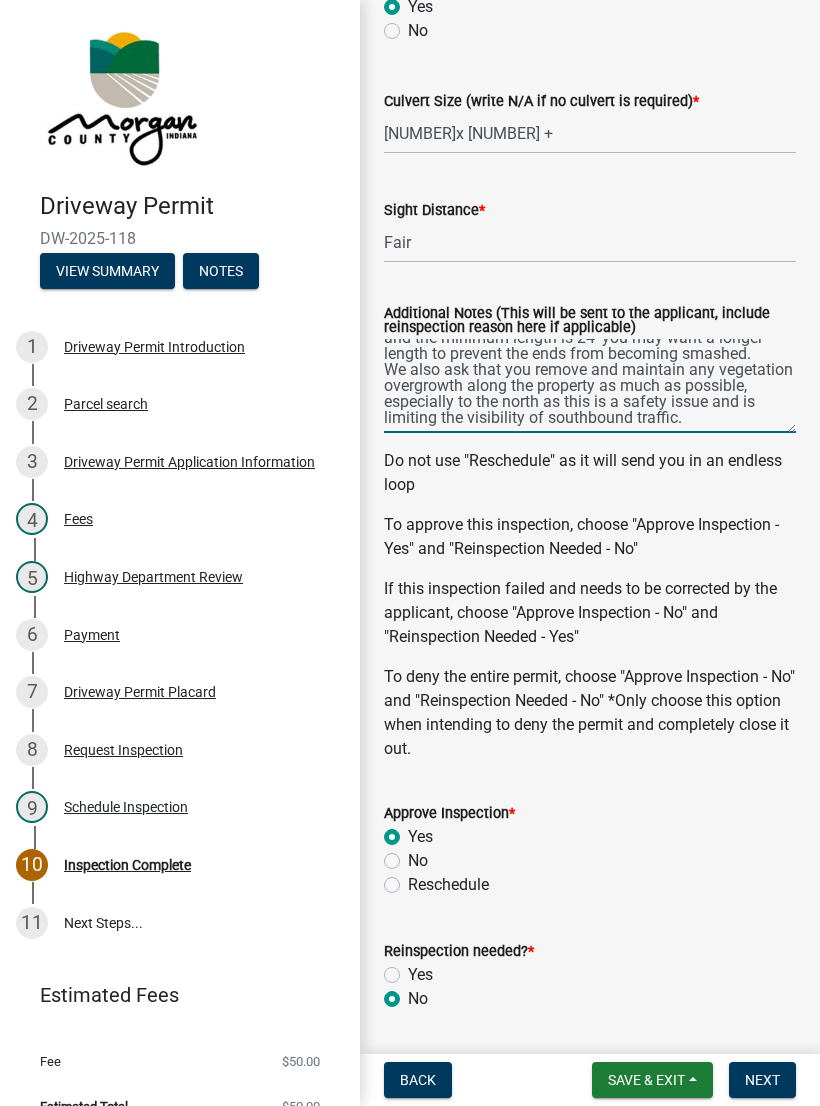 click on "A culvert is likely needed to prevent storm water from backing up onto the neighbors to the south and protruding onto the roadway.   The minimum would be 12” diameter and the minimum length is 24’ you may want a longer length to prevent the ends from becoming smashed.      We also ask that you remove and maintain any vegetation overgrowth along the property as much as possible, especially to the north as this is a safety issue and is  limiting the visibility of southbound traffic." at bounding box center (590, 386) 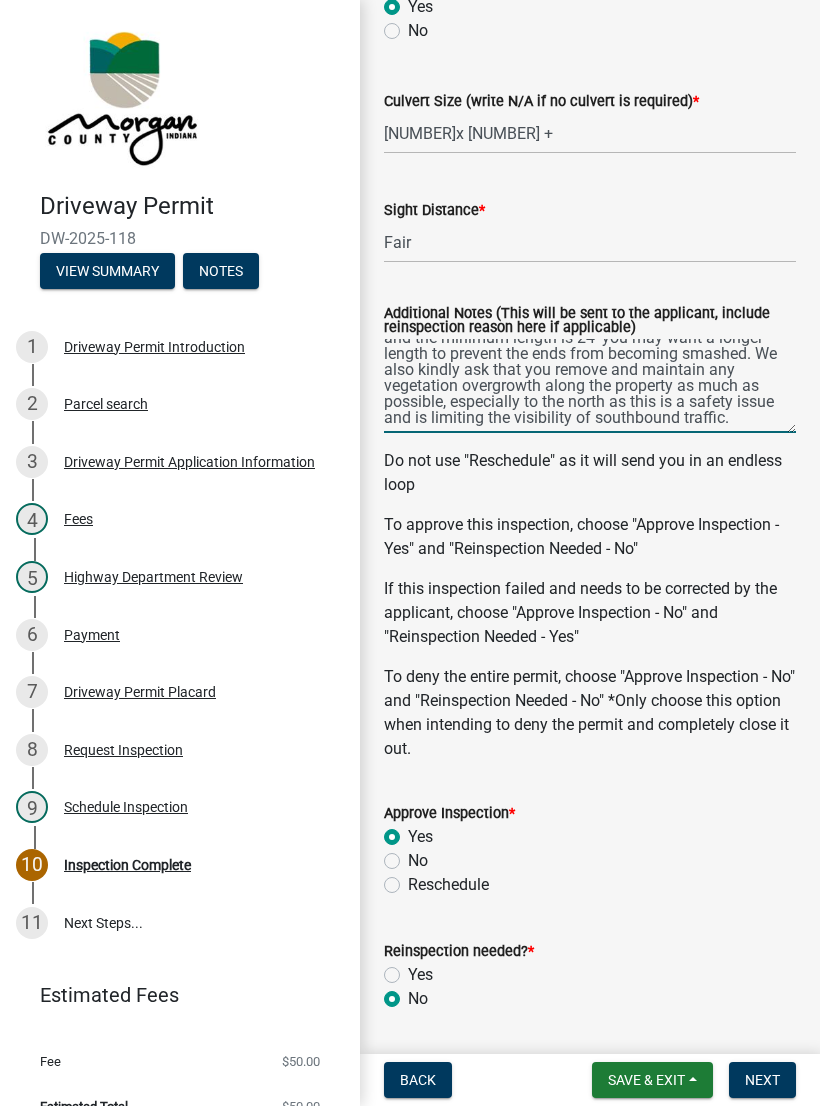 click on "A culvert is likely needed to prevent storm water from backing up onto the neighbors to the south and protruding onto the roadway. The minimum would be 12” diameter and the minimum length is 24’ you may want a longer length to prevent the ends from becoming smashed. We also kindly ask that you remove and maintain any vegetation overgrowth along the property as much as possible, especially to the north as this is a safety issue and is limiting the visibility of southbound traffic." at bounding box center (590, 386) 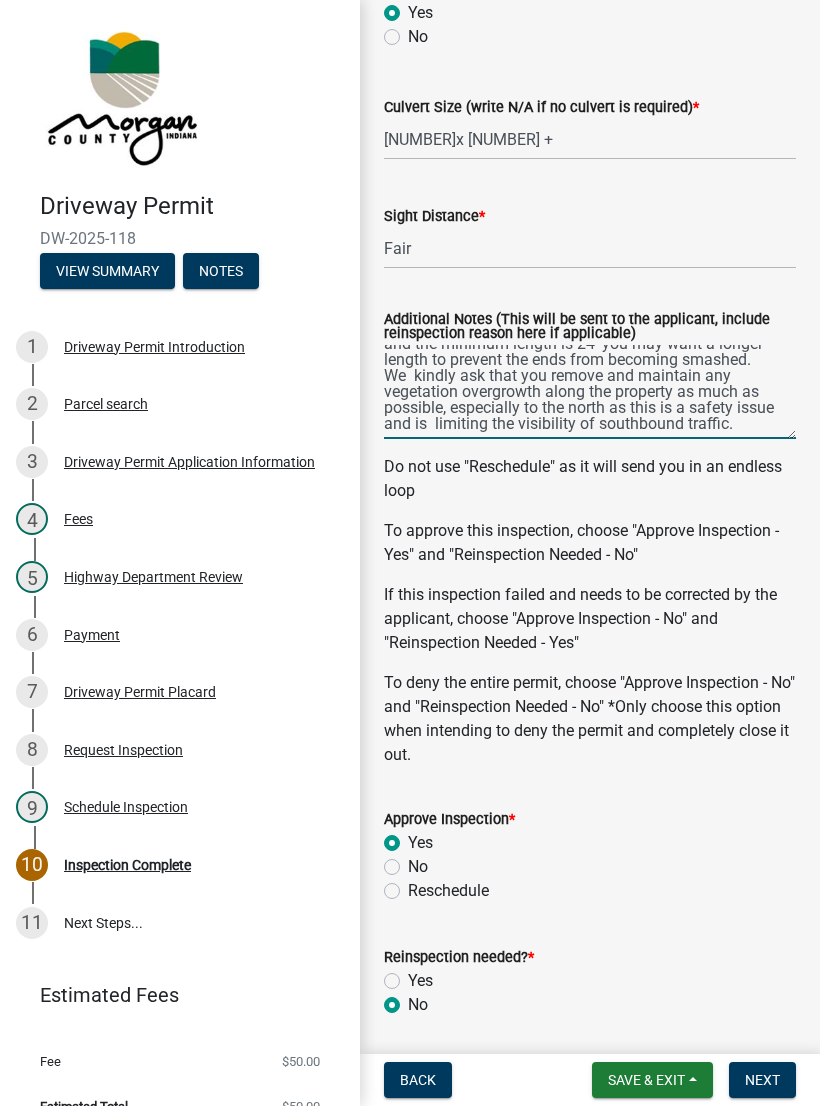 scroll, scrollTop: 626, scrollLeft: 0, axis: vertical 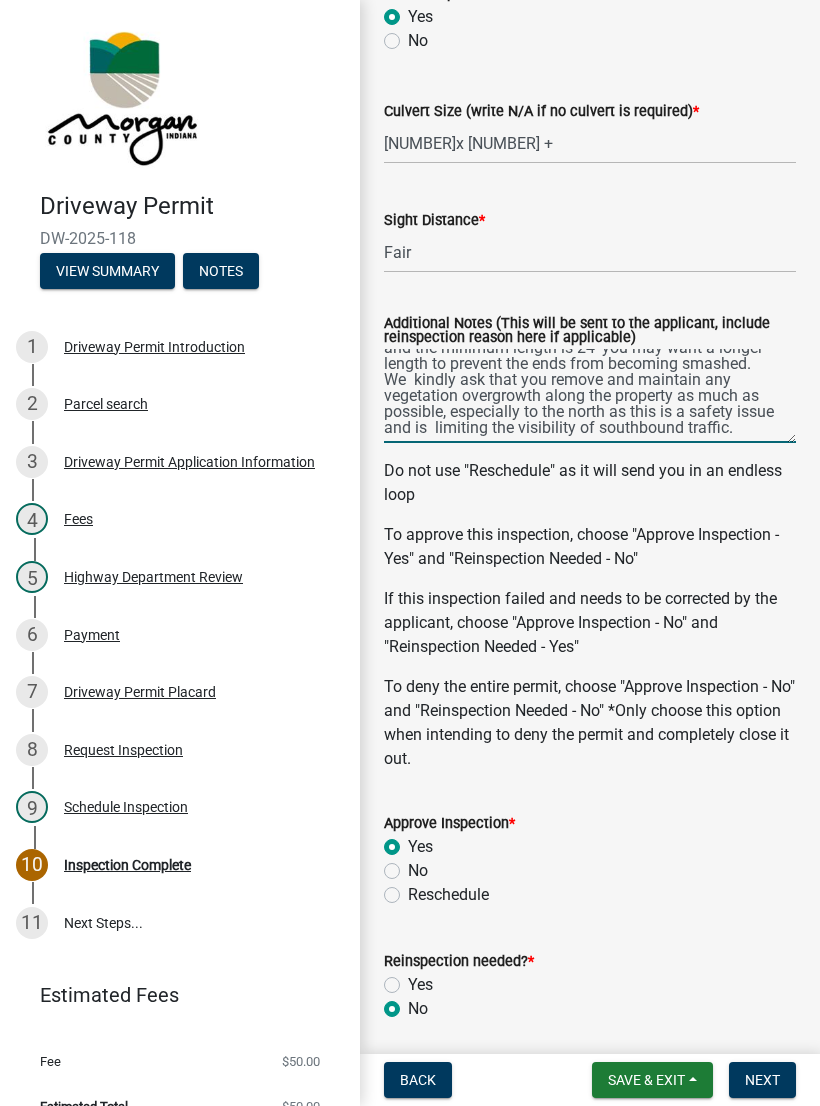 click on "A culvert is likely needed to prevent storm water from backing up onto the neighbors to the south and protruding onto the roadway.   The minimum would be 12” diameter and the minimum length is 24’ you may want a longer length to prevent the ends from becoming smashed.      We  kindly ask that you remove and maintain any vegetation overgrowth along the property as much as possible, especially to the north as this is a safety issue and is  limiting the visibility of southbound traffic." at bounding box center (590, 396) 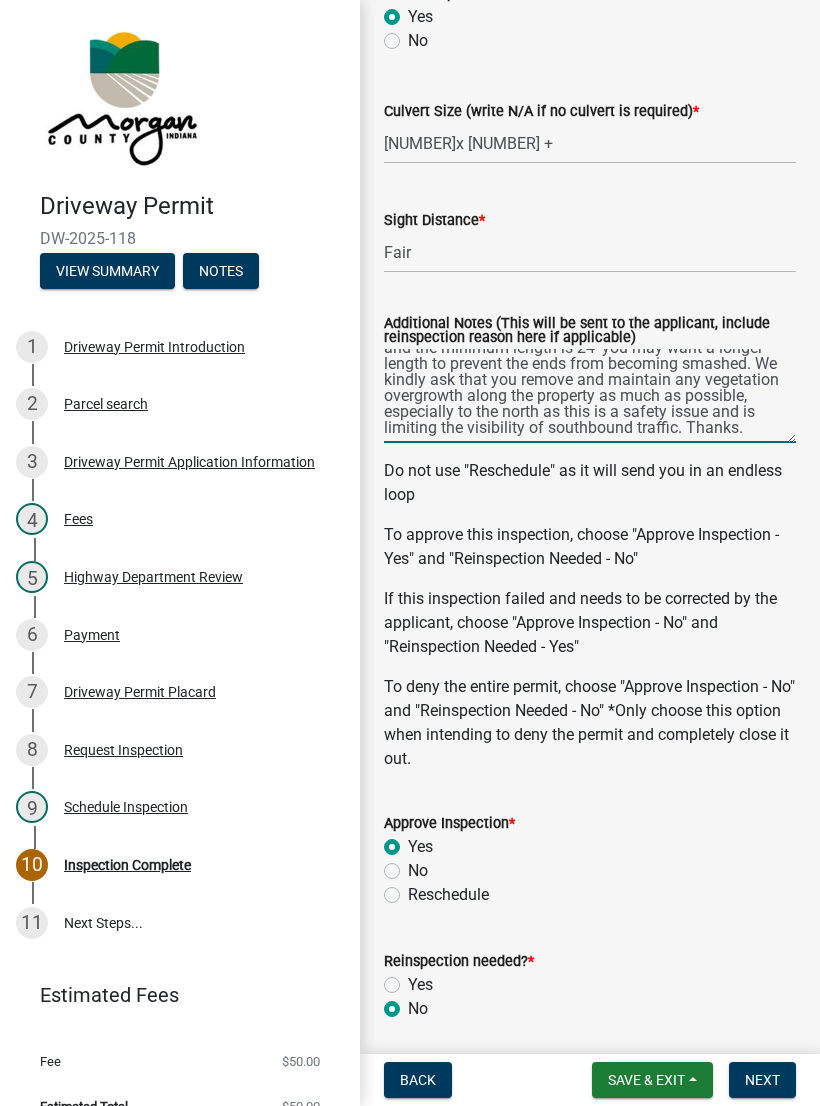scroll, scrollTop: 74, scrollLeft: 0, axis: vertical 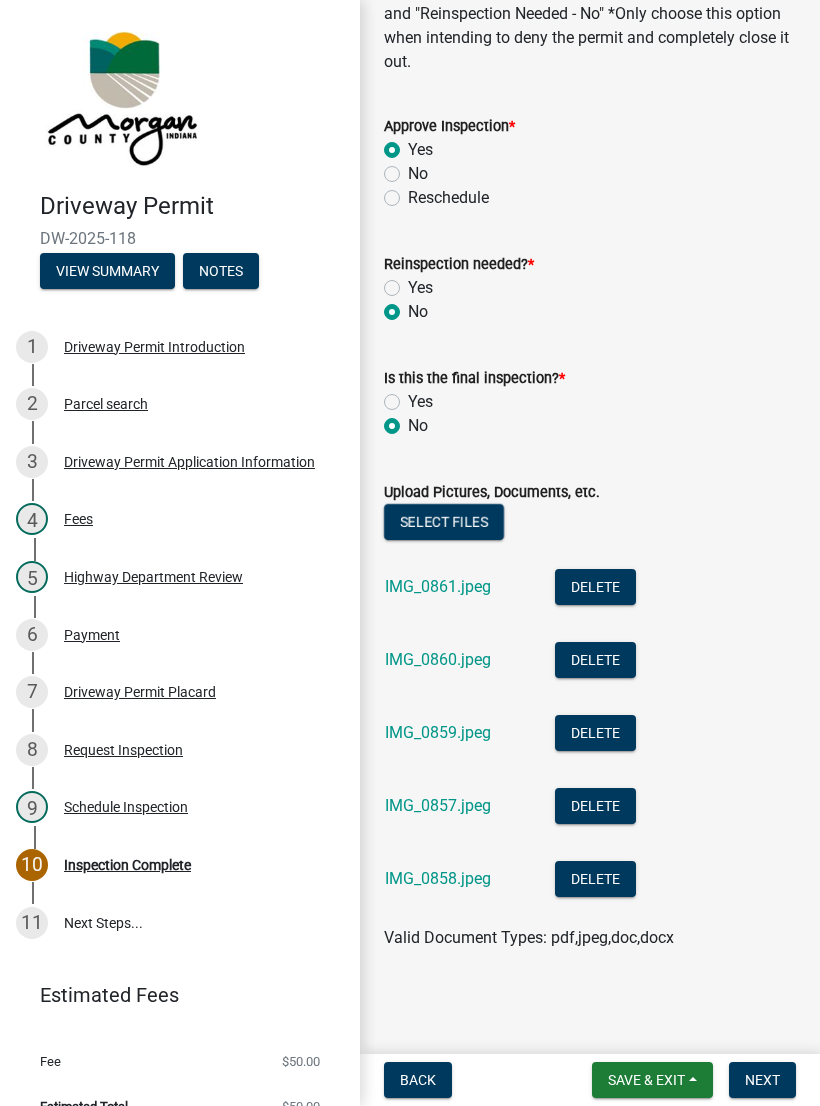 click on "Upload Pictures, Documents, etc.    Select files  IMG_0861.jpeg  Delete  IMG_0860.jpeg  Delete  IMG_0859.jpeg  Delete  IMG_0857.jpeg  Delete  IMG_0858.jpeg  Delete  Valid Document Types: pdf,jpeg,doc,docx" 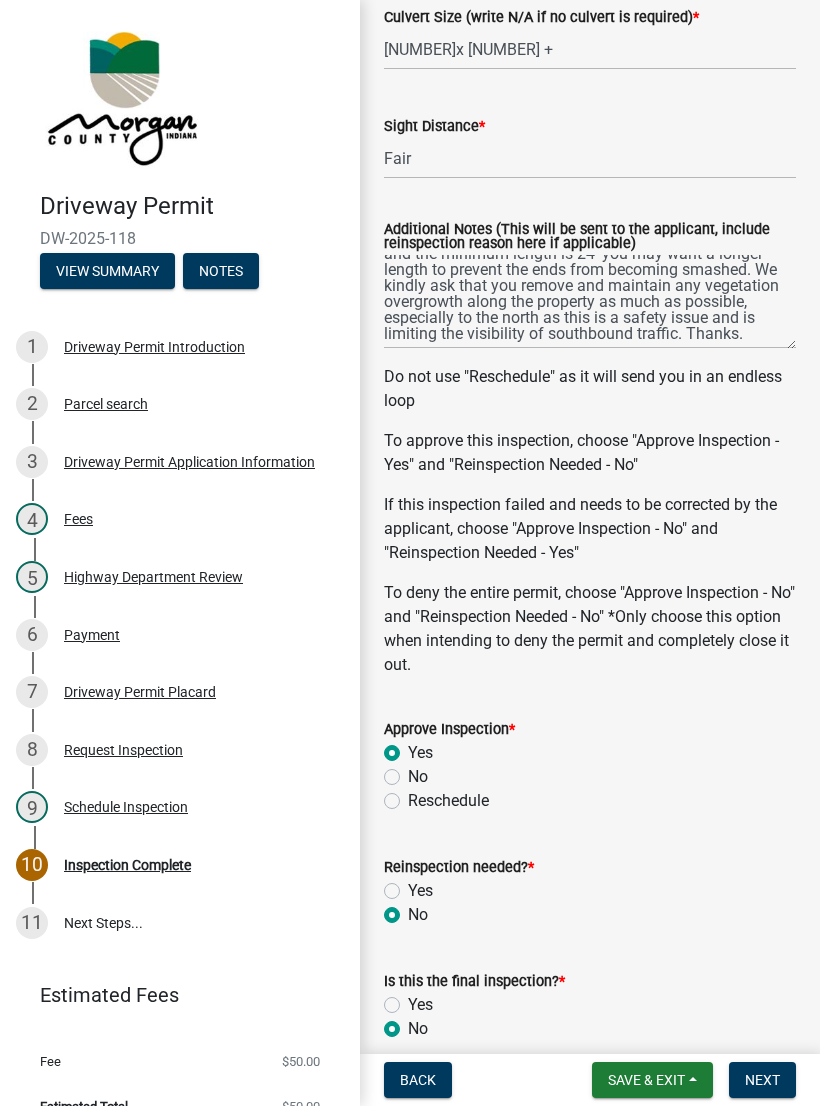 scroll, scrollTop: 648, scrollLeft: 0, axis: vertical 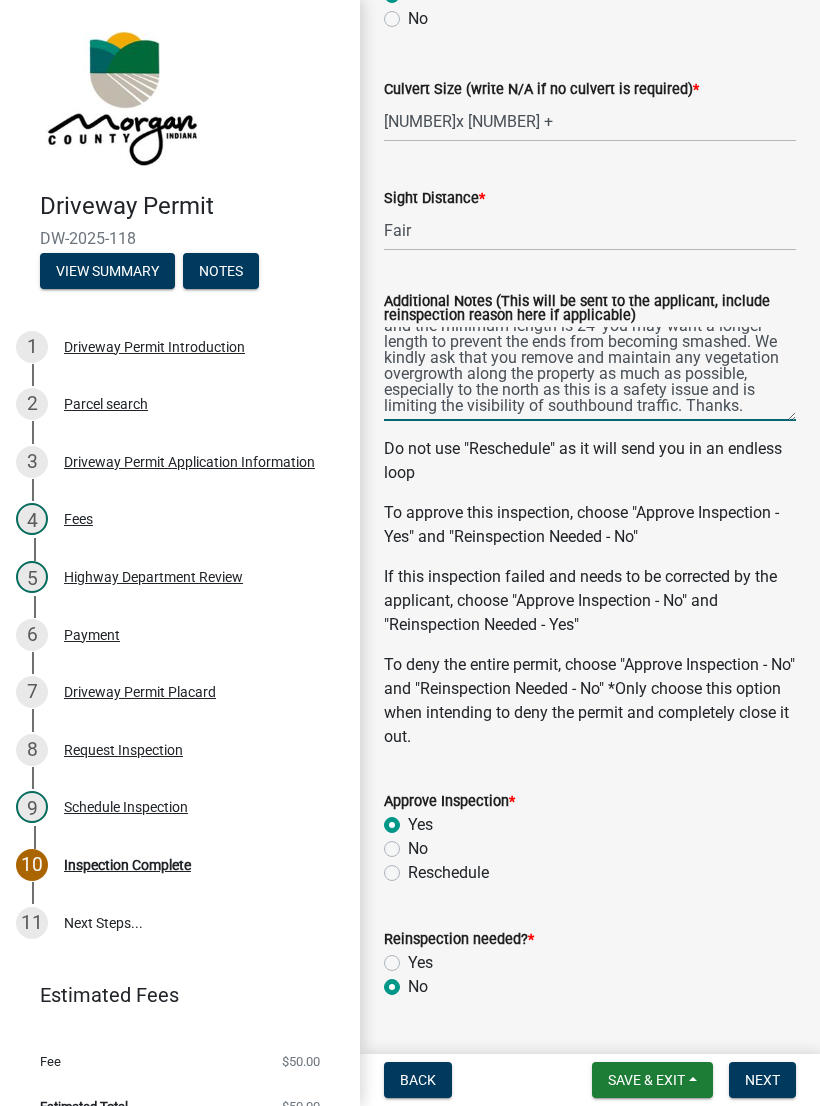 click on "A culvert is likely needed to prevent storm water from backing up onto the neighbors to the south and protruding onto the roadway. The minimum would be 12” diameter and the minimum length is 24’ you may want a longer length to prevent the ends from becoming smashed. We kindly ask that you remove and maintain any vegetation overgrowth along the property as much as possible, especially to the north as this is a safety issue and is limiting the visibility of southbound traffic. Thanks." at bounding box center [590, 374] 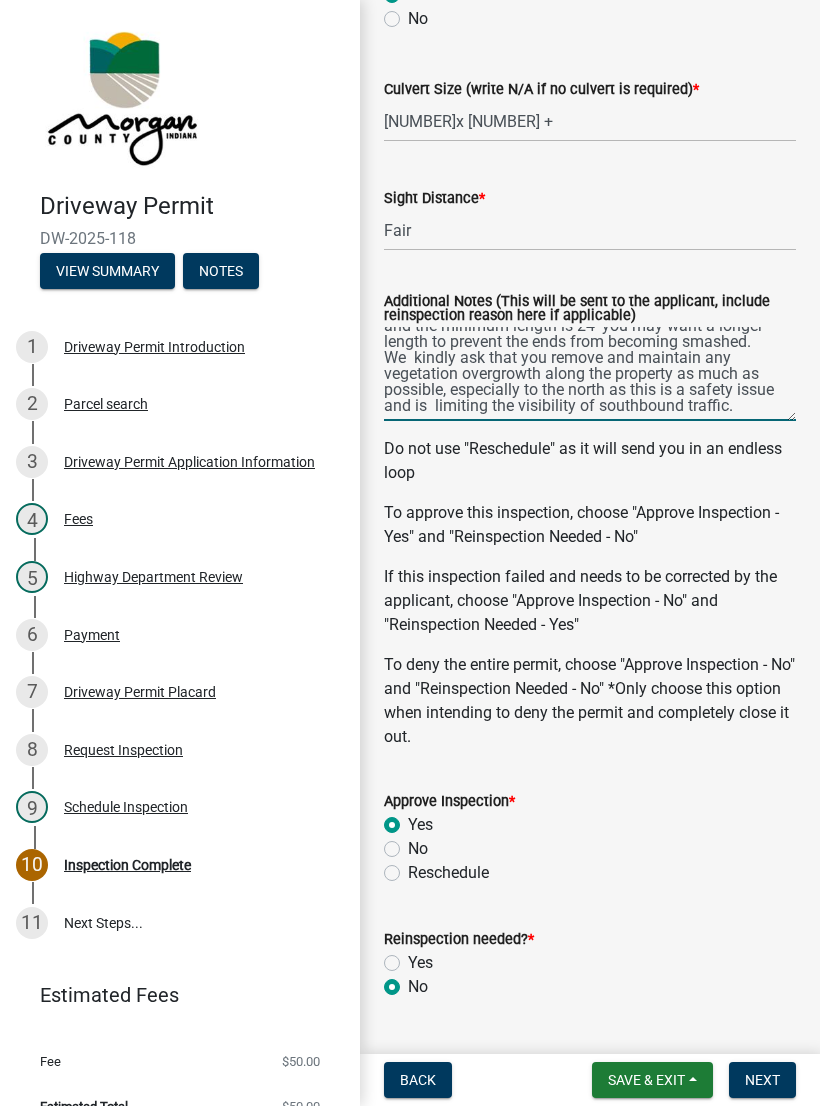 scroll, scrollTop: 64, scrollLeft: 0, axis: vertical 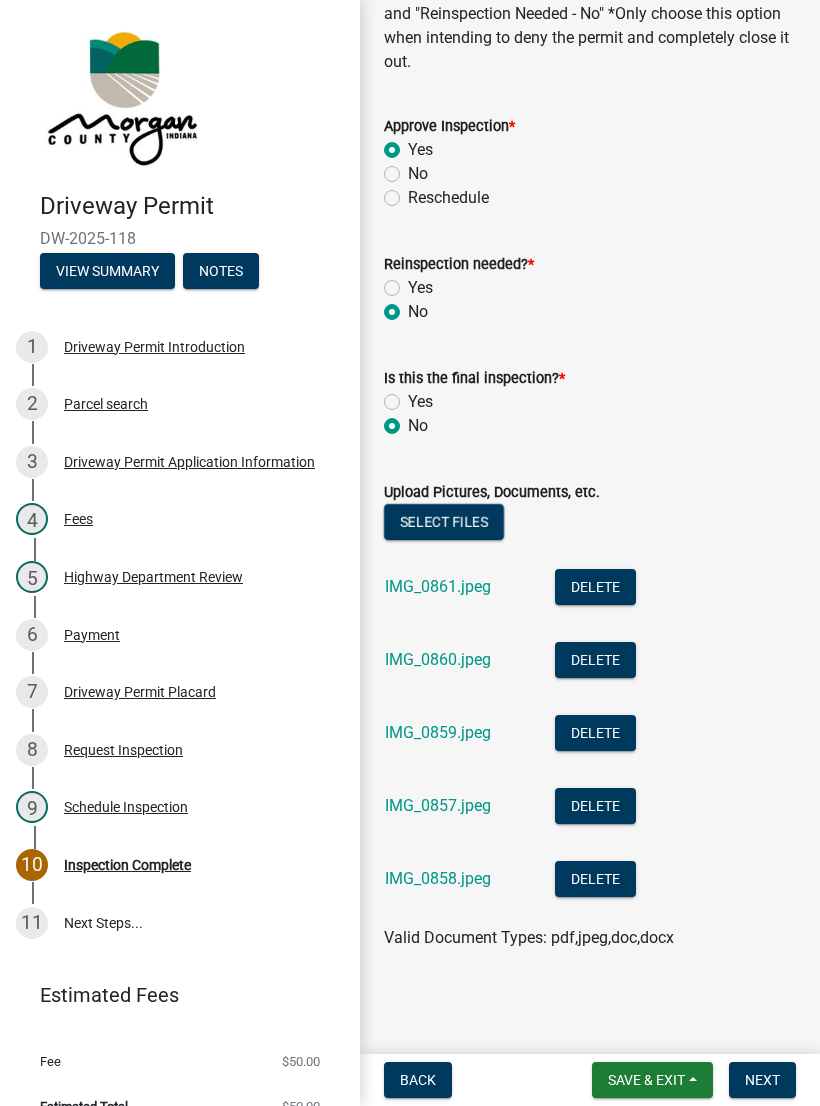 type on "A culvert is likely needed to prevent storm water from backing up onto the neighbors to the south and protruding onto the roadway.   The minimum would be 12” diameter and the minimum length is 24’ you may want a longer length to prevent the ends from becoming smashed.      We  kindly ask that you remove and maintain any vegetation overgrowth along the property as much as possible, especially to the north as this is a safety issue and is  limiting the visibility of southbound traffic." 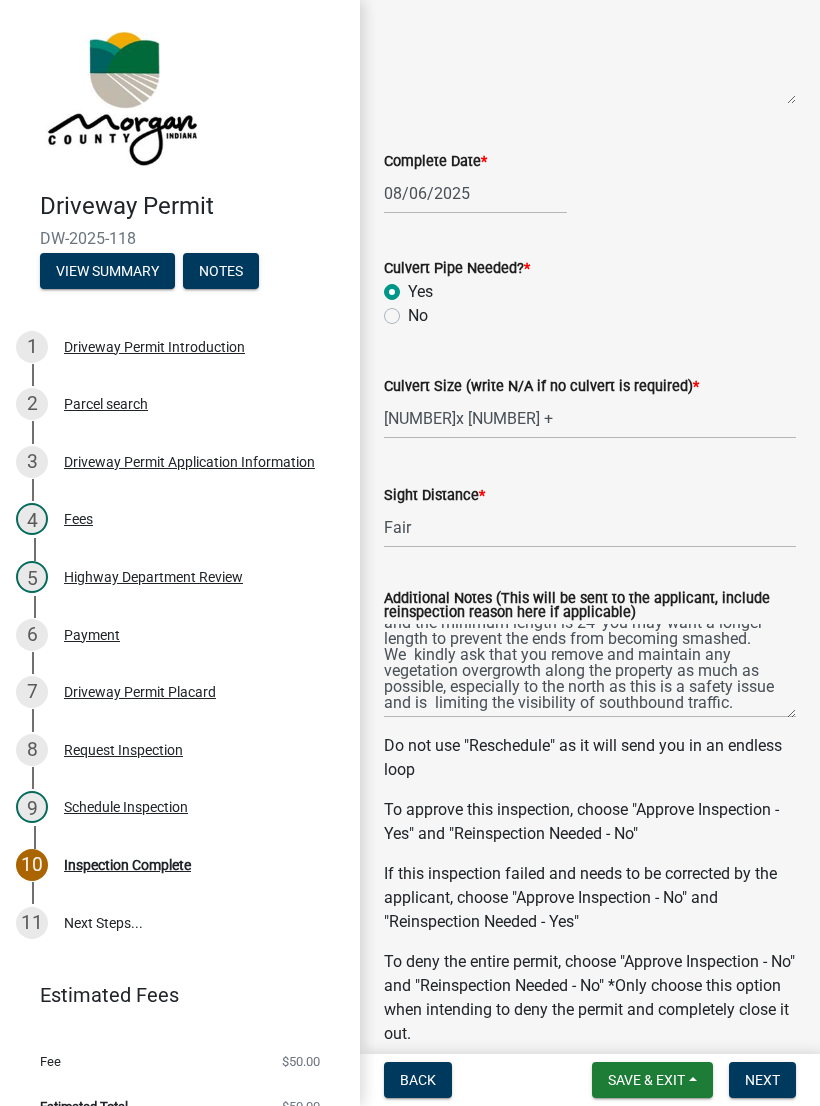 scroll, scrollTop: 349, scrollLeft: 0, axis: vertical 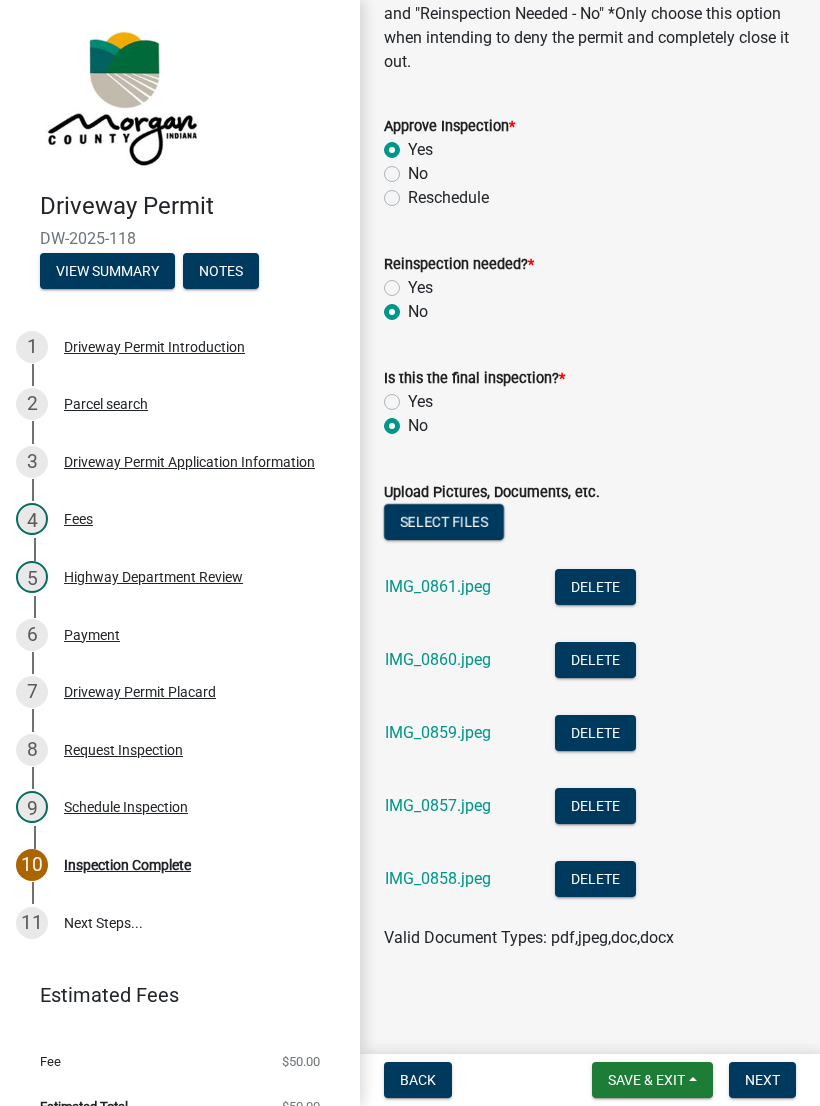 click on "Next" at bounding box center [762, 1080] 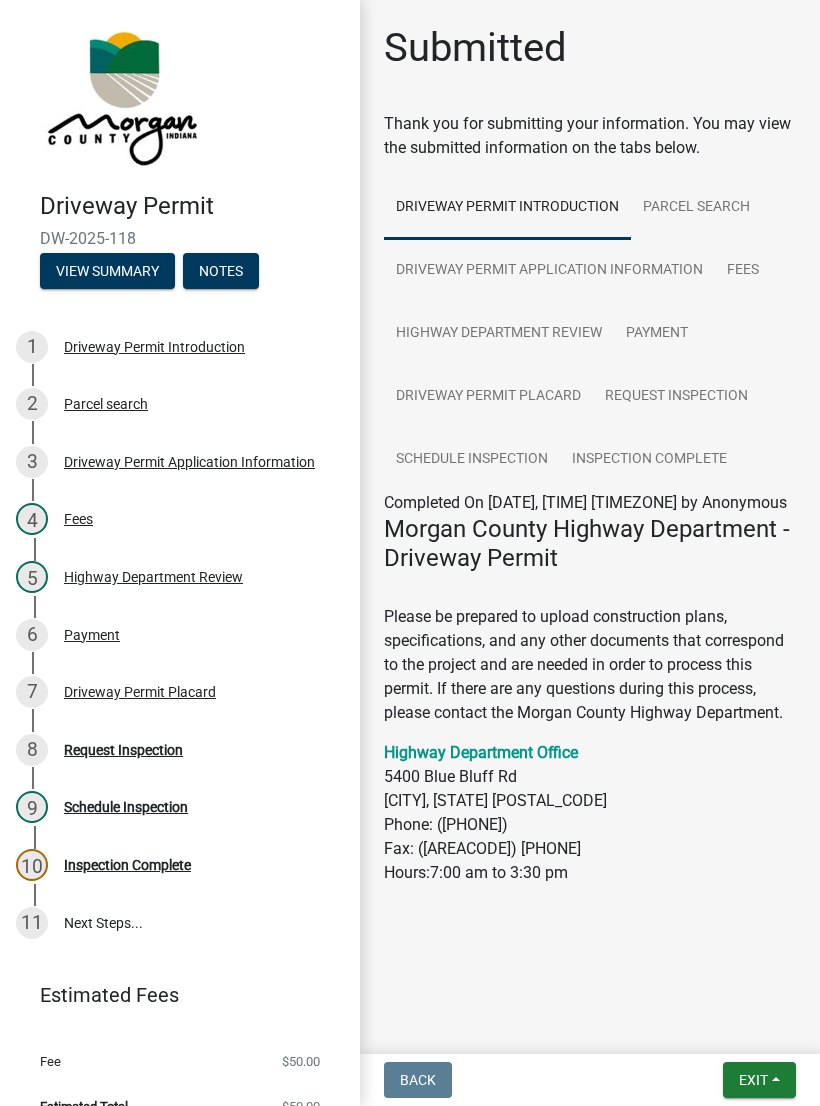scroll, scrollTop: 0, scrollLeft: 0, axis: both 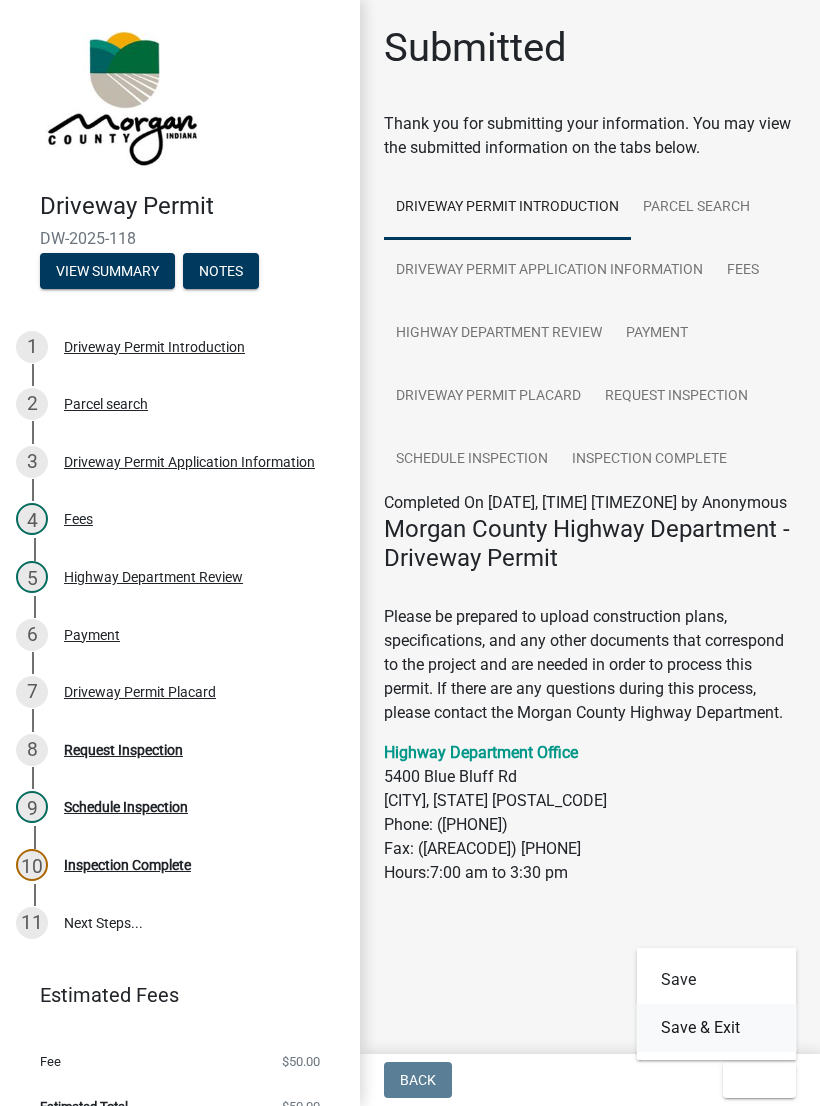 click on "Save & Exit" at bounding box center [717, 1028] 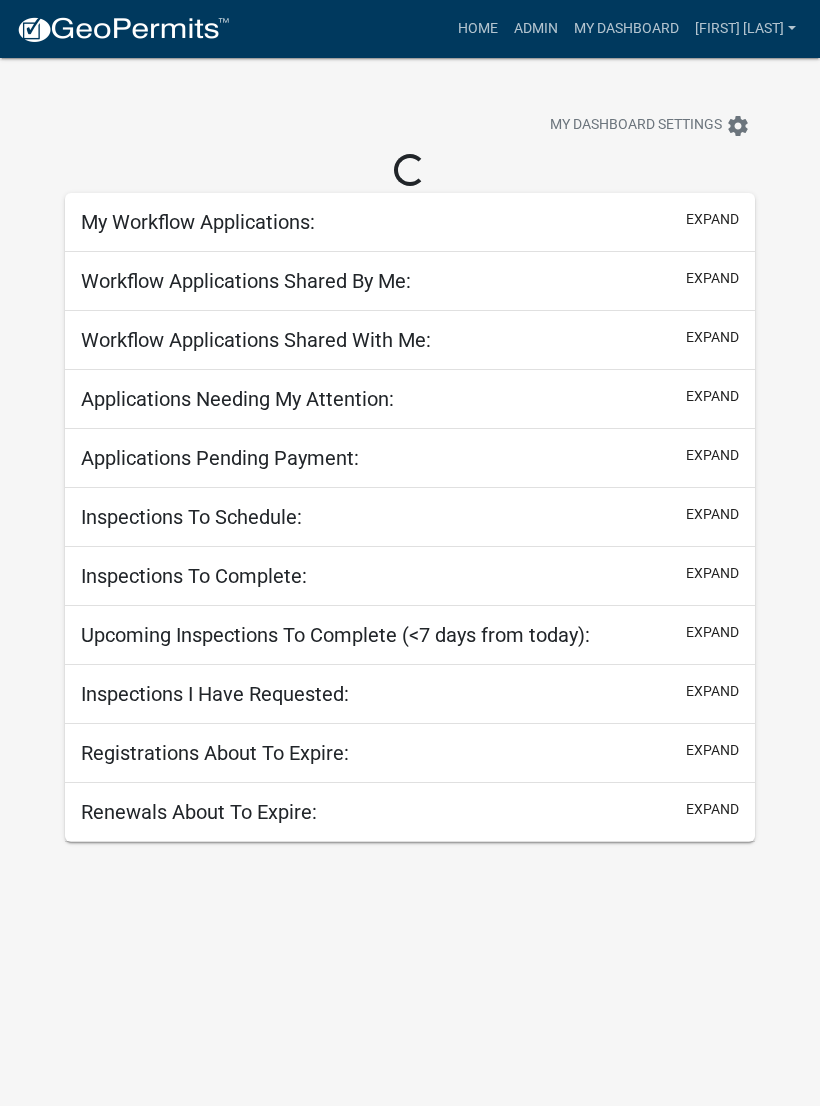 select on "3: 100" 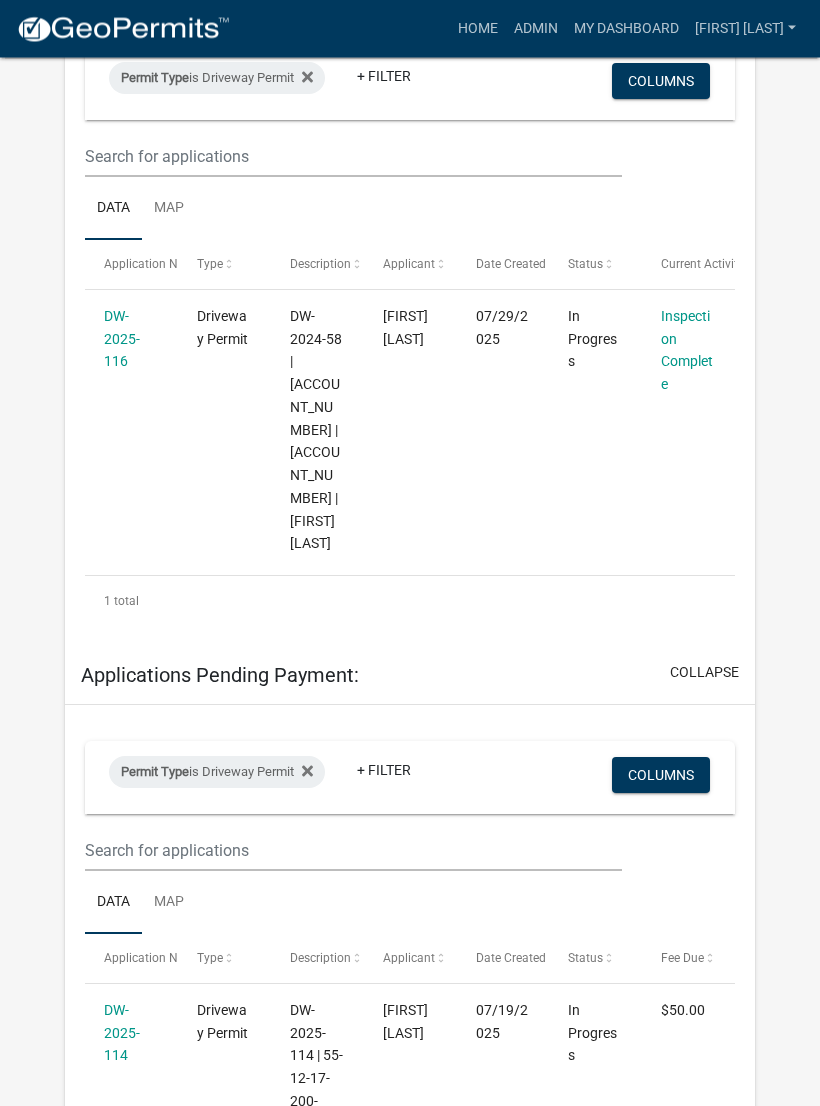 scroll, scrollTop: 401, scrollLeft: 0, axis: vertical 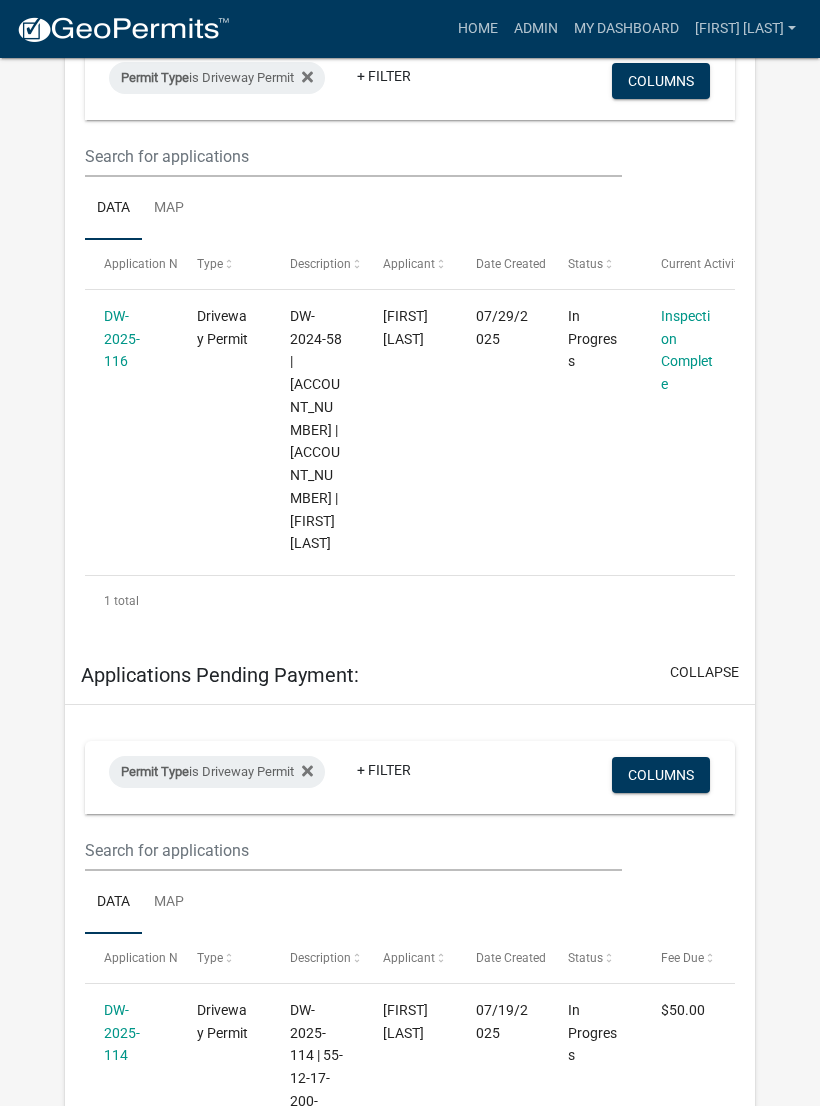 click on "DW-2025-116" 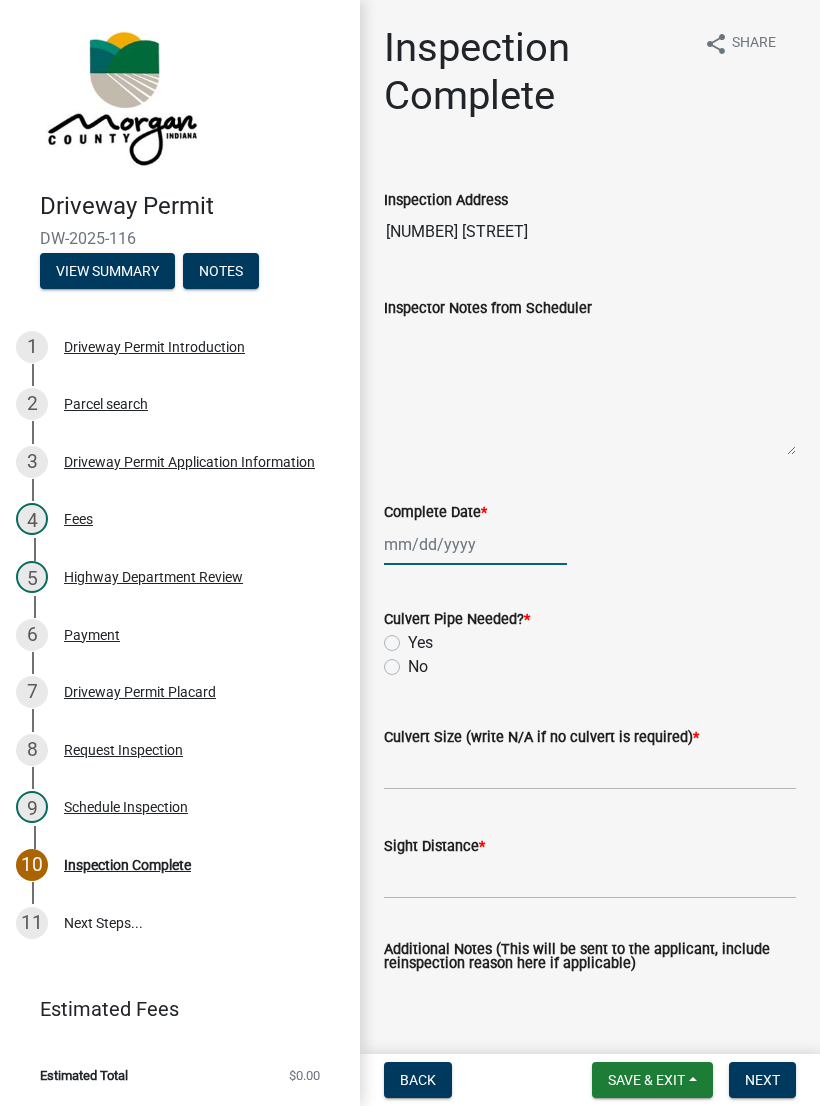 click 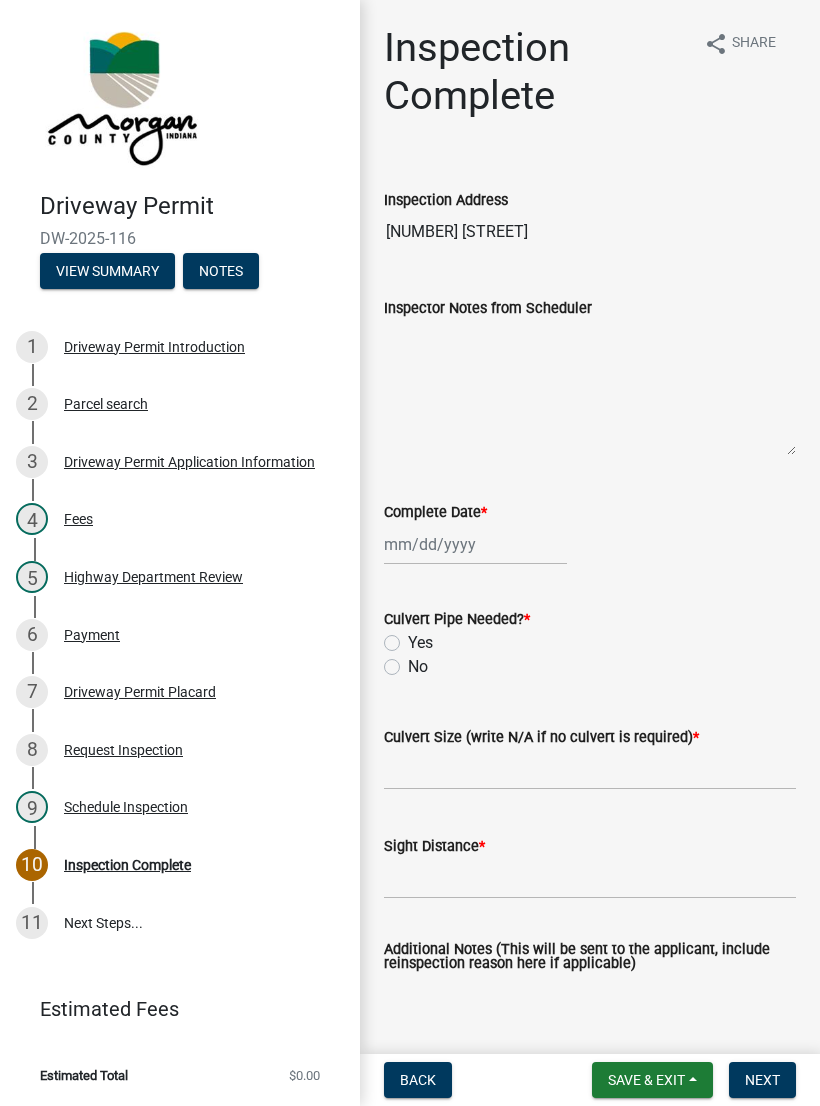select on "8" 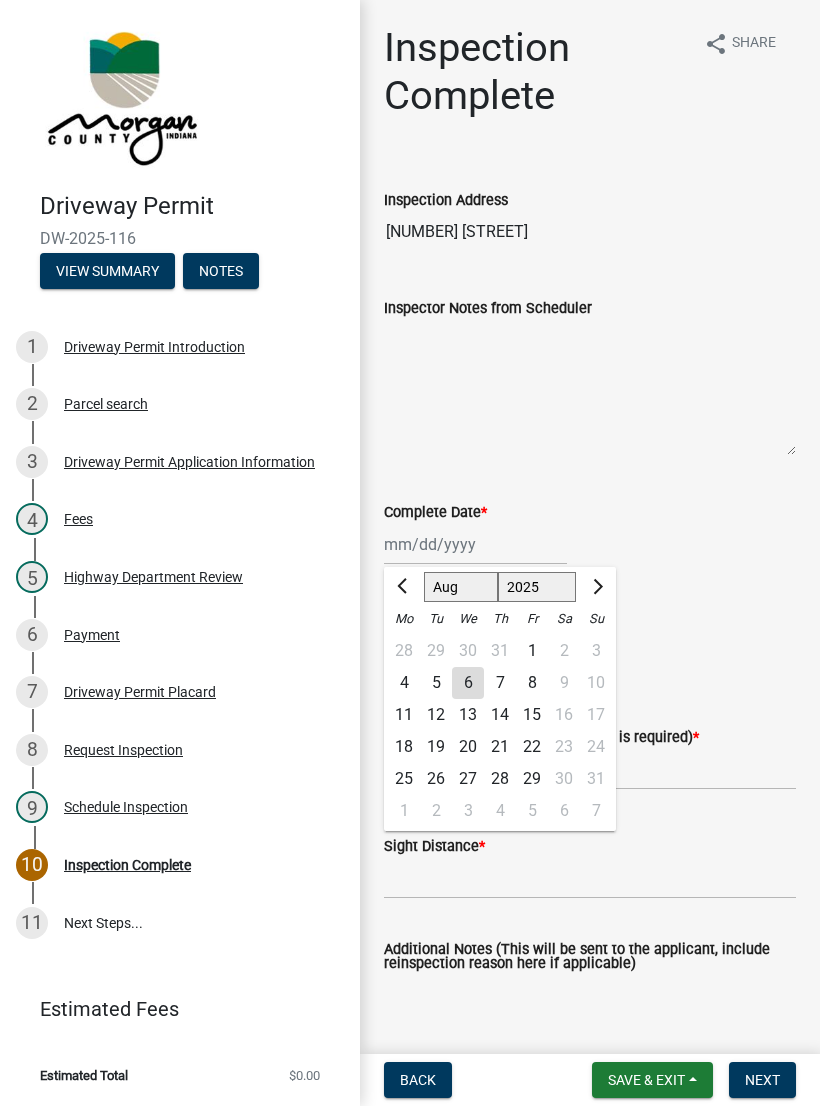 click on "6" 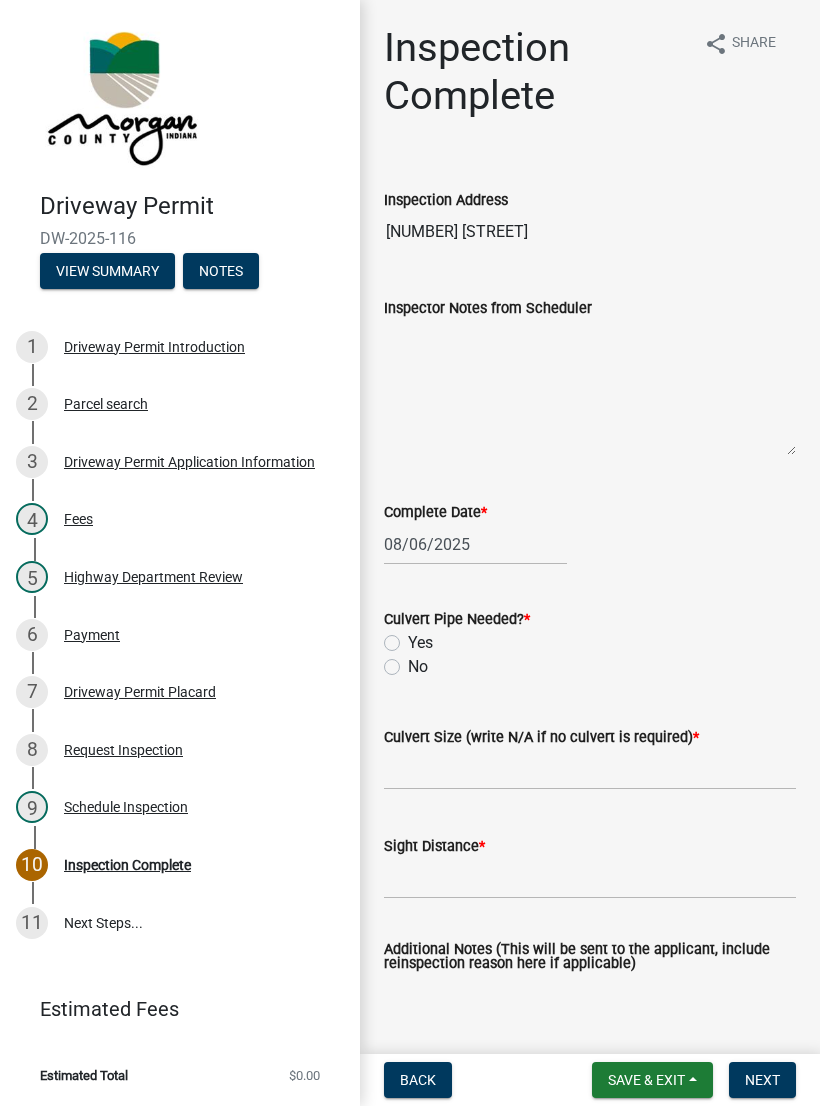 click on "Yes" 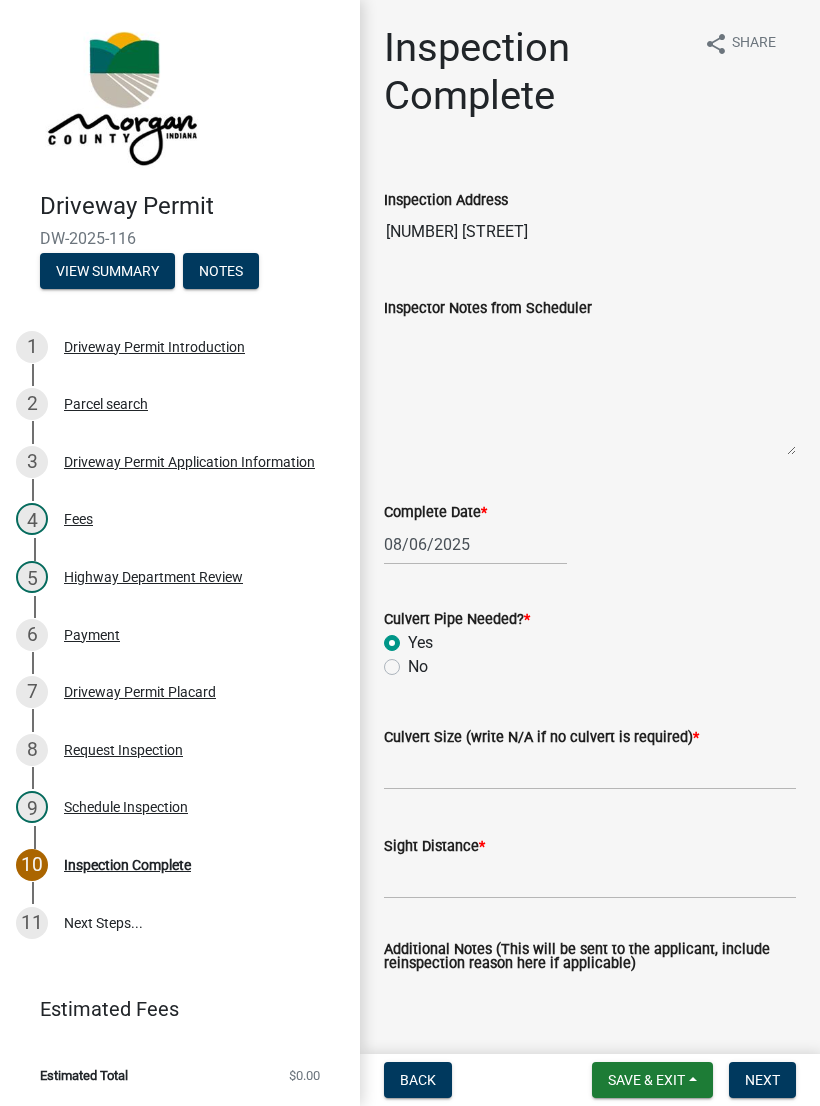 radio on "true" 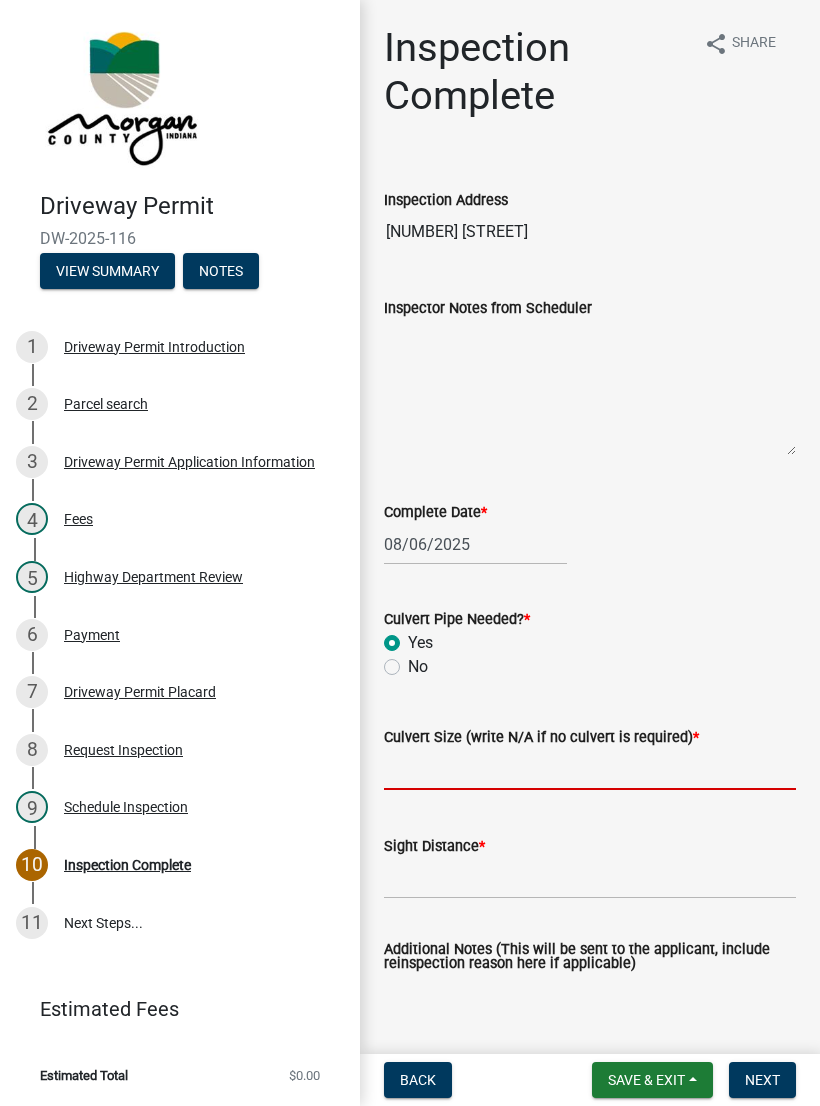 click on "Culvert Size (write N/A if no culvert is required)  *" at bounding box center [590, 769] 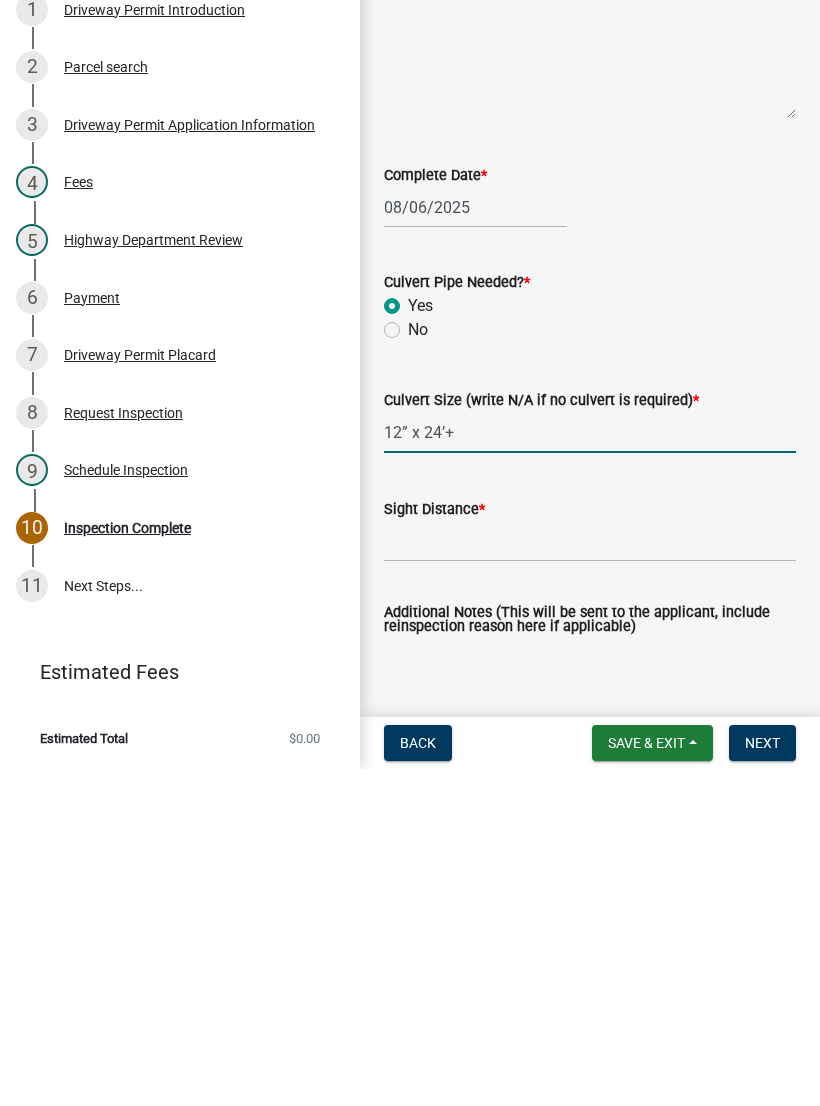 type on "12” x 24’+" 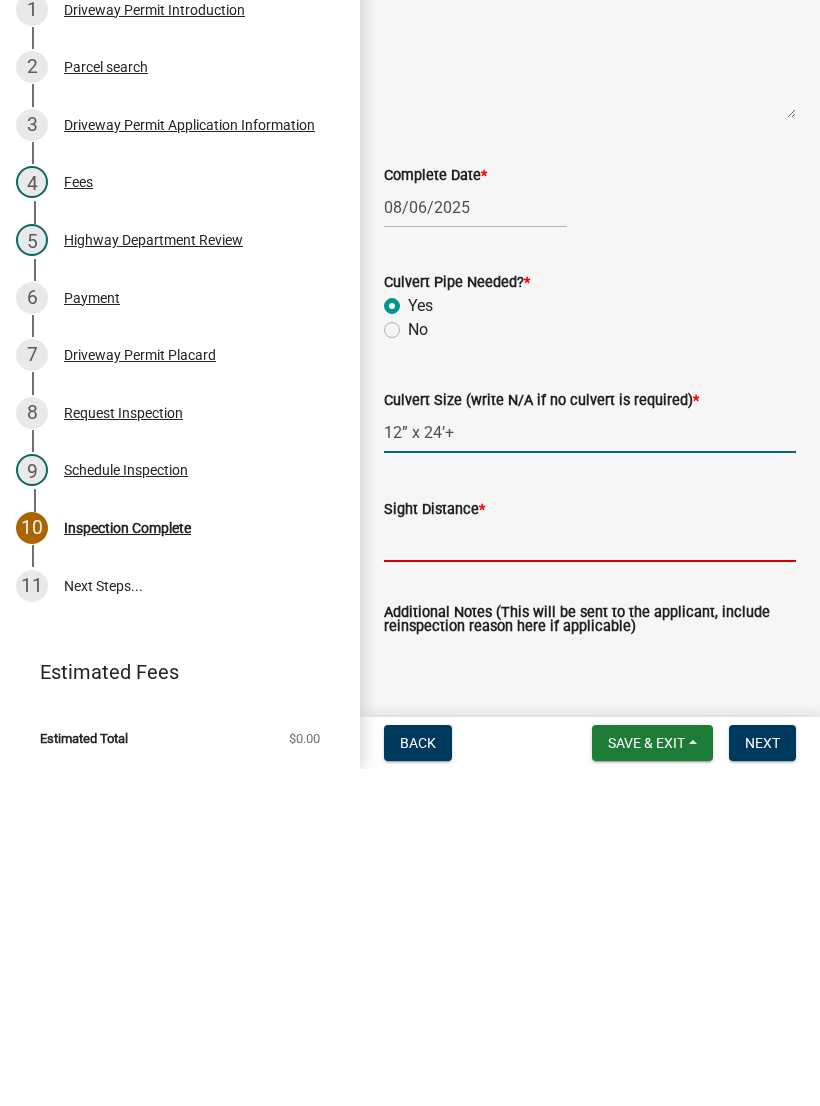 click on "Sight Distance  *" at bounding box center (590, 878) 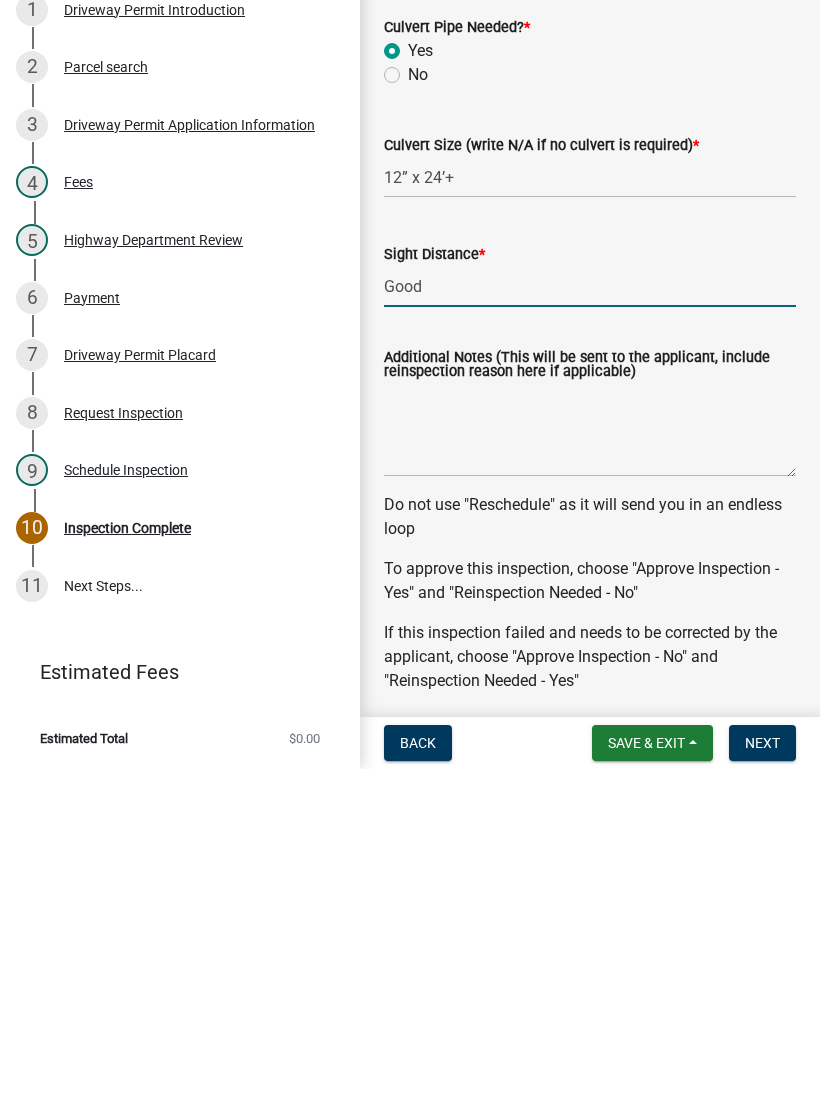 scroll, scrollTop: 257, scrollLeft: 0, axis: vertical 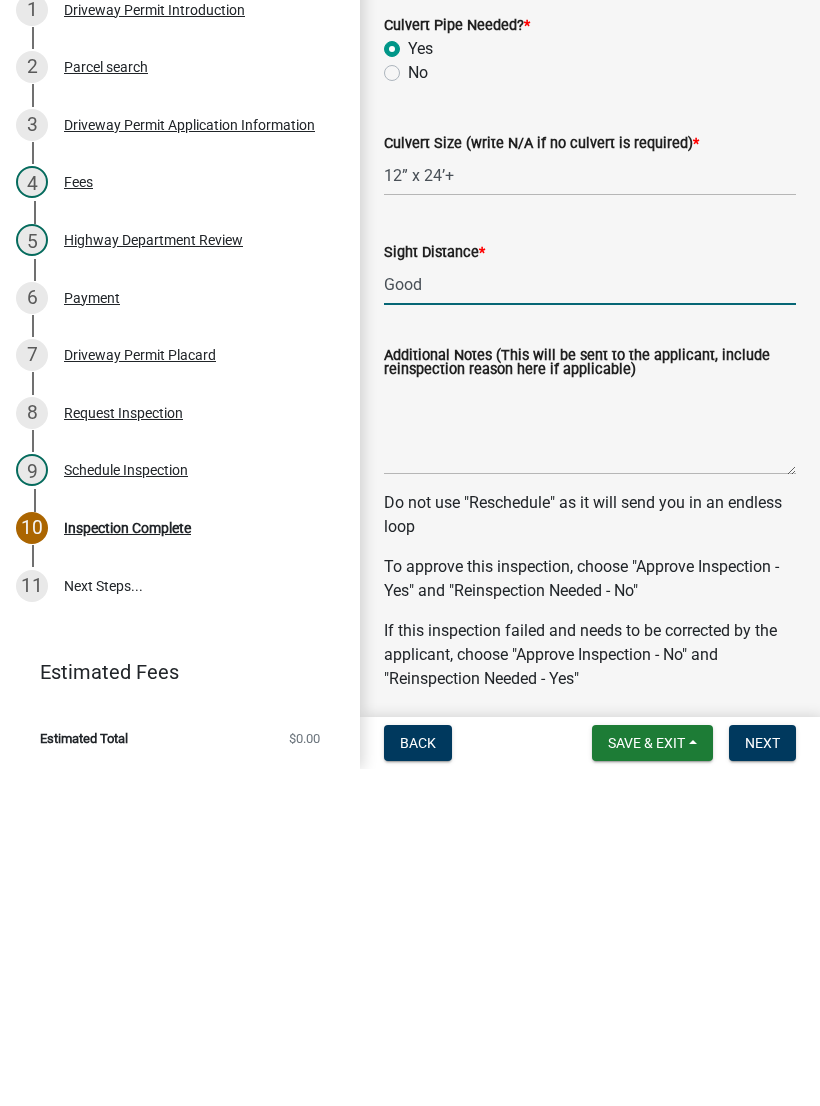 type on "Good" 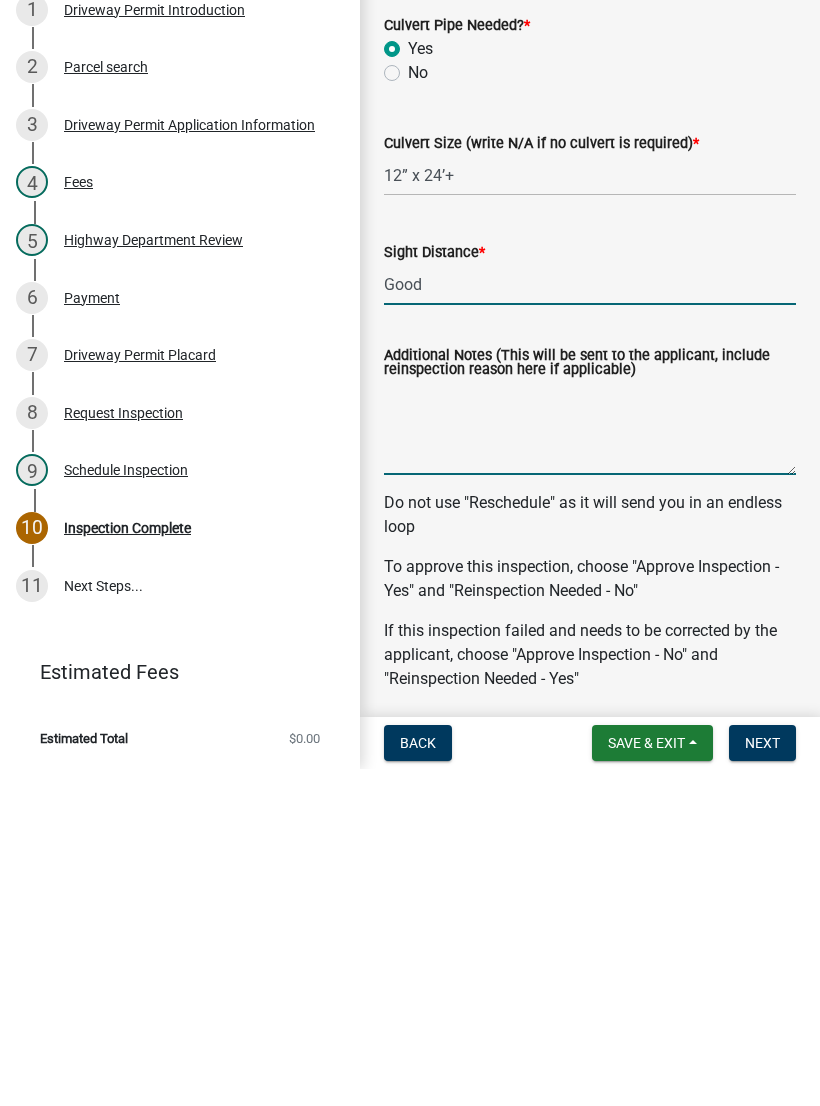 click on "Additional Notes (This will be sent to the applicant, include reinspection reason here if applicable)" at bounding box center (590, 765) 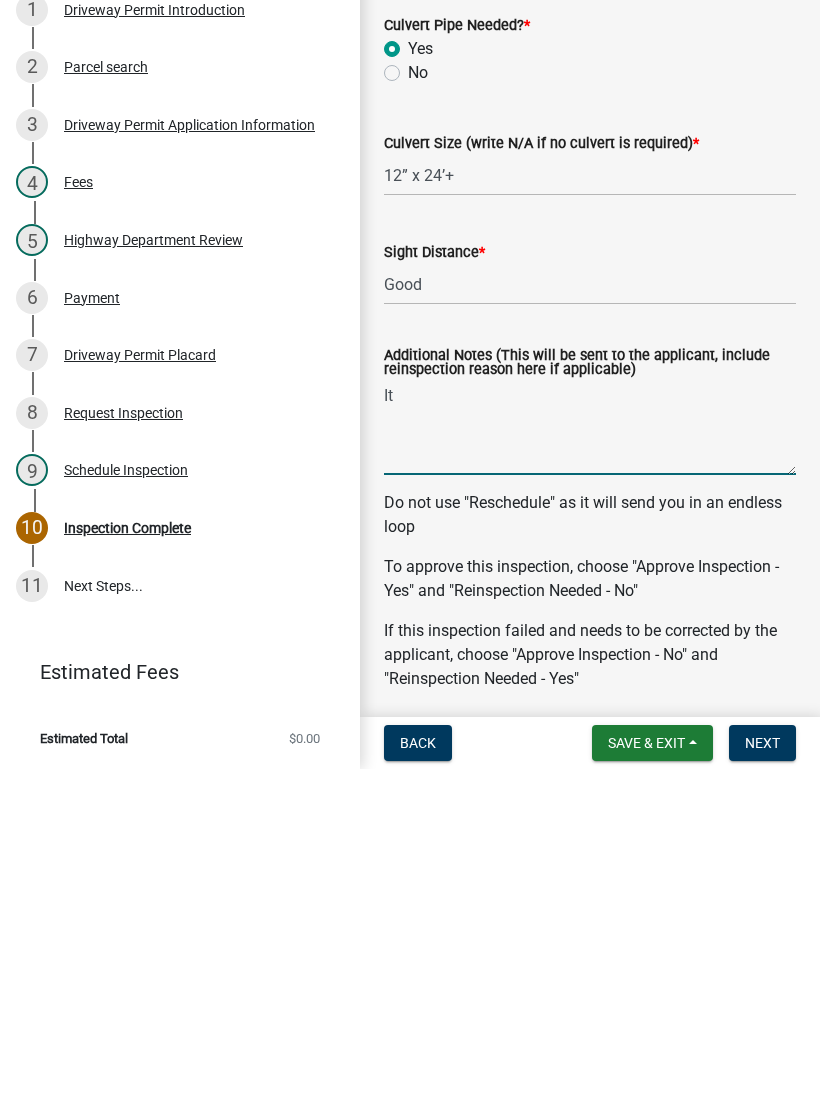 type on "I" 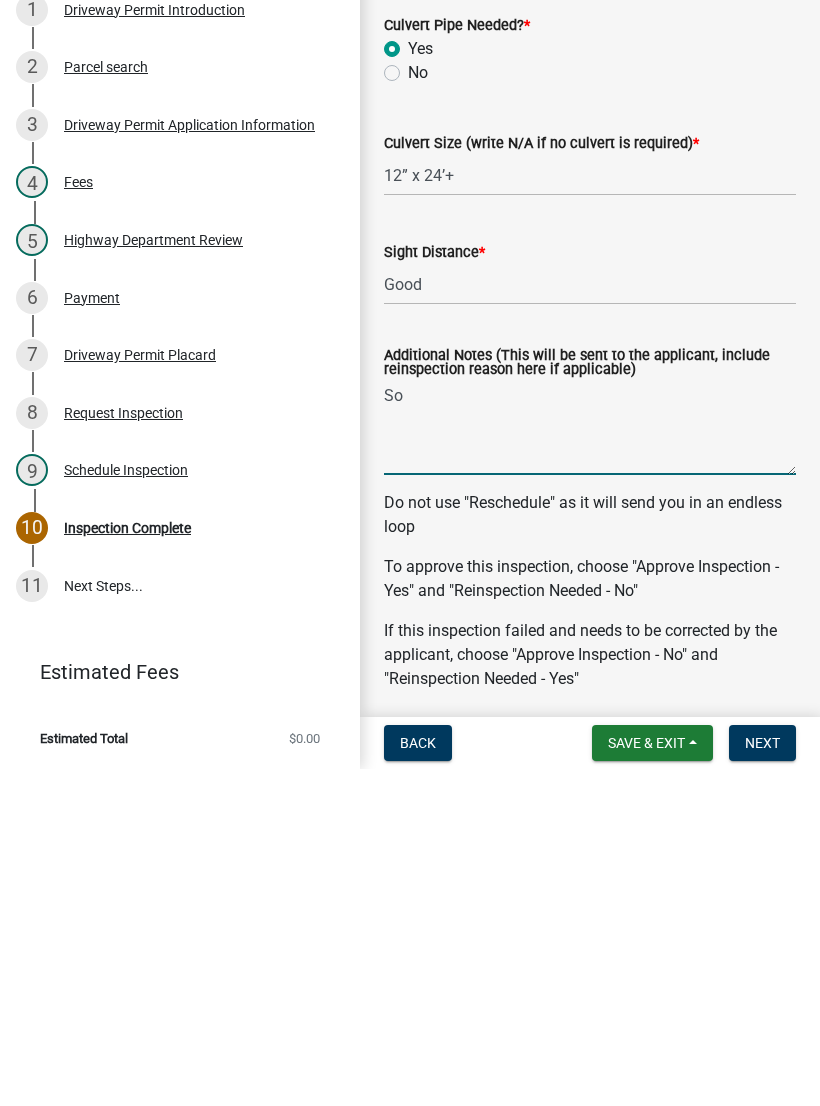 type on "S" 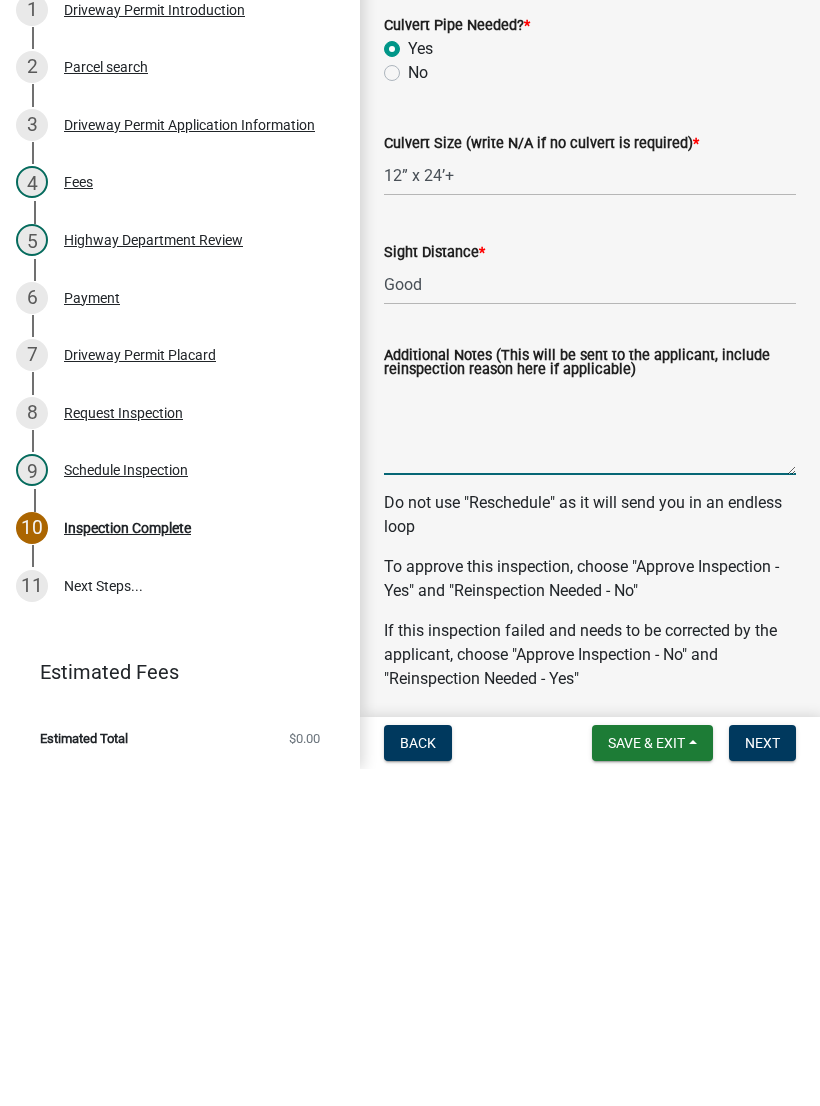 type on "M" 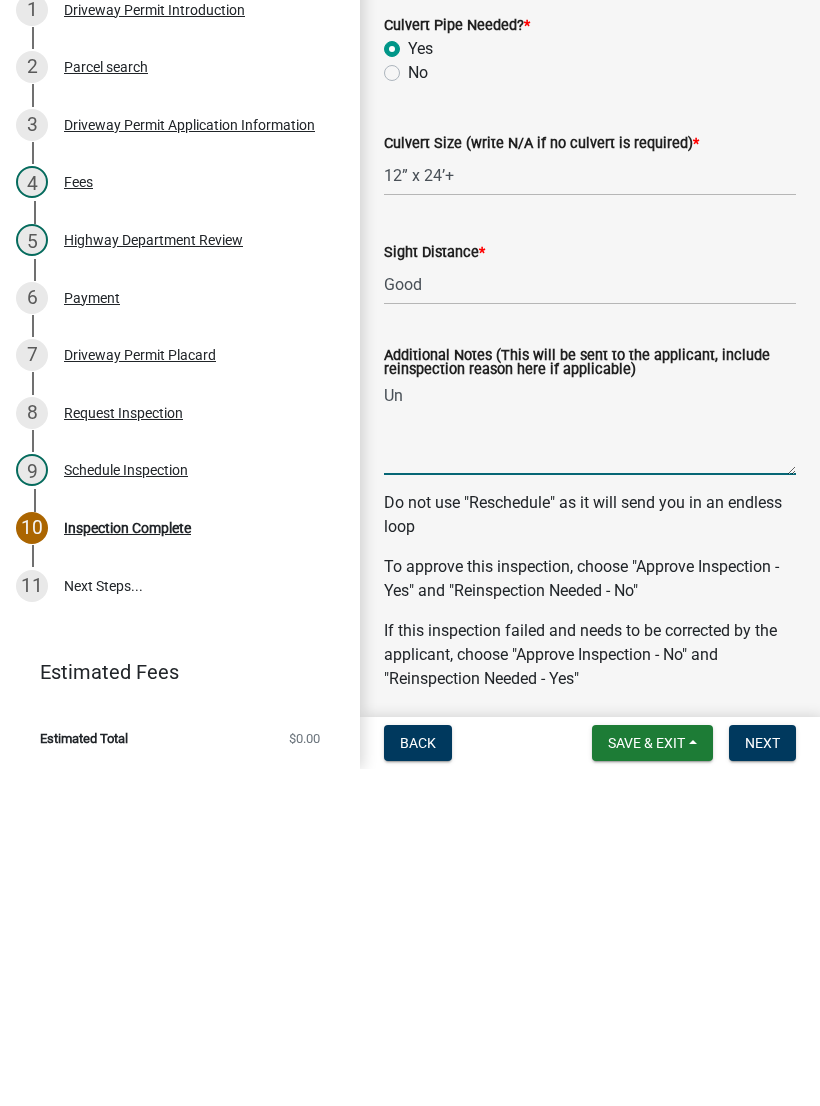 type on "U" 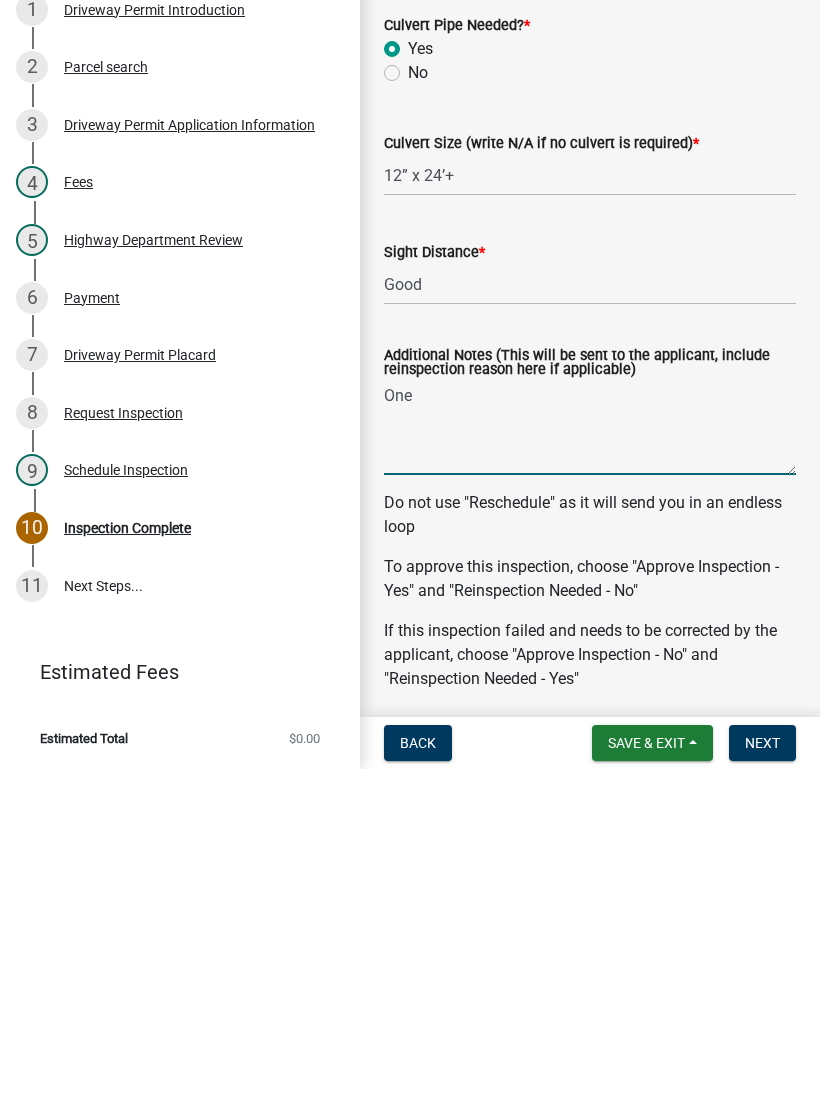 type on "One" 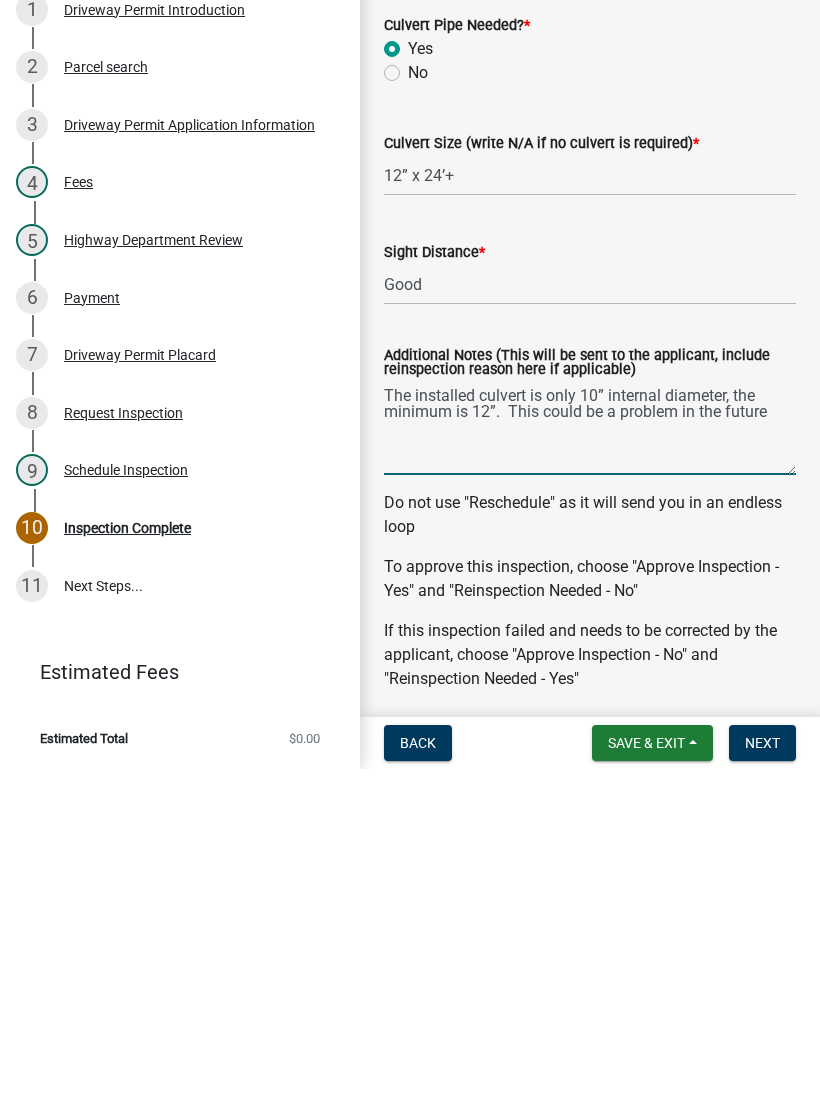 click on "The installed culvert is only 10” internal diameter, the minimum is 12”.  This could be a problem in the future" at bounding box center [590, 765] 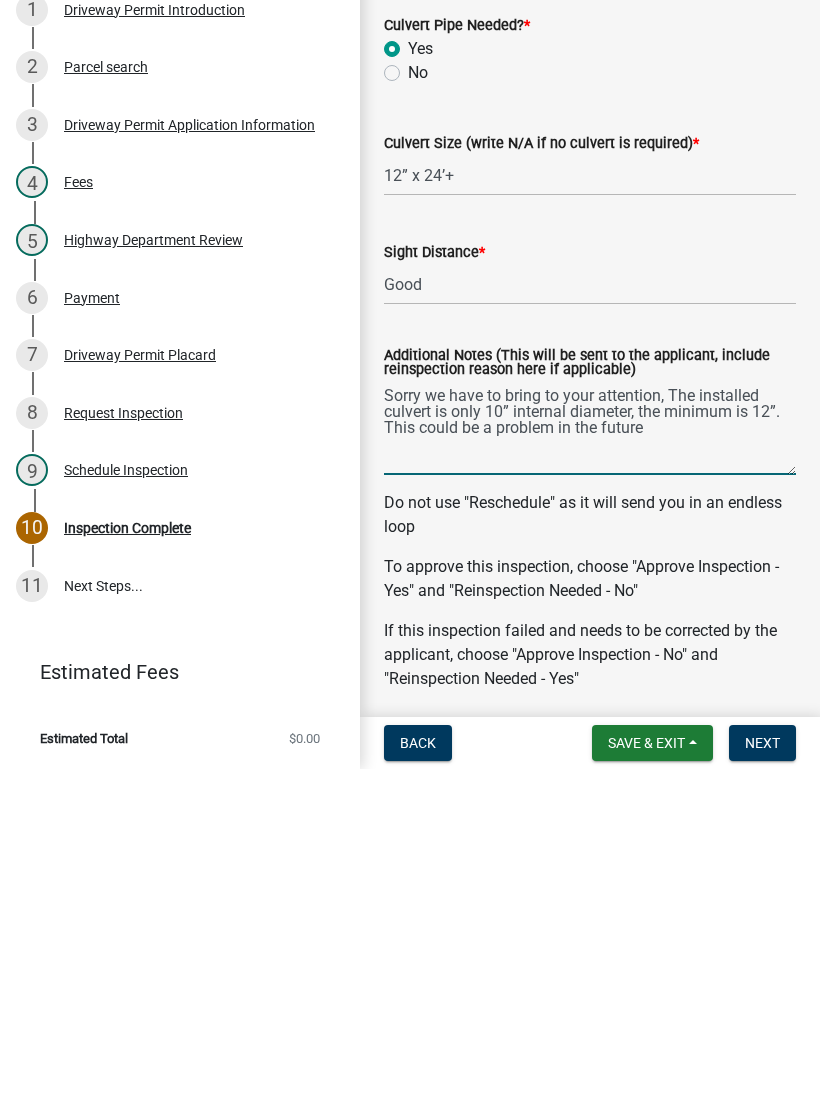 click on "Sorry we have to bring to your attention, The installed culvert is only 10” internal diameter, the minimum is 12”. This could be a problem in the future" at bounding box center (590, 765) 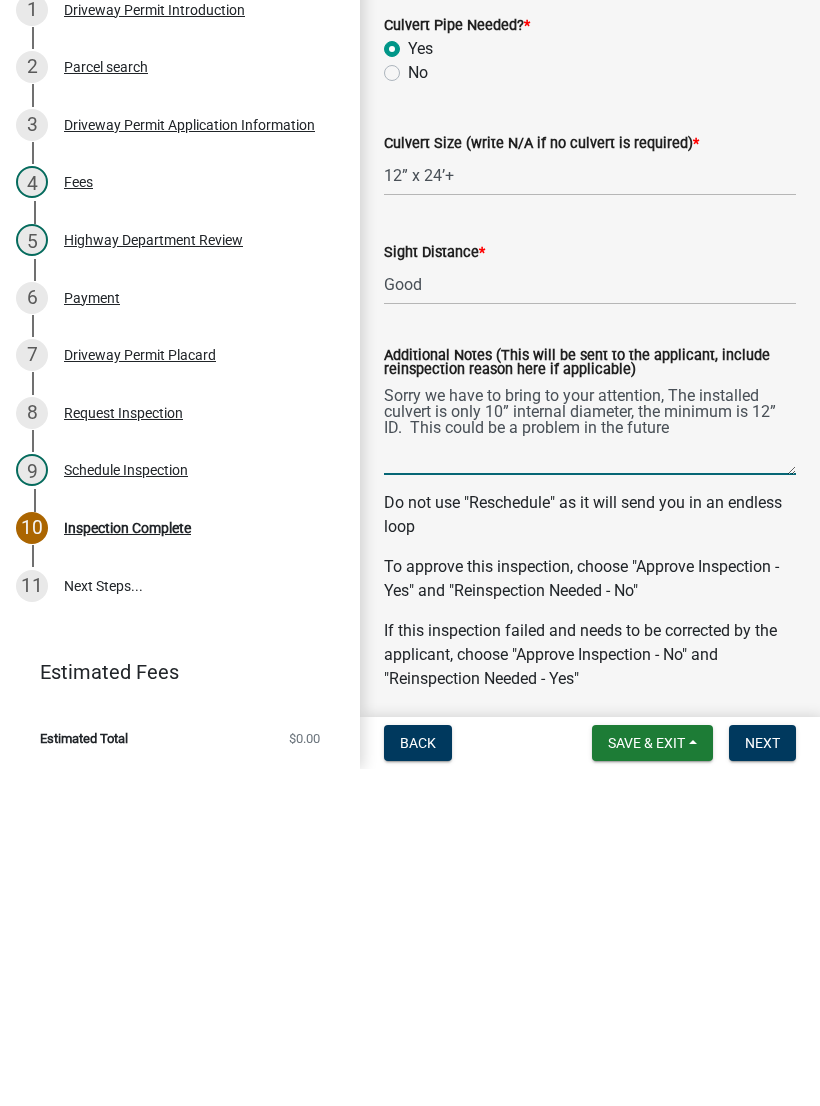 click on "Sorry we have to bring to your attention, The installed culvert is only 10” internal diameter, the minimum is 12” ID.  This could be a problem in the future" at bounding box center [590, 765] 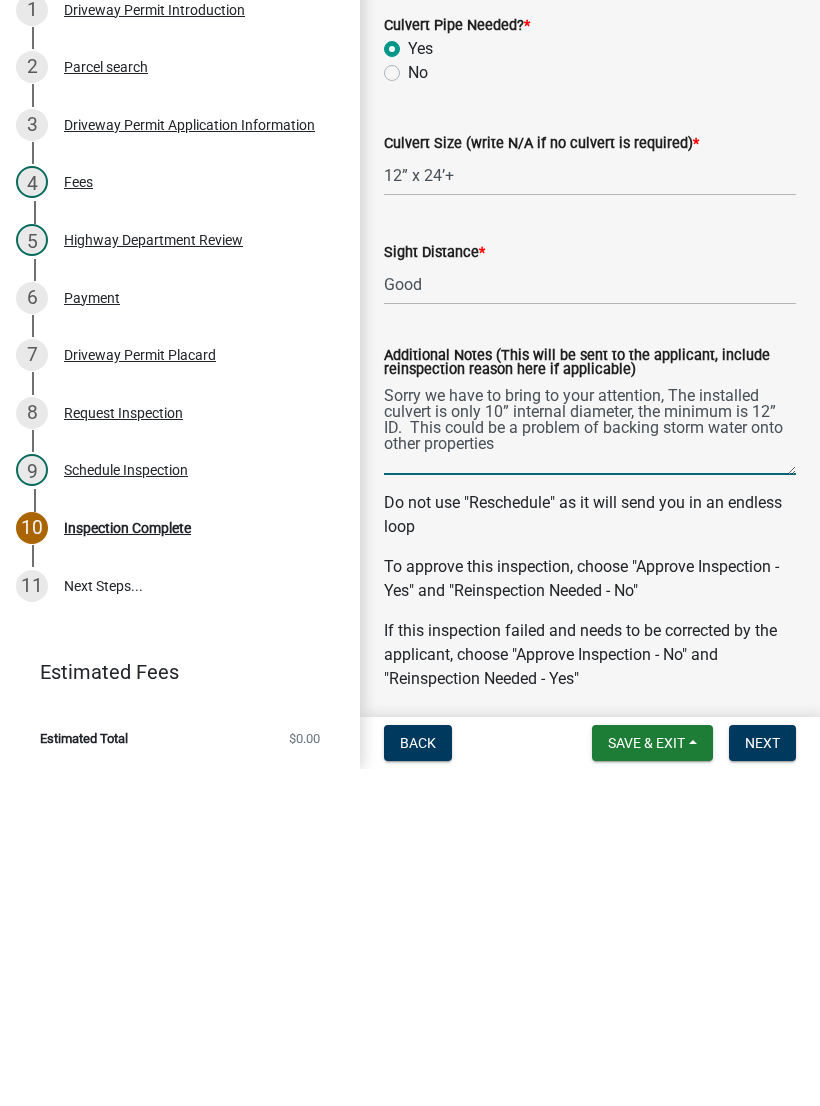 click on "Sorry we have to bring to your attention, The installed culvert is only 10” internal diameter, the minimum is 12” ID.  This could be a problem of backing storm water onto other properties" at bounding box center (590, 765) 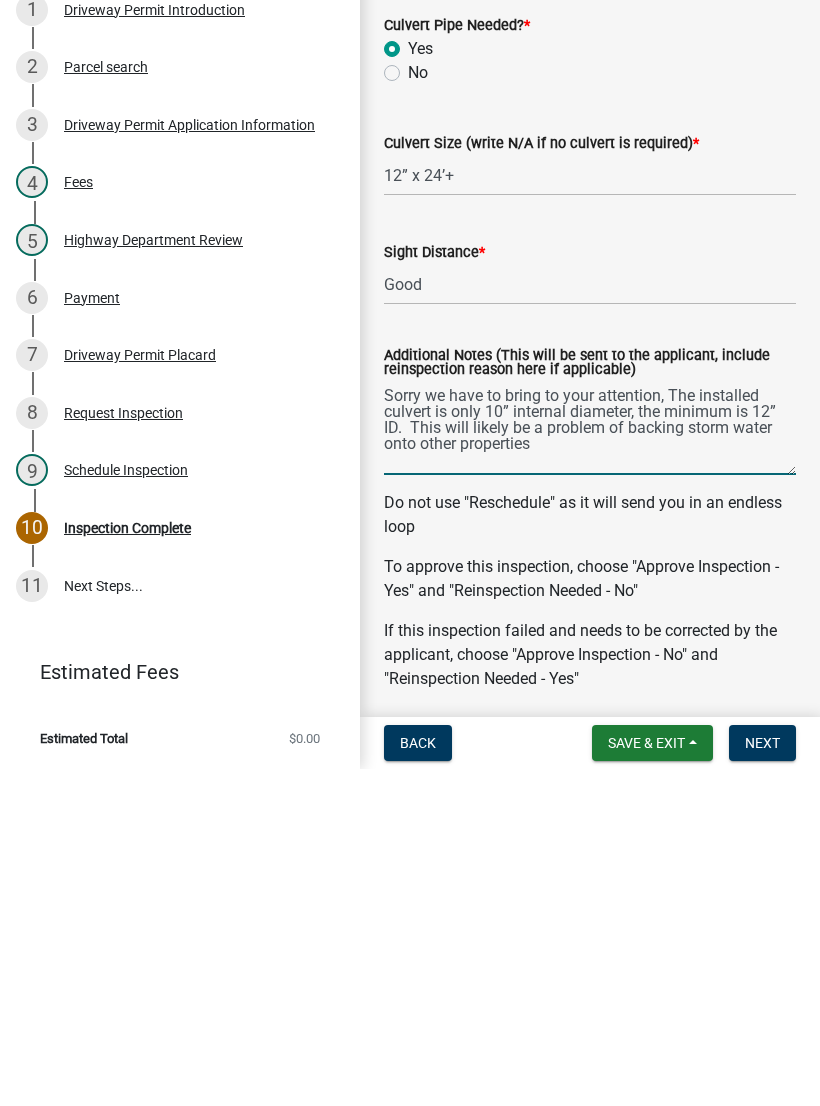 click on "Sorry we have to bring to your attention, The installed culvert is only 10” internal diameter, the minimum is 12” ID.  This will likely be a problem of backing storm water onto other properties" at bounding box center (590, 765) 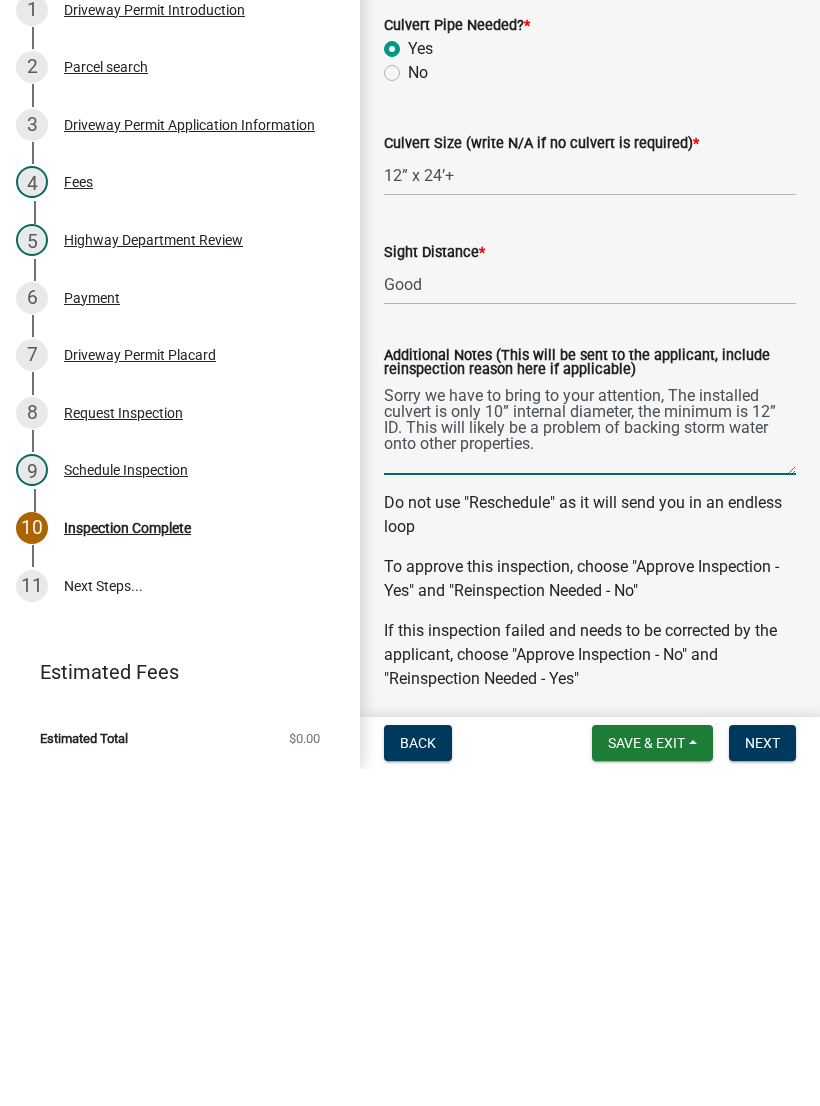click on "Sorry we have to bring to your attention, The installed culvert is only 10” internal diameter, the minimum is 12” ID. This will likely be a problem of backing storm water onto other properties." at bounding box center [590, 765] 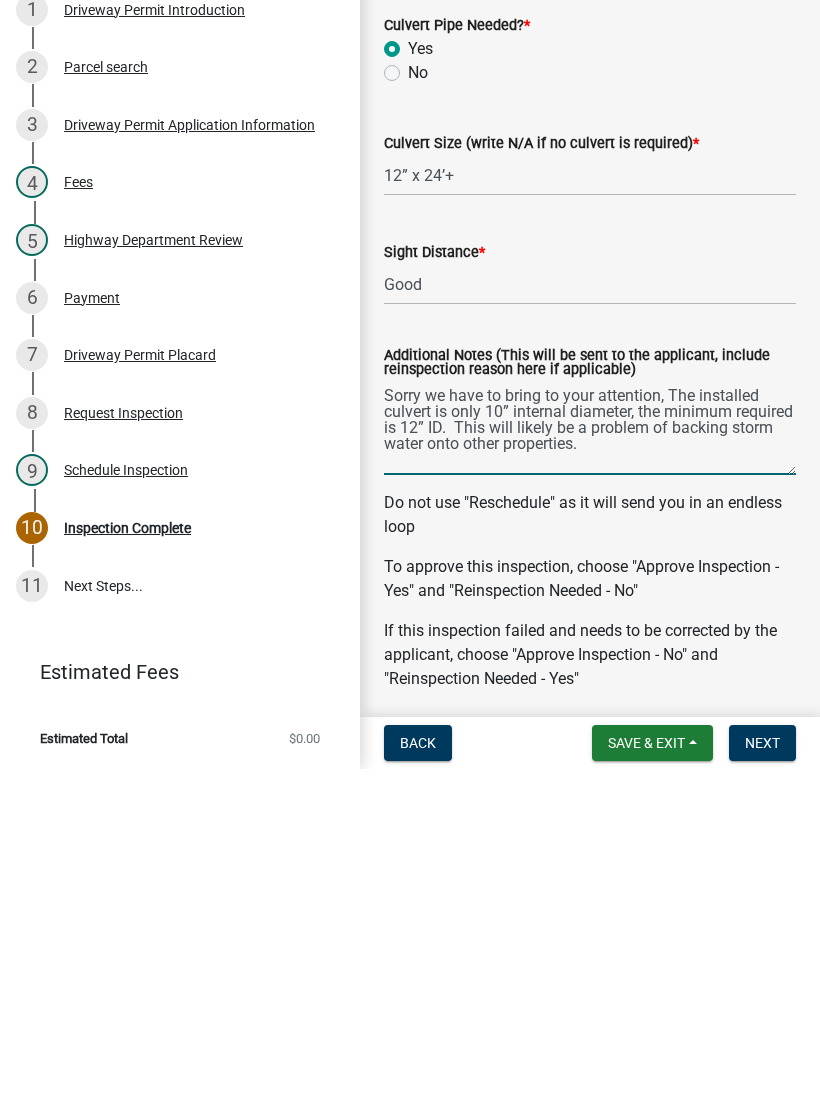click on "Sorry we have to bring to your attention, The installed culvert is only 10” internal diameter, the minimum required is 12” ID.  This will likely be a problem of backing storm water onto other properties." at bounding box center (590, 765) 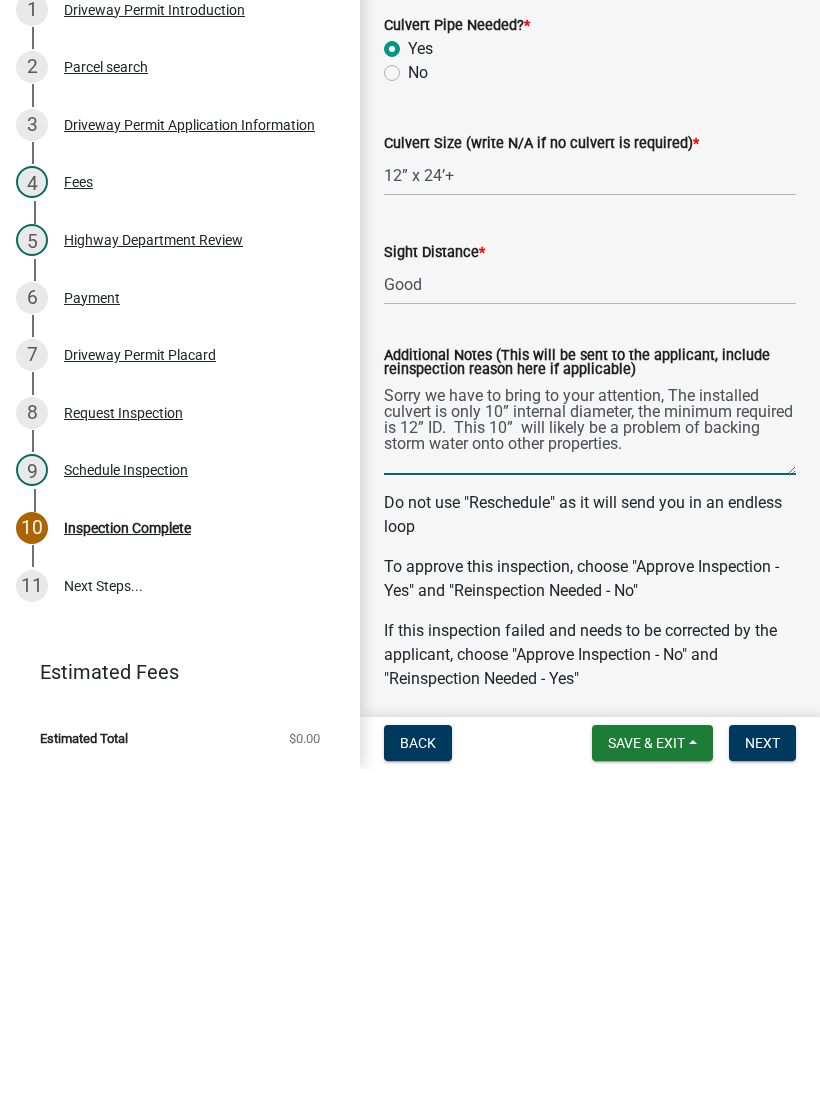 click on "Sorry we have to bring to your attention, The installed culvert is only 10” internal diameter, the minimum required is 12” ID.  This 10”  will likely be a problem of backing storm water onto other properties." at bounding box center [590, 765] 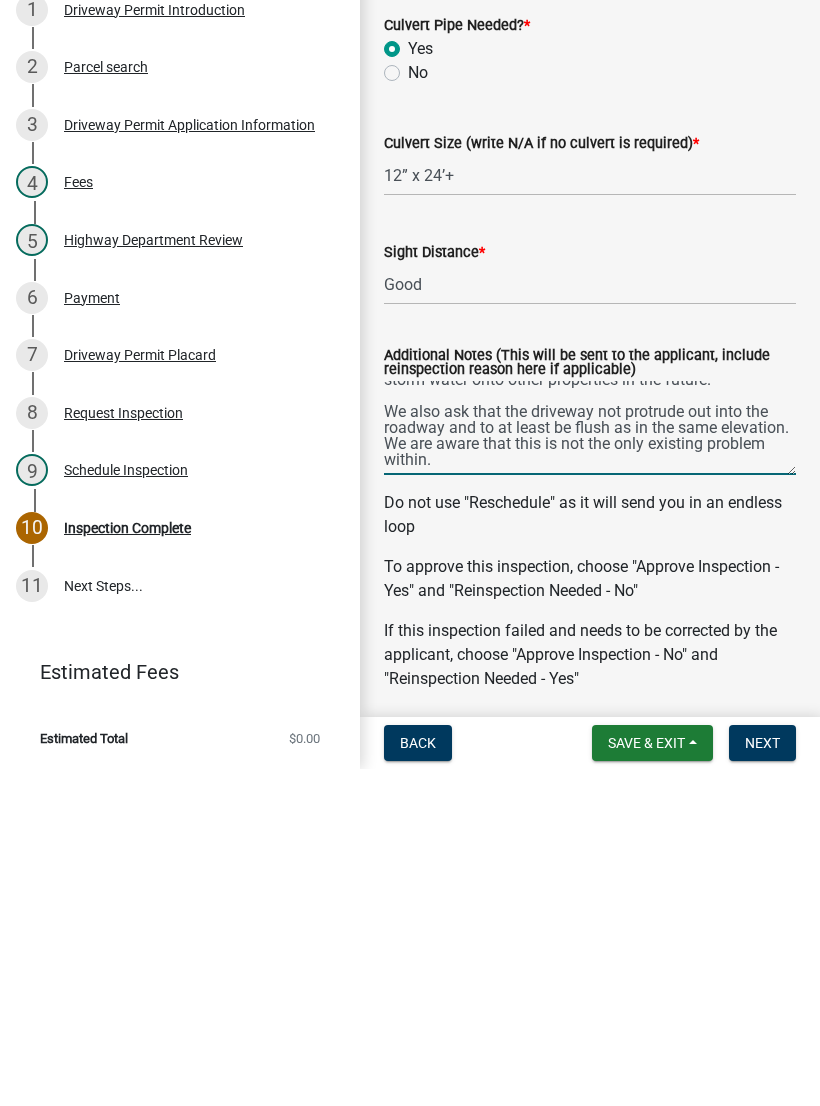scroll, scrollTop: 64, scrollLeft: 0, axis: vertical 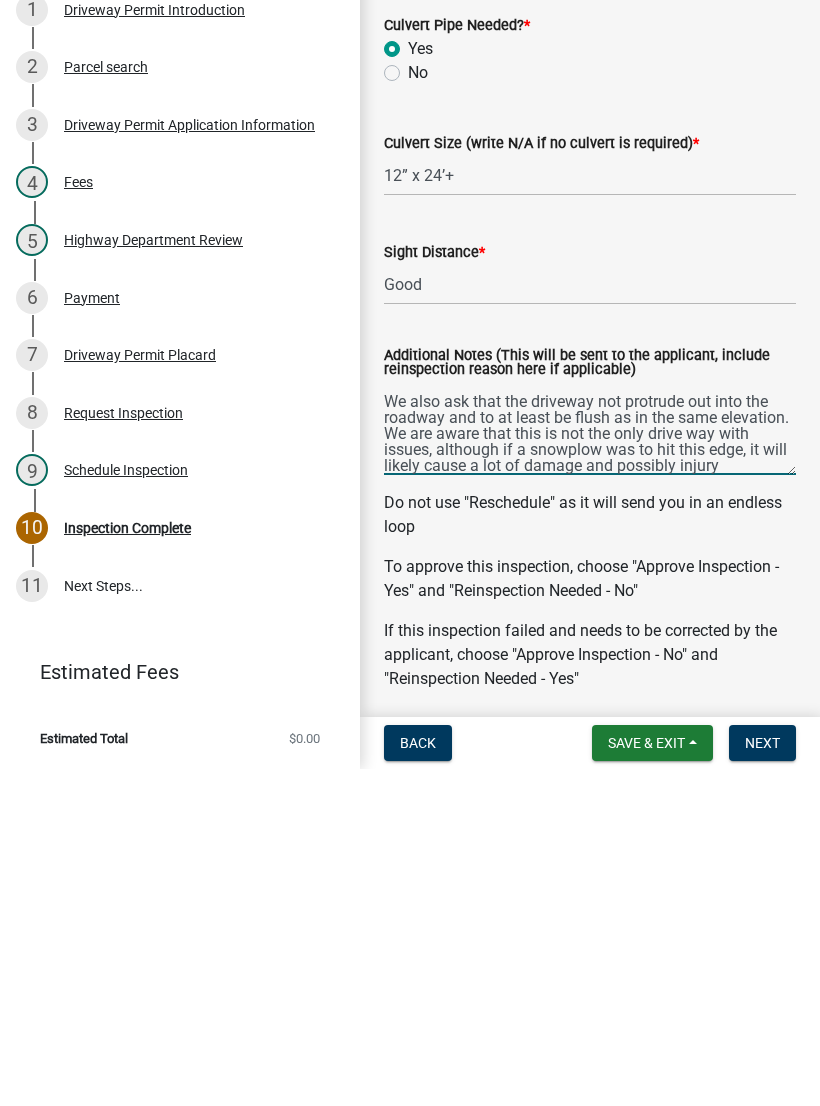 click on "Sorry we have to bring to your attention, The installed culvert is only 10” internal diameter, the minimum required is 12” ID.  This 10”  will likely be a problem of backing storm water onto other properties in the future.
We also ask that the driveway not protrude out into the roadway and to at least be flush as in the same elevation. We are aware that this is not the only drive way with issues, although if a snowplow was to hit this edge, it will likely cause a lot of damage and possibly injury" at bounding box center (590, 765) 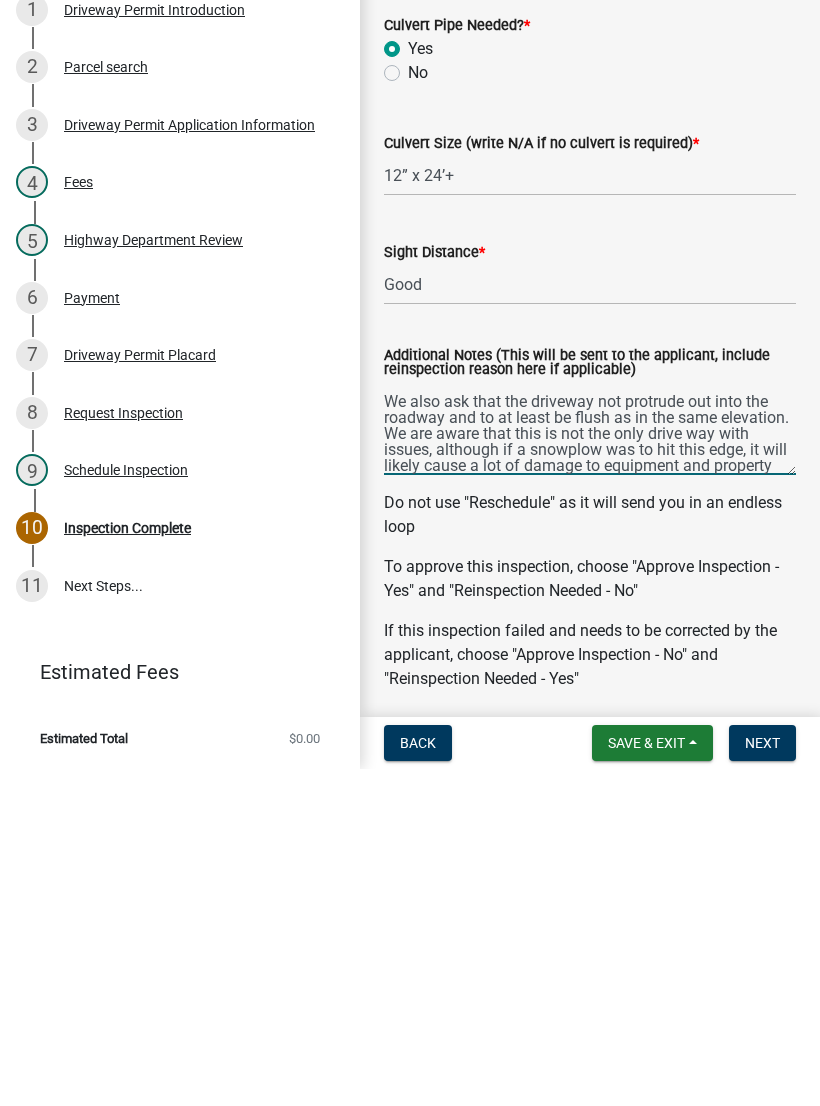 scroll, scrollTop: 96, scrollLeft: 0, axis: vertical 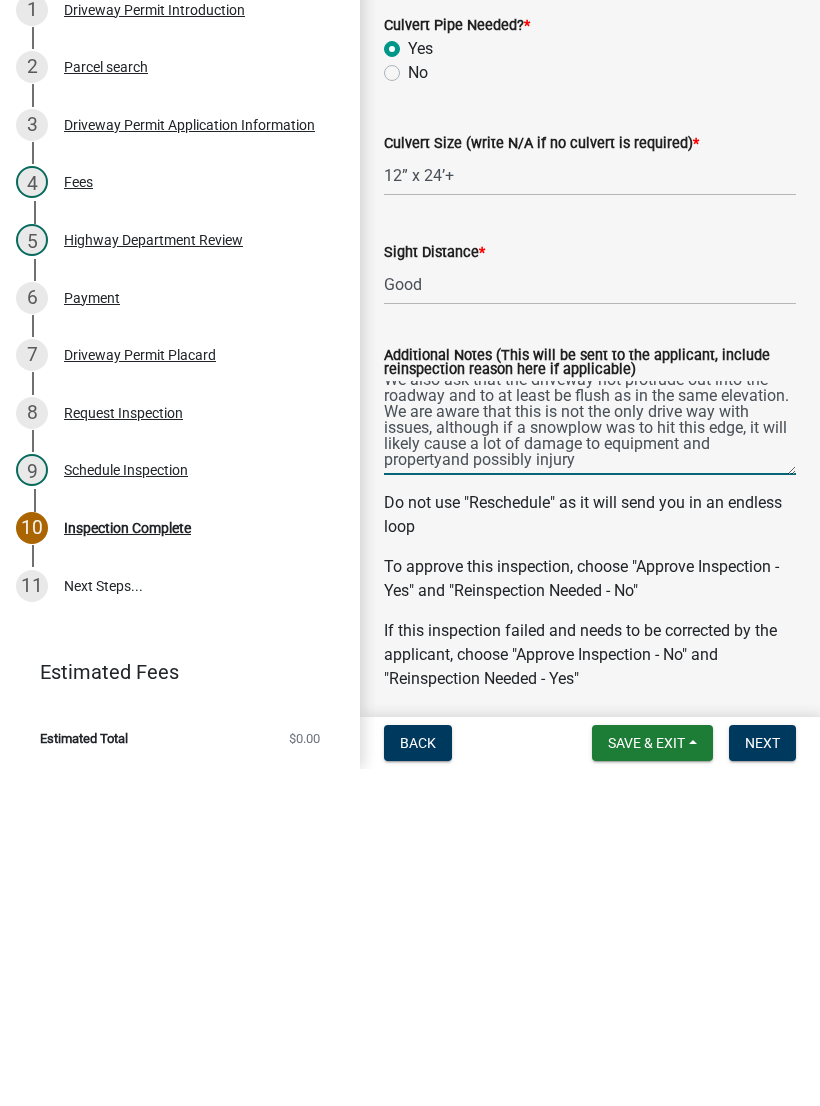 click on "Sorry we have to bring to your attention, The installed culvert is only 10” internal diameter, the minimum required is 12” ID.  This 10”  will likely be a problem of backing storm water onto other properties in the future.
We also ask that the driveway not protrude out into the roadway and to at least be flush as in the same elevation. We are aware that this is not the only drive way with issues, although if a snowplow was to hit this edge, it will likely cause a lot of damage to equipment and propertyand possibly injury" at bounding box center (590, 765) 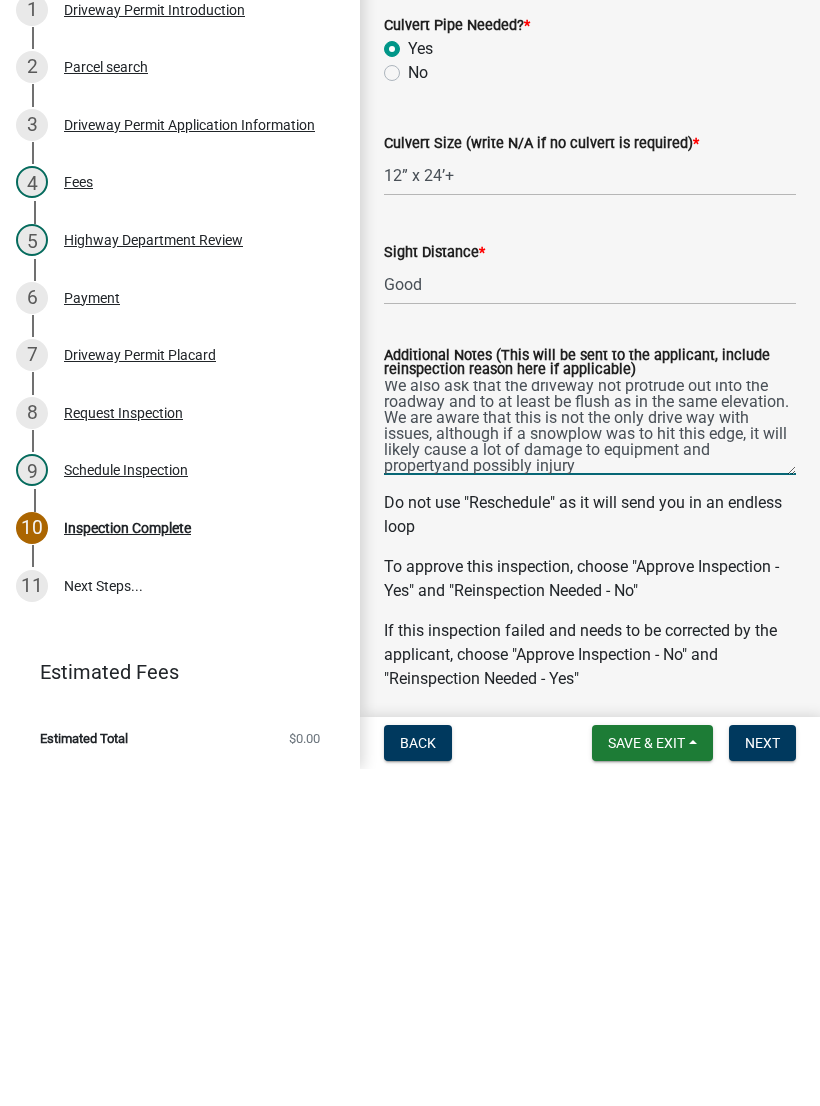 click on "Sorry we have to bring to your attention, The installed culvert is only 10” internal diameter, the minimum required is 12” ID.  This 10”  will likely be a problem of backing storm water onto other properties in the future.
We also ask that the driveway not protrude out into the roadway and to at least be flush as in the same elevation. We are aware that this is not the only drive way with issues, although if a snowplow was to hit this edge, it will likely cause a lot of damage to equipment and propertyand possibly injury" at bounding box center (590, 765) 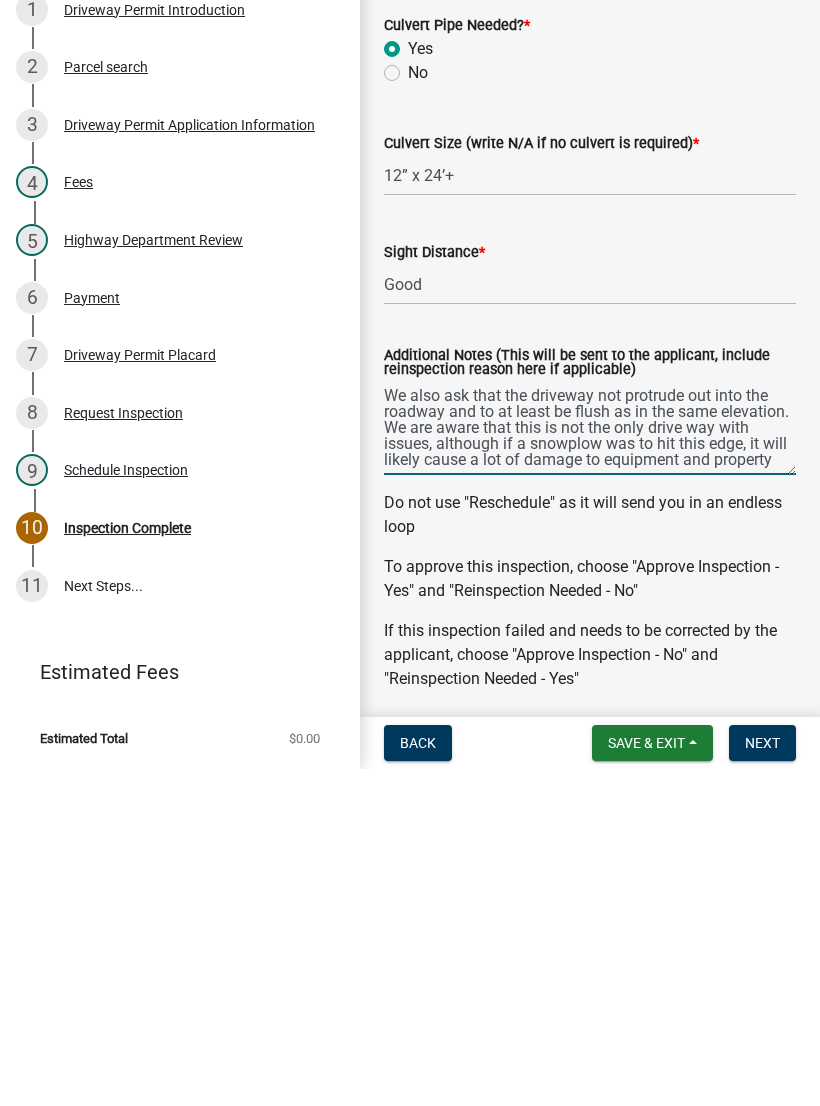 scroll, scrollTop: 80, scrollLeft: 0, axis: vertical 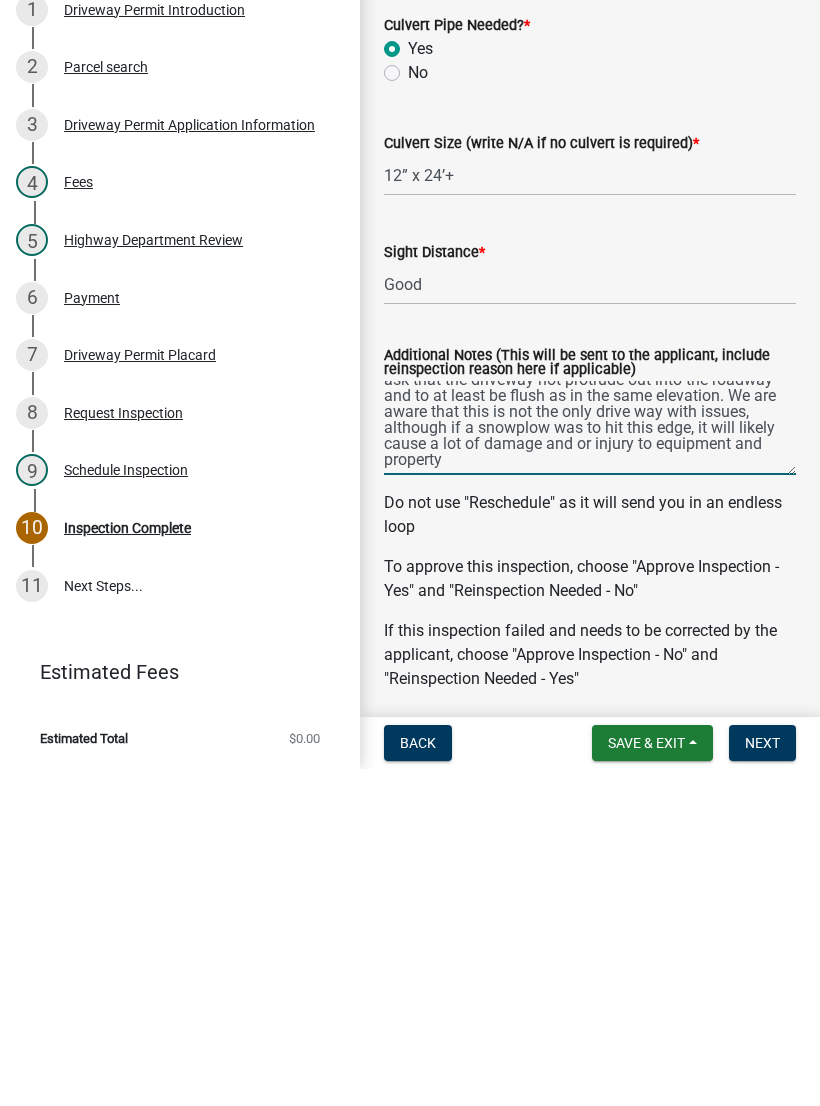 click on "Sorry we have to bring to your attention, The installed culvert is only 10” internal diameter, the minimum required is 12” ID. This 10” will likely be a problem of backing storm water onto other properties in the future. We also ask that the driveway not protrude out into the roadway and to at least be flush as in the same elevation. We are aware that this is not the only drive way with issues, although if a snowplow was to hit this edge, it will likely cause a lot of damage and or injury to equipment and property" at bounding box center [590, 765] 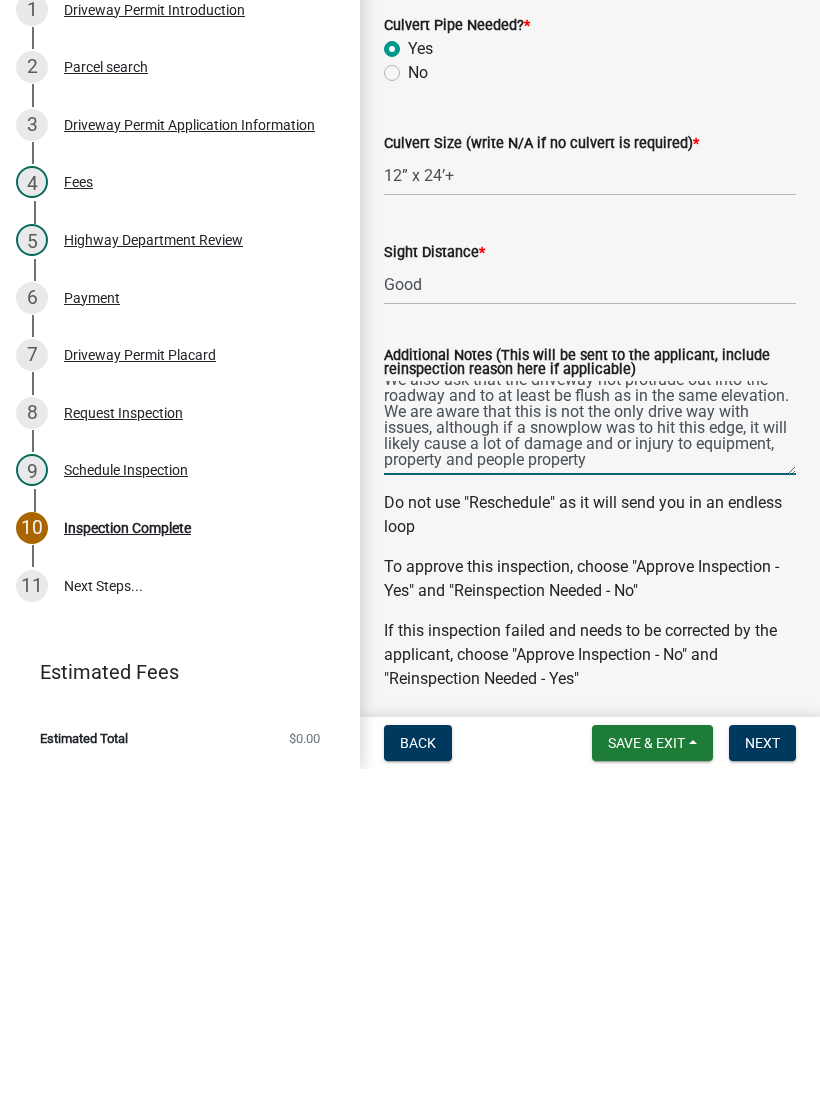 click on "Sorry we have to bring to your attention, The installed culvert is only 10” internal diameter, the minimum required is 12” ID.  This 10”  will likely be a problem of backing storm water onto other properties in the future.
We also ask that the driveway not protrude out into the roadway and to at least be flush as in the same elevation. We are aware that this is not the only drive way with issues, although if a snowplow was to hit this edge, it will likely cause a lot of damage and or injury to equipment, property and people property" at bounding box center [590, 765] 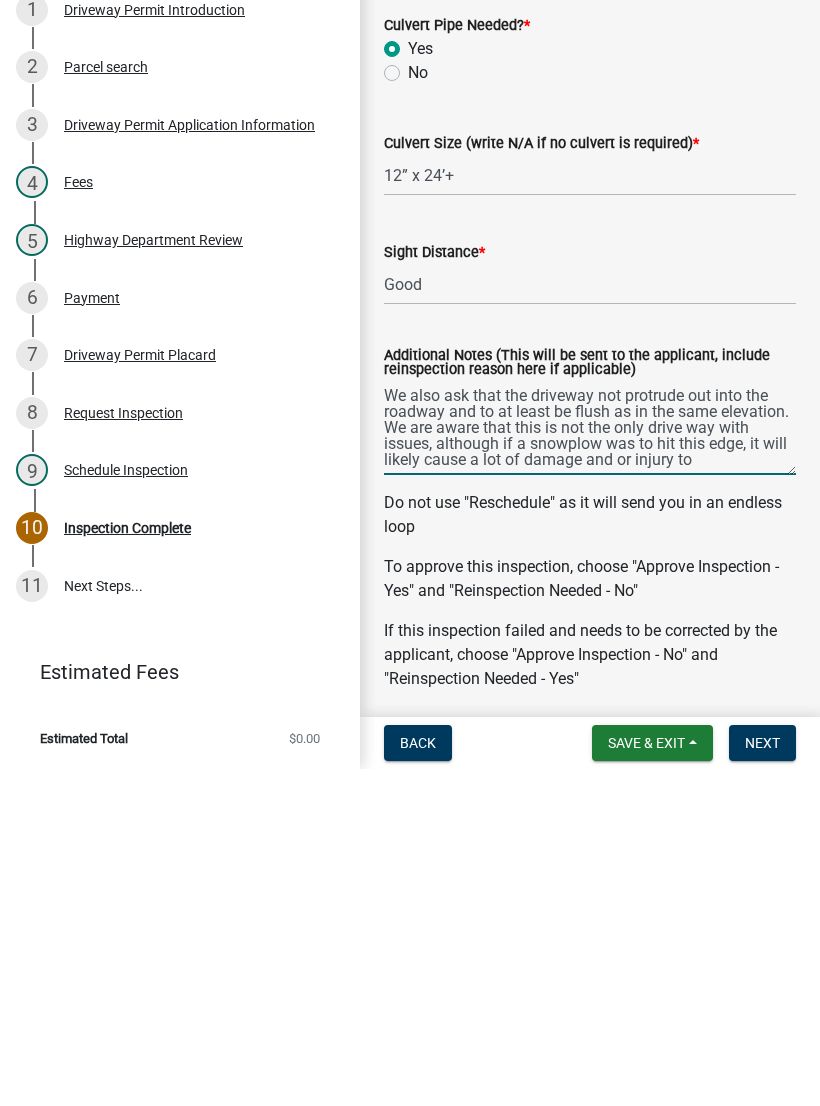 scroll, scrollTop: 80, scrollLeft: 0, axis: vertical 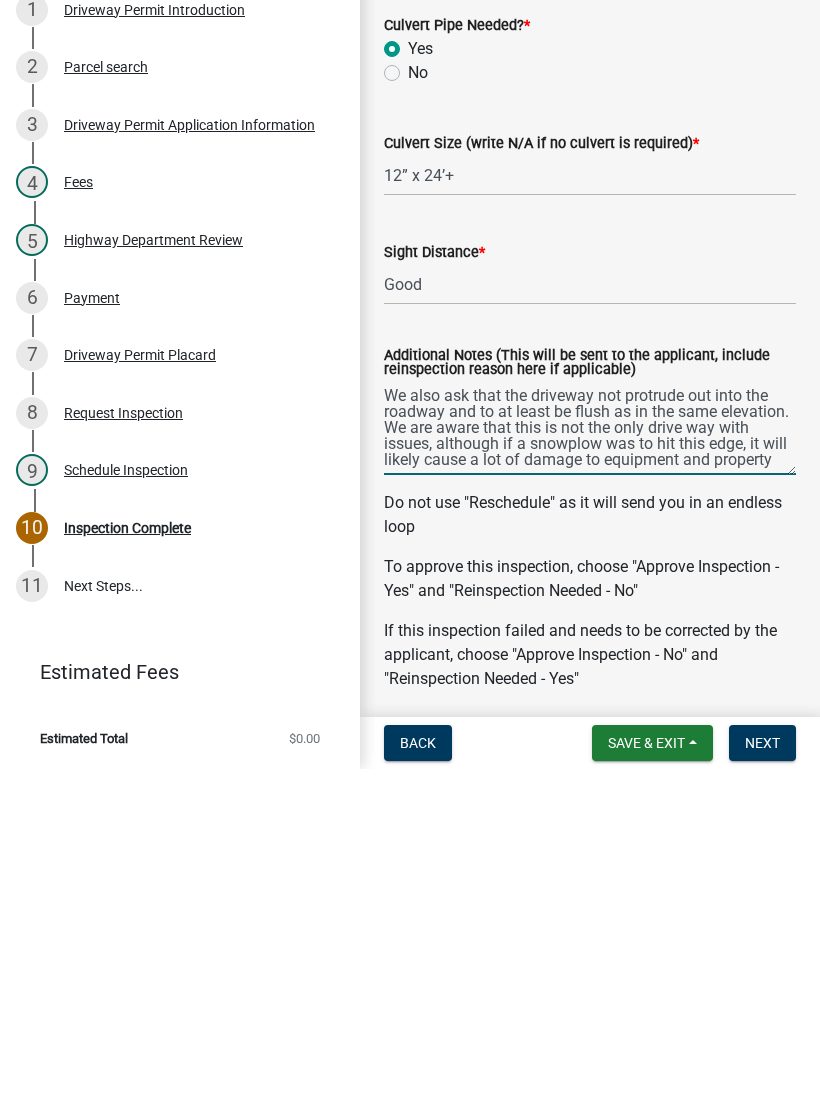click on "Sorry we have to bring to your attention, The installed culvert is only 10” internal diameter, the minimum required is 12” ID.  This 10”  will likely be a problem of backing storm water onto other properties in the future.
We also ask that the driveway not protrude out into the roadway and to at least be flush as in the same elevation. We are aware that this is not the only drive way with issues, although if a snowplow was to hit this edge, it will likely cause a lot of damage to equipment and property" at bounding box center (590, 765) 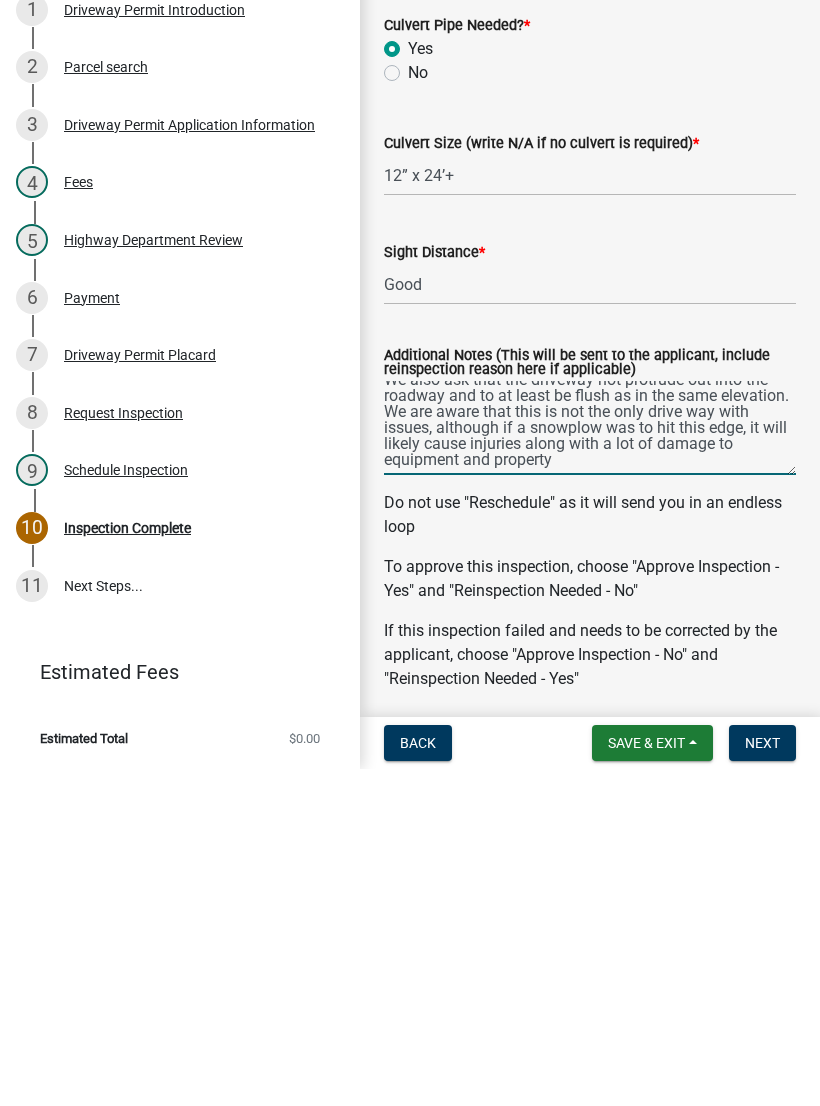 scroll, scrollTop: 96, scrollLeft: 0, axis: vertical 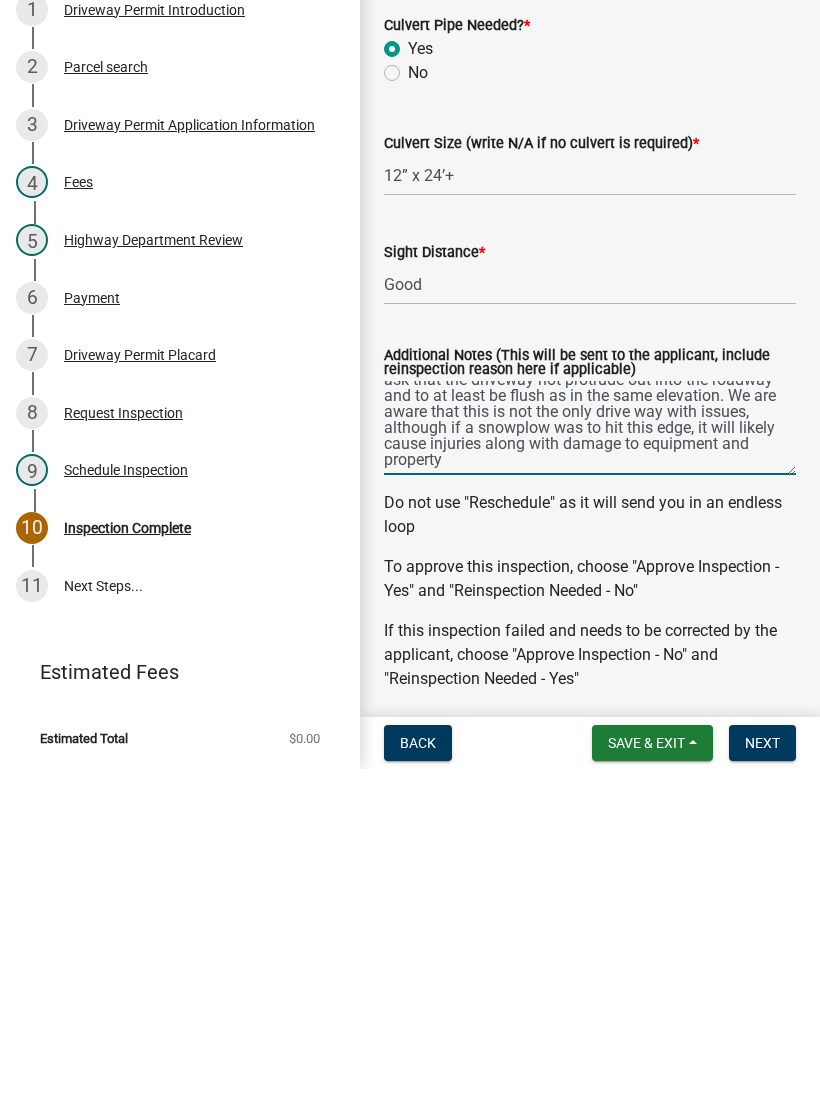 click on "Sorry we have to bring to your attention, The installed culvert is only 10” internal diameter, the minimum required is 12” ID. This 10” will likely be a problem of backing storm water onto other properties in the future. We also ask that the driveway not protrude out into the roadway and to at least be flush as in the same elevation. We are aware that this is not the only drive way with issues, although if a snowplow was to hit this edge, it will likely cause injuries along with damage to equipment and property" at bounding box center [590, 765] 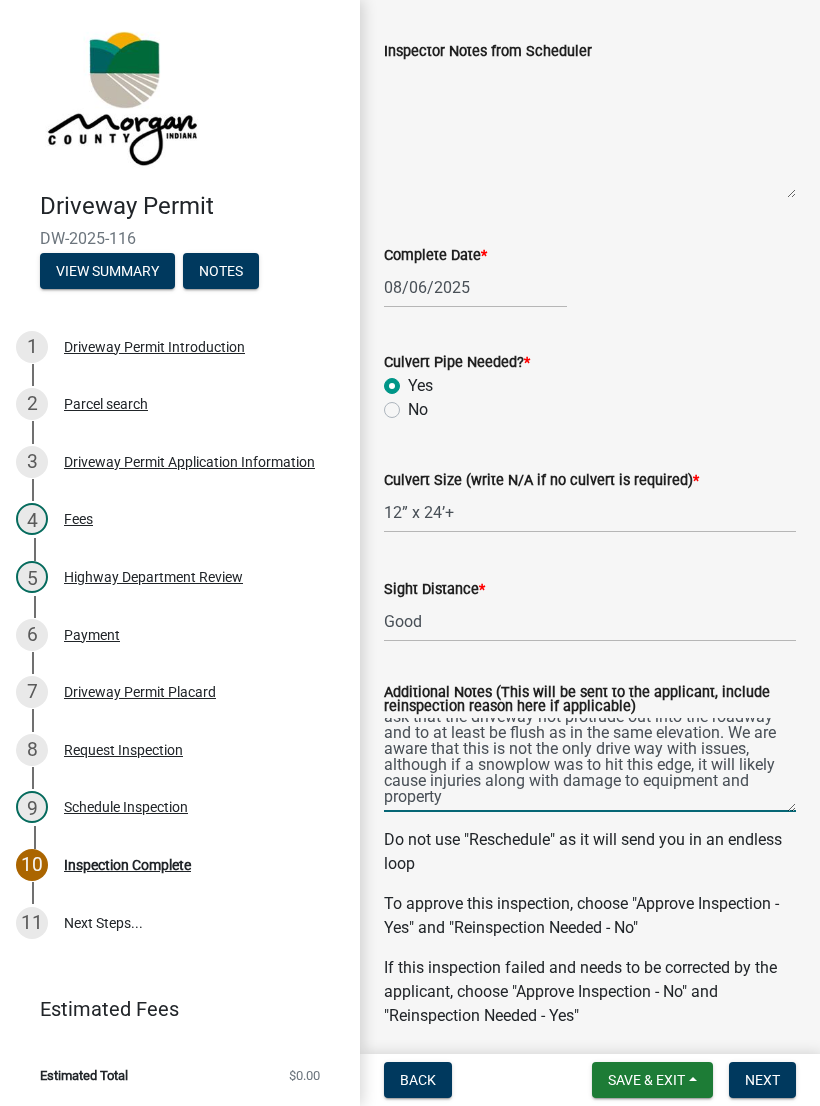 click on "Sorry we have to bring to your attention, The installed culvert is only 10” internal diameter, the minimum required is 12” ID. This 10” will likely be a problem of backing storm water onto other properties in the future. We also ask that the driveway not protrude out into the roadway and to at least be flush as in the same elevation. We are aware that this is not the only drive way with issues, although if a snowplow was to hit this edge, it will likely cause injuries along with damage to equipment and property" at bounding box center (590, 765) 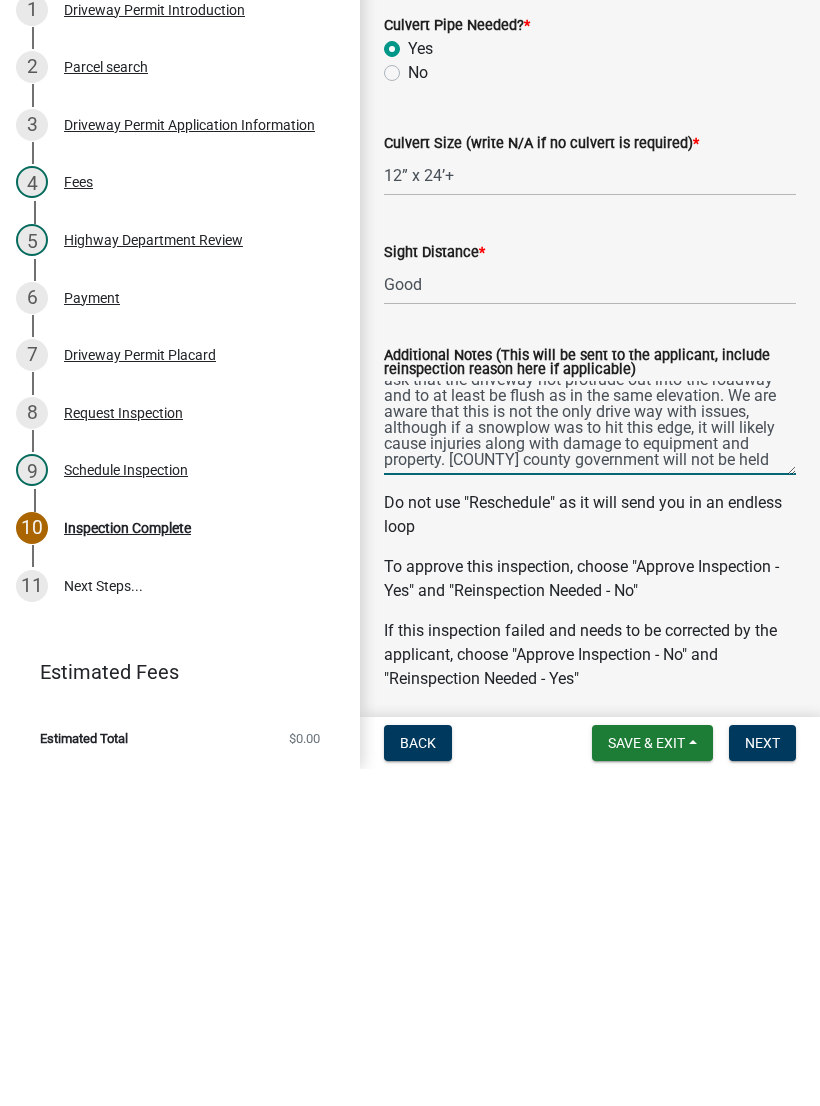 scroll, scrollTop: 106, scrollLeft: 0, axis: vertical 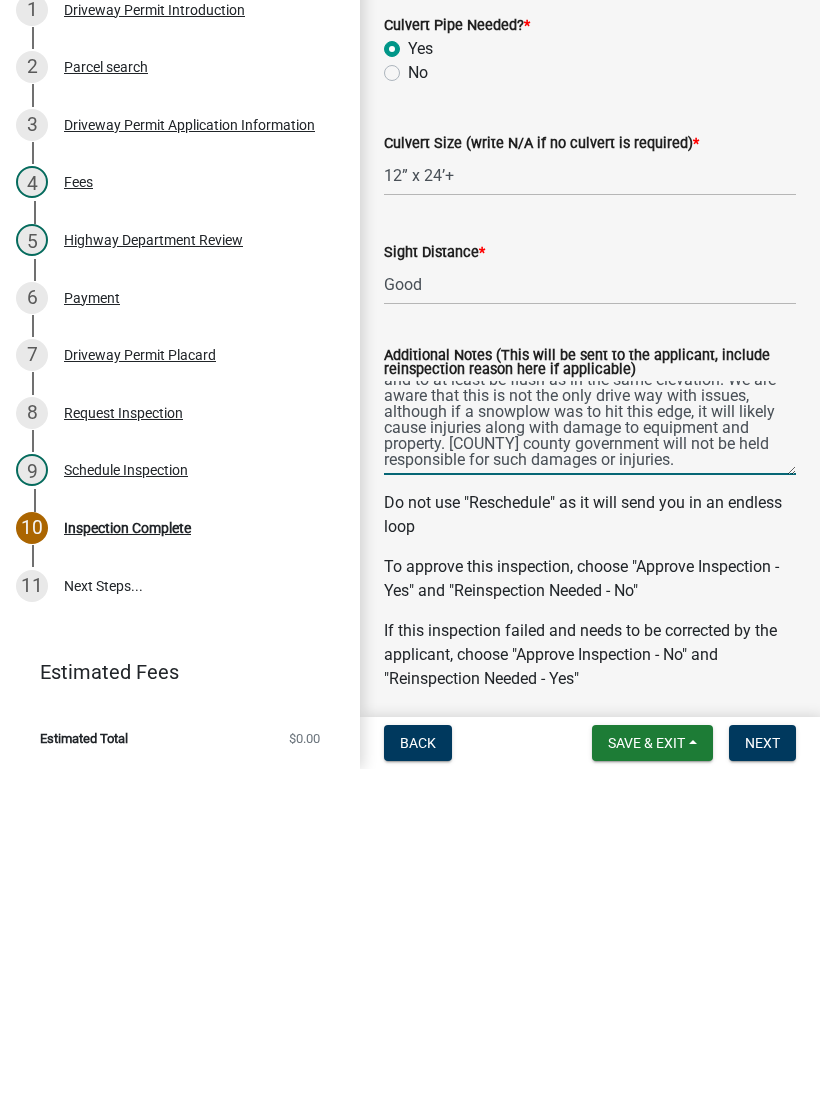 click on "Sorry we have to bring to your attention, The installed culvert is only 10” internal diameter, the minimum required is 12” ID. This 10” will likely be a problem of backing storm water onto other properties in the future. We also ask that the driveway not protrude out into the roadway and to at least be flush as in the same elevation. We are aware that this is not the only drive way with issues, although if a snowplow was to hit this edge, it will likely cause injuries along with damage to equipment and property. [COUNTY] county government will not be held responsible for such damages or injuries." at bounding box center (590, 765) 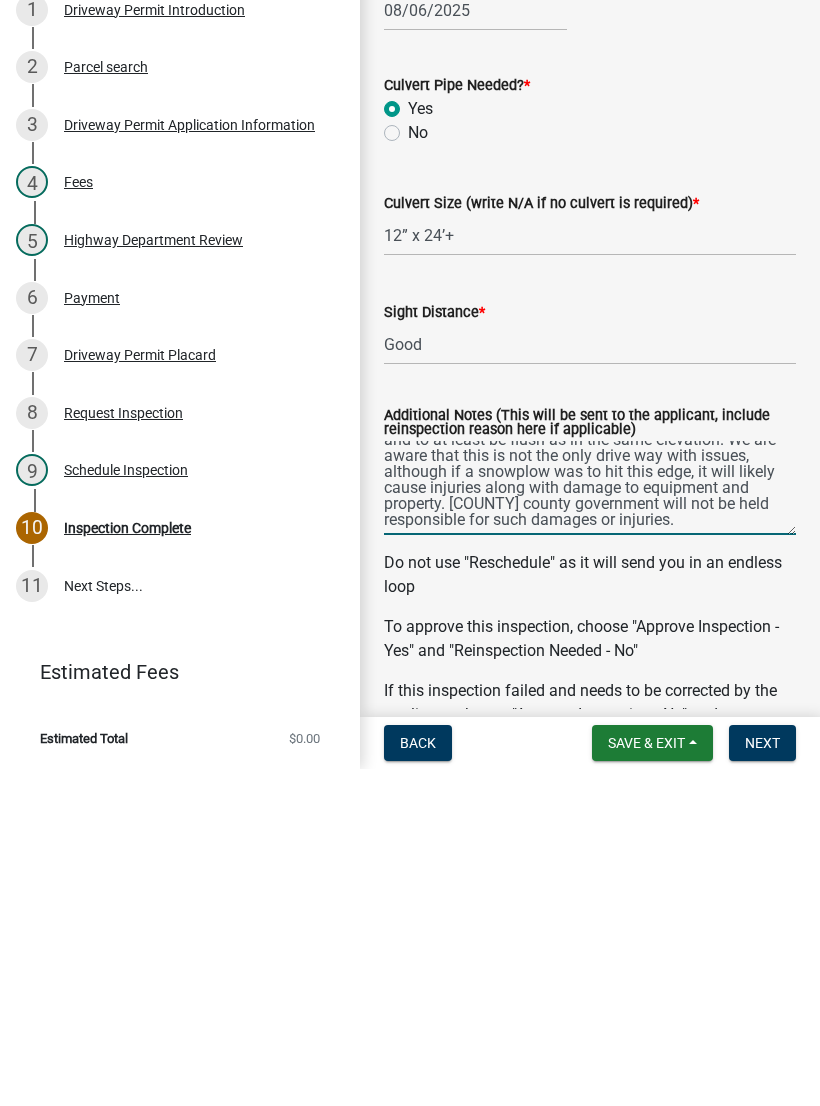 scroll, scrollTop: 193, scrollLeft: 0, axis: vertical 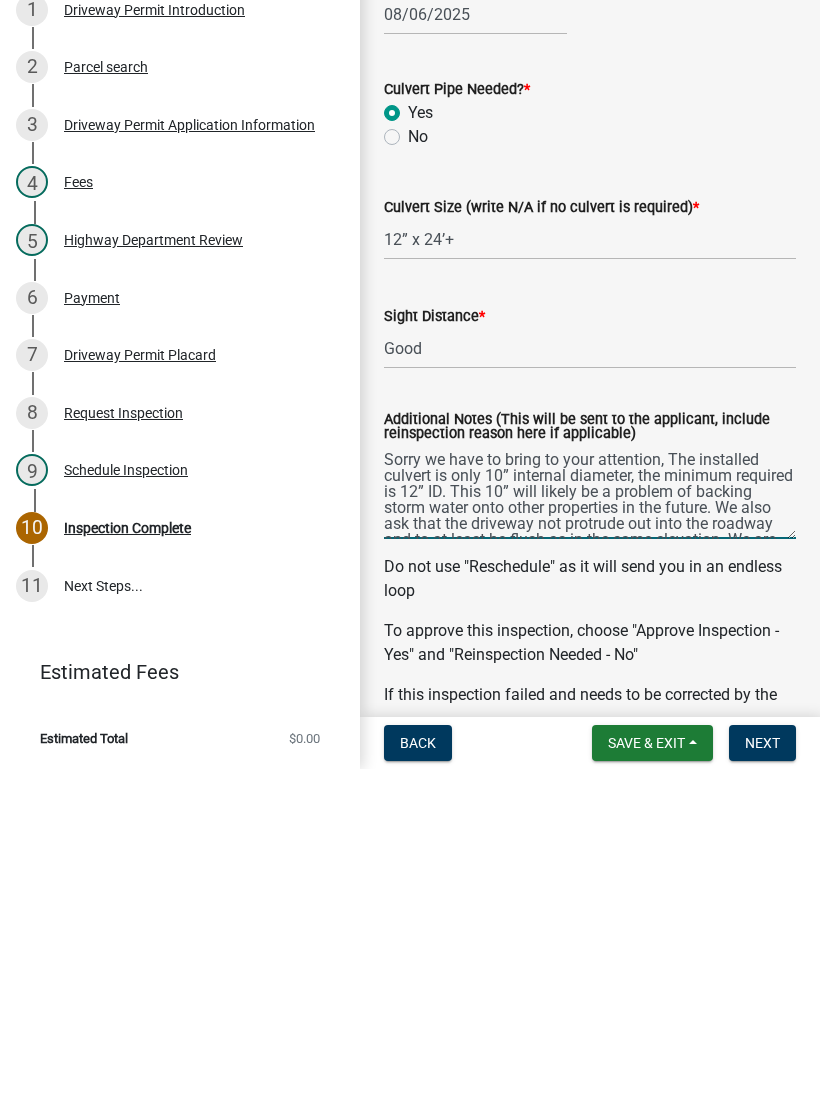 click on "Sorry we have to bring to your attention, The installed culvert is only 10” internal diameter, the minimum required is 12” ID. This 10” will likely be a problem of backing storm water onto other properties in the future. We also ask that the driveway not protrude out into the roadway and to at least be flush as in the same elevation. We are aware that this is not the only drive way with issues, although if a snowplow was to hit this edge, it will likely cause injuries along with damage to equipment and property. [COUNTY] county government will not be held responsible for such damages or injuries." at bounding box center (590, 829) 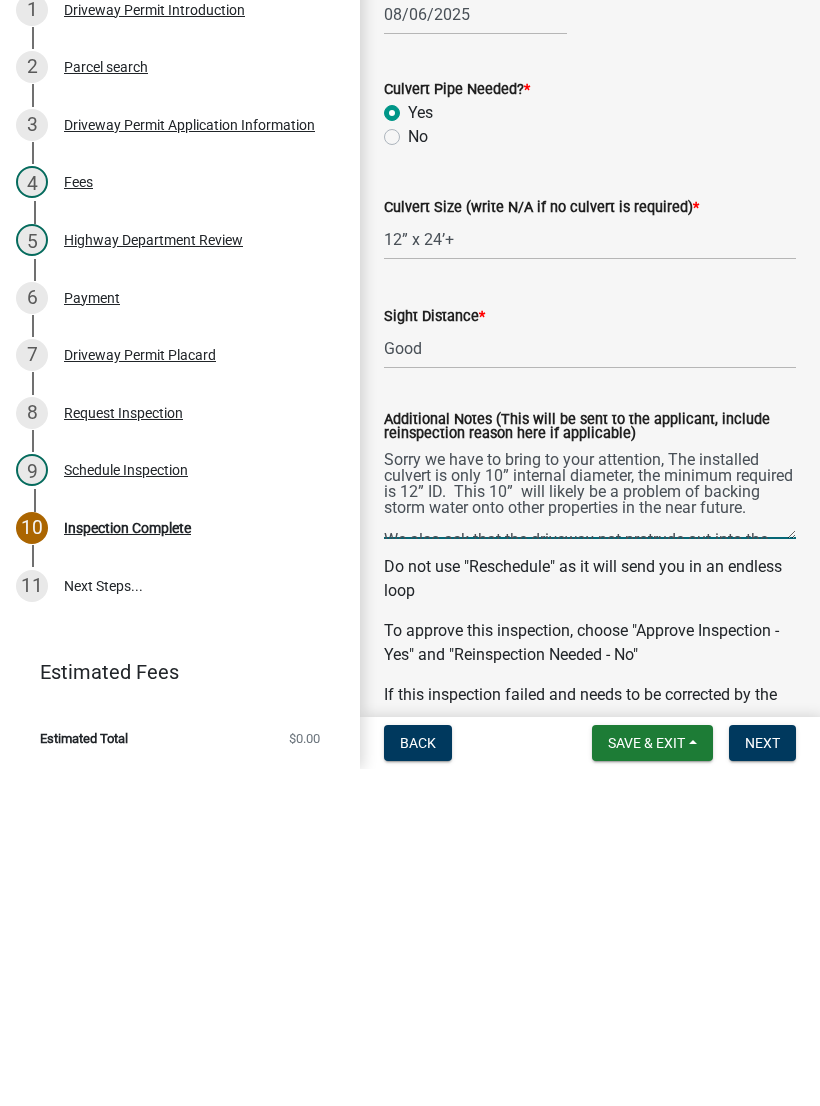 click on "Sorry we have to bring to your attention, The installed culvert is only 10” internal diameter, the minimum required is 12” ID.  This 10”  will likely be a problem of backing storm water onto other properties in the near future.
We also ask that the driveway not protrude out into the roadway and to at least be flush as in the same elevation. We are aware that this is not the only drive way with issues, although if a snowplow was to hit this edge, it will likely cause injuries along with  damage to equipment and property. [COUNTY] county government will not be held responsible for such damages or injuries." at bounding box center [590, 829] 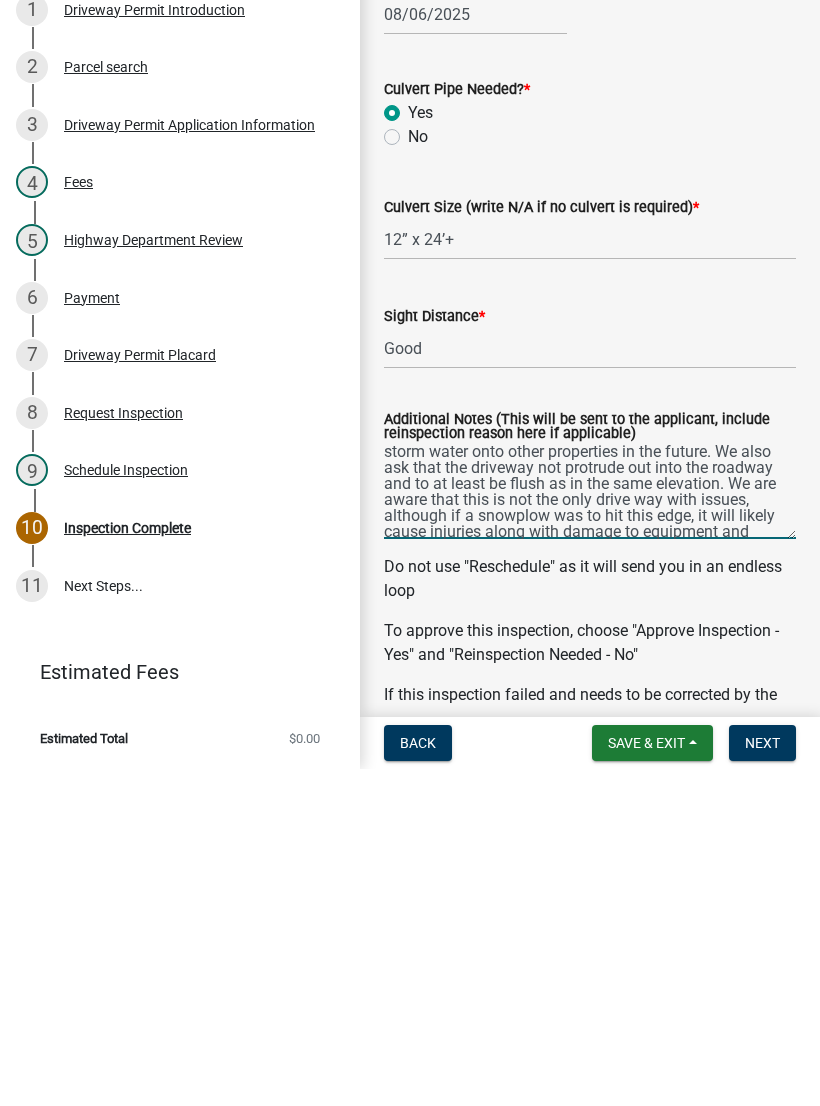 scroll, scrollTop: 74, scrollLeft: 0, axis: vertical 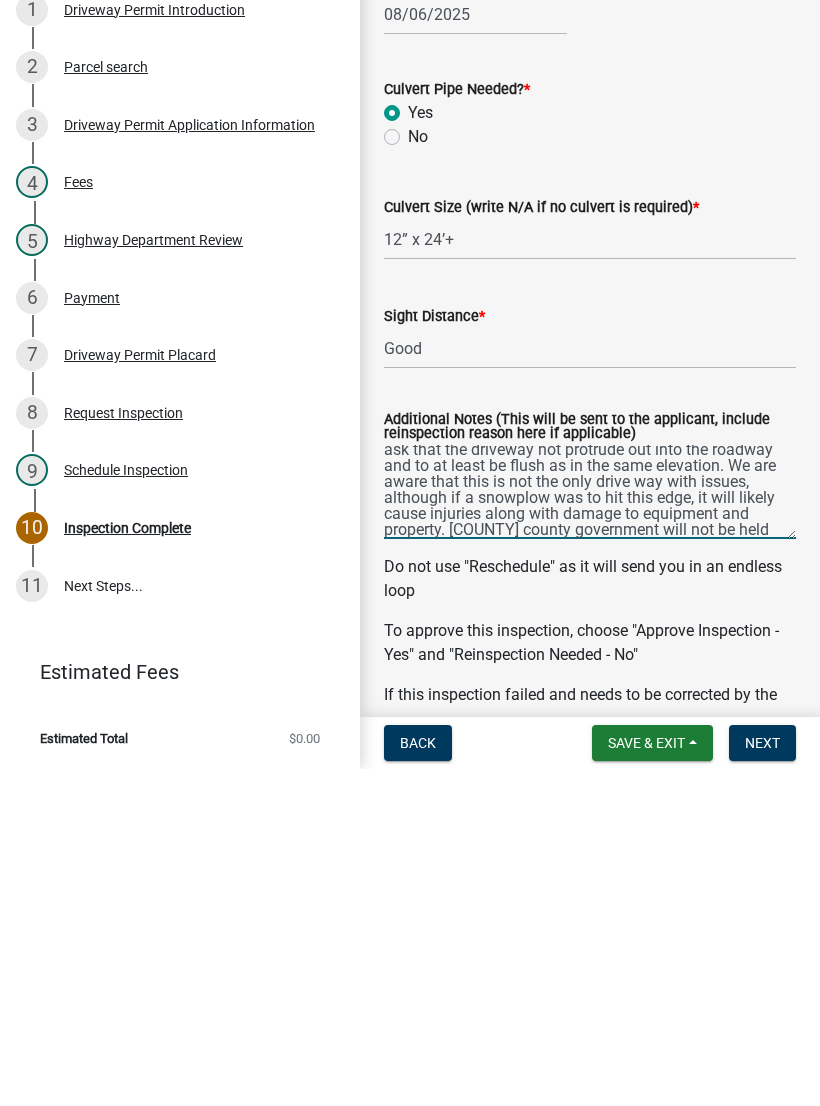 click on "Sorry we have to bring to your attention, The installed culvert is only 10” internal diameter, the minimum required is 12” ID. This 10” will likely be a problem of backing storm water onto other properties in the future. We also ask that the driveway not protrude out into the roadway and to at least be flush as in the same elevation. We are aware that this is not the only drive way with issues, although if a snowplow was to hit this edge, it will likely cause injuries along with damage to equipment and property. [COUNTY] county government will not be held responsible for such damages or injuries." at bounding box center [590, 829] 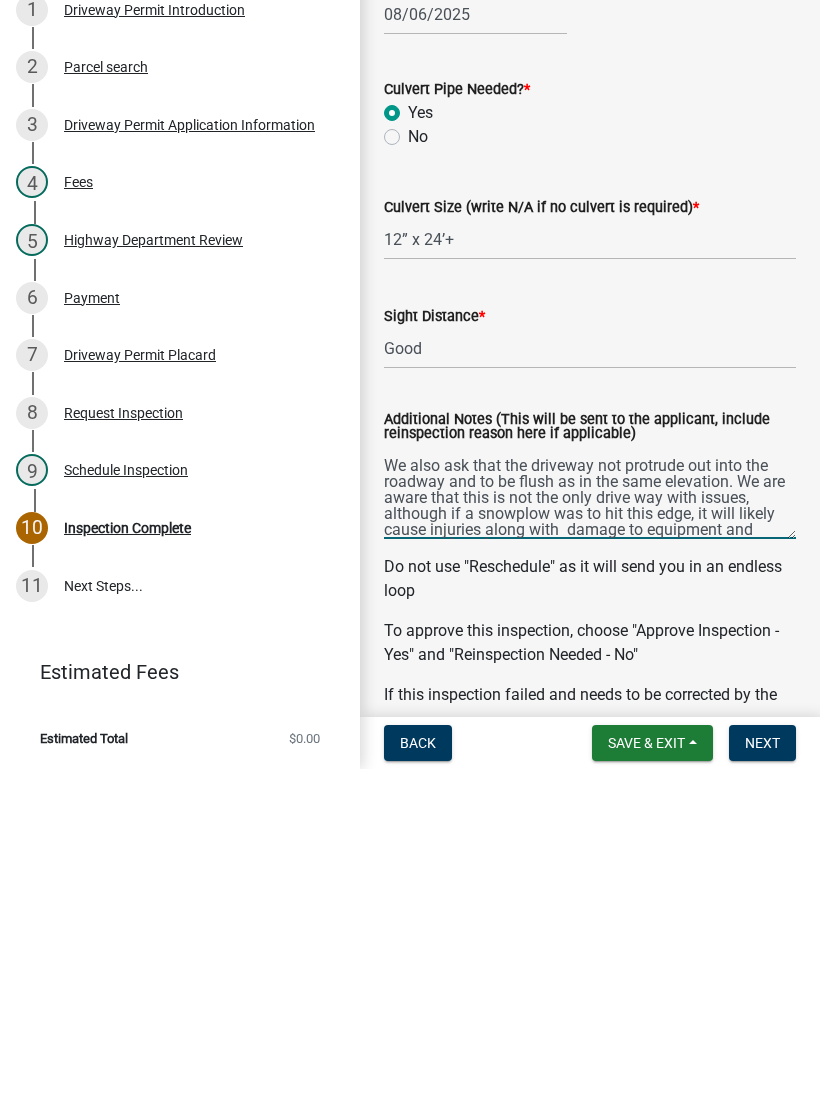 click on "Sorry we have to bring to your attention, The installed culvert is only 10” internal diameter, the minimum required is 12” ID.  This 10”  will likely be a problem of backing storm water onto other properties in the future.
We also ask that the driveway not protrude out into the roadway and to be flush as in the same elevation. We are aware that this is not the only drive way with issues, although if a snowplow was to hit this edge, it will likely cause injuries along with  damage to equipment and property. [ORG] will not be held responsible for such damages or injuries." at bounding box center (590, 829) 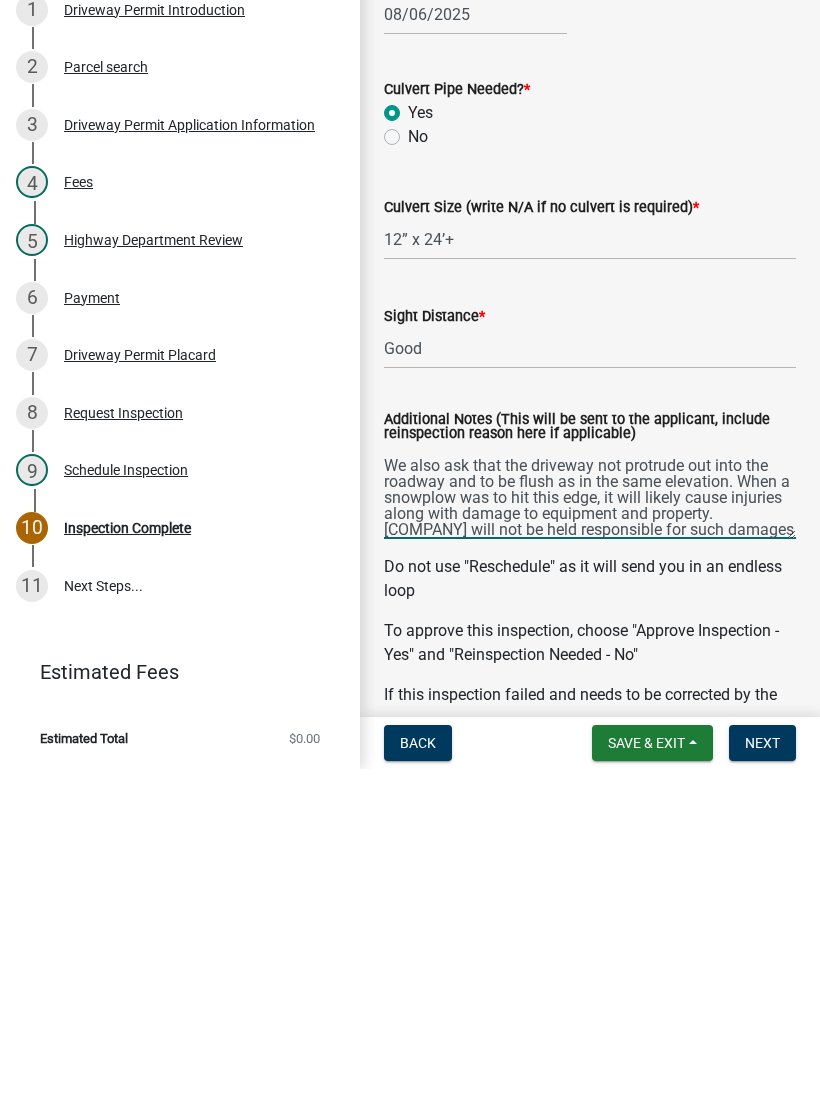 click on "Sorry we have to bring to your attention, The installed culvert is only 10” internal diameter, the minimum required is 12” ID. This 10” will likely be a problem of backing storm water onto other properties in the future.
We also ask that the driveway not protrude out into the roadway and to be flush as in the same elevation. When a snowplow was to hit this edge, it will likely cause injuries along with damage to equipment and property. [COMPANY] will not be held responsible for such damages or injuries." at bounding box center [590, 829] 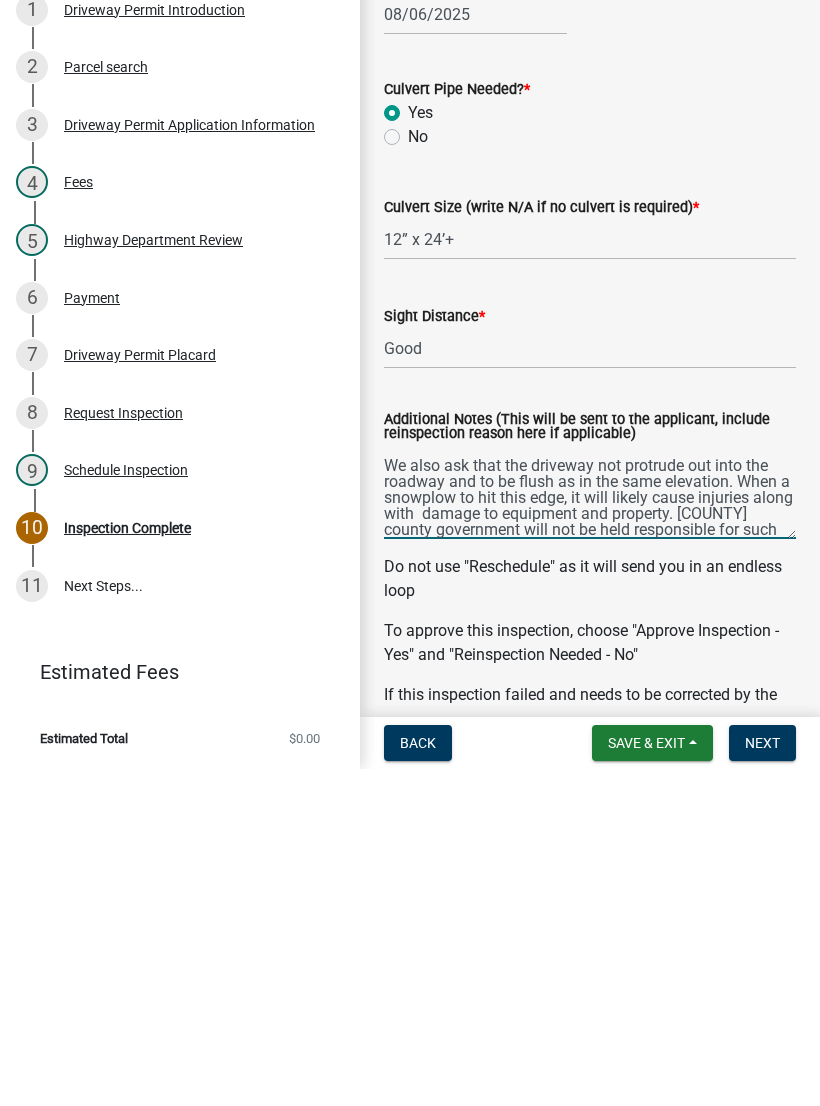 click on "Sorry we have to bring to your attention, The installed culvert is only 10” internal diameter, the minimum required is 12” ID.  This 10”  will likely be a problem of backing storm water onto other properties in the future.
We also ask that the driveway not protrude out into the roadway and to be flush as in the same elevation. When a snowplow to hit this edge, it will likely cause injuries along with  damage to equipment and property. [COUNTY] county government will not be held responsible for such damages or injuries." at bounding box center [590, 829] 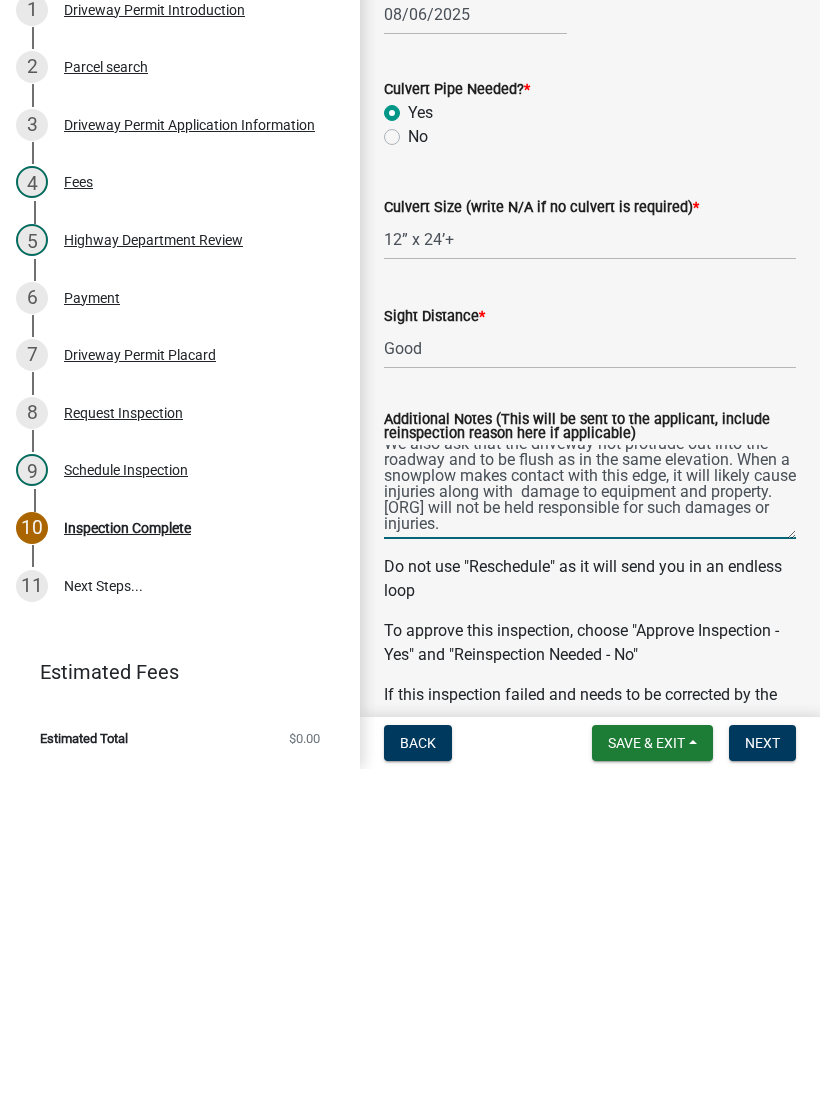 scroll, scrollTop: 96, scrollLeft: 0, axis: vertical 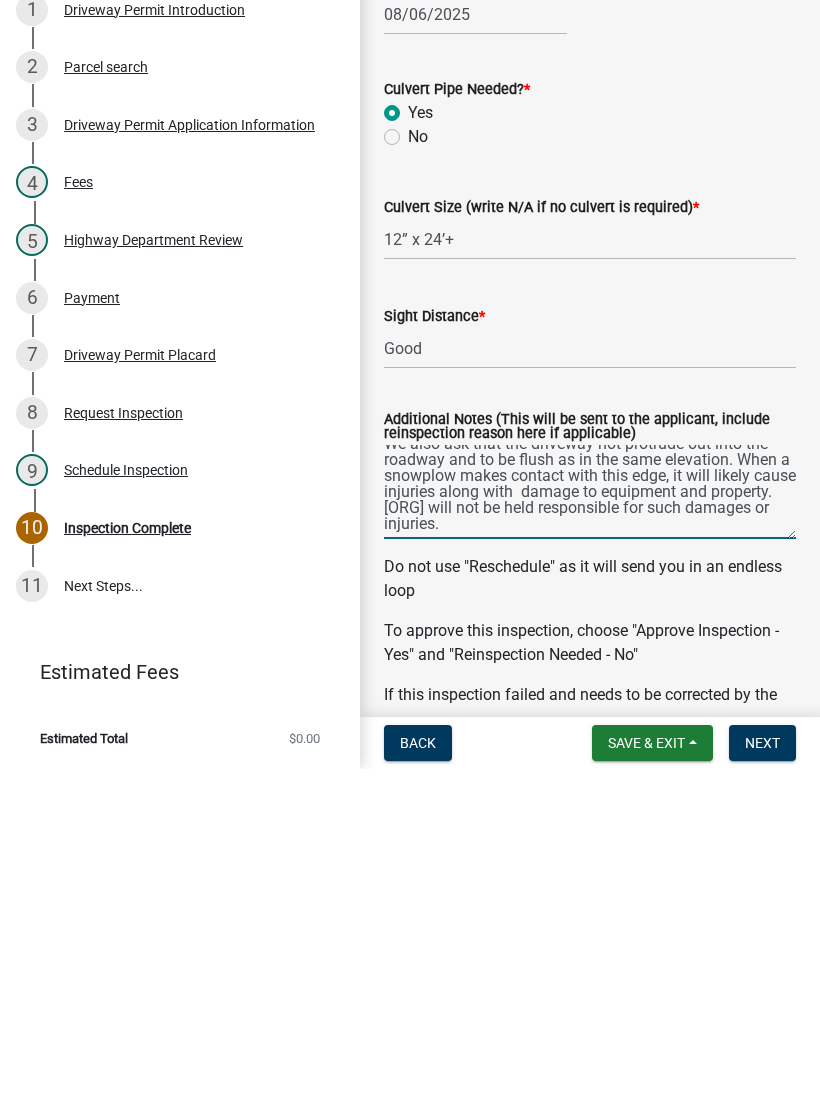 click on "Sorry we have to bring to your attention, The installed culvert is only 10” internal diameter, the minimum required is 12” ID.  This 10”  will likely be a problem of backing storm water onto other properties in the future.
We also ask that the driveway not protrude out into the roadway and to be flush as in the same elevation. When a snowplow makes contact with this edge, it will likely cause injuries along with  damage to equipment and property. [ORG] will not be held responsible for such damages or injuries." at bounding box center [590, 829] 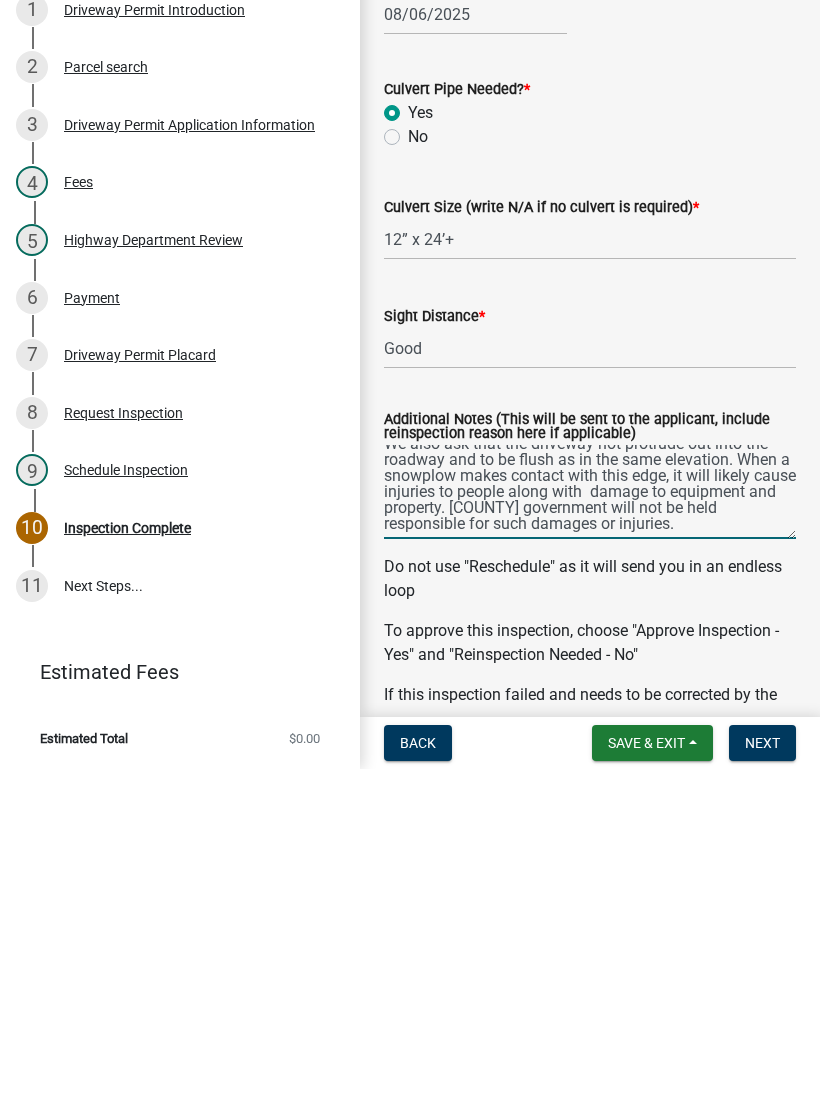 click on "Sorry we have to bring to your attention, The installed culvert is only 10” internal diameter, the minimum required is 12” ID.  This 10”  will likely be a problem of backing storm water onto other properties in the future.
We also ask that the driveway not protrude out into the roadway and to be flush as in the same elevation. When a snowplow makes contact with this edge, it will likely cause injuries to people along with  damage to equipment and property. [COUNTY] government will not be held responsible for such damages or injuries." at bounding box center [590, 829] 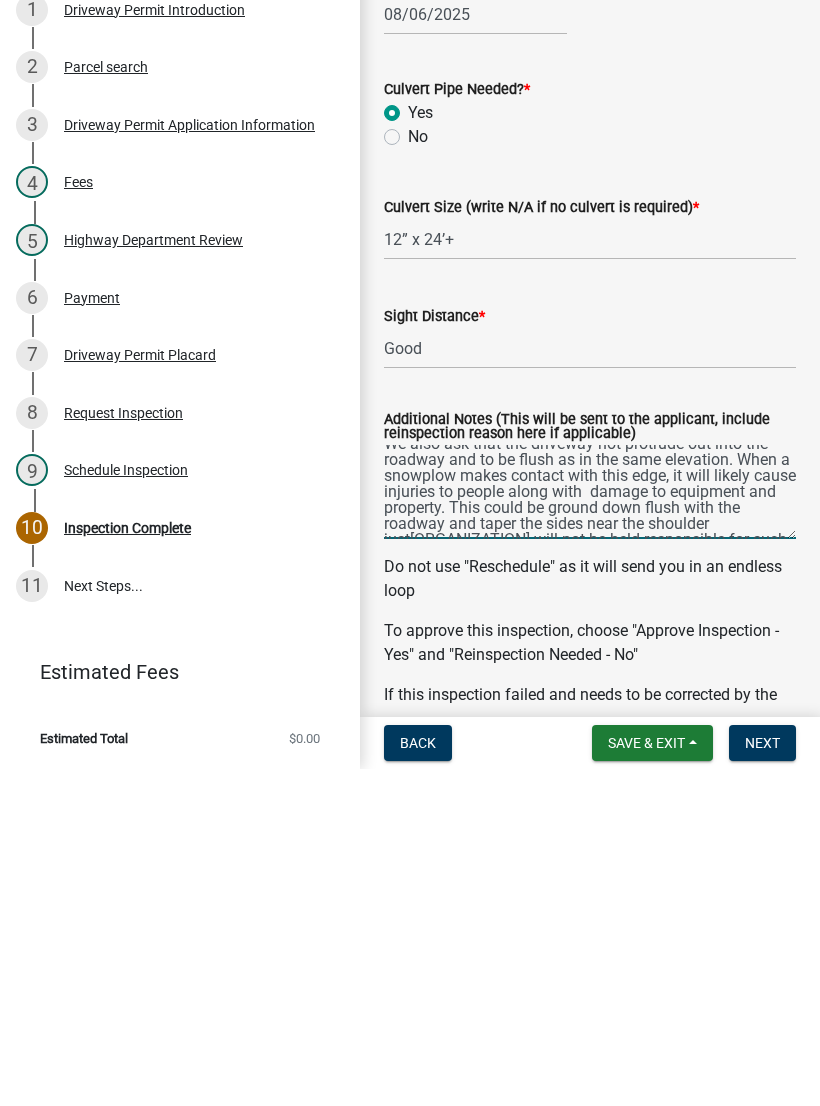 scroll, scrollTop: 106, scrollLeft: 0, axis: vertical 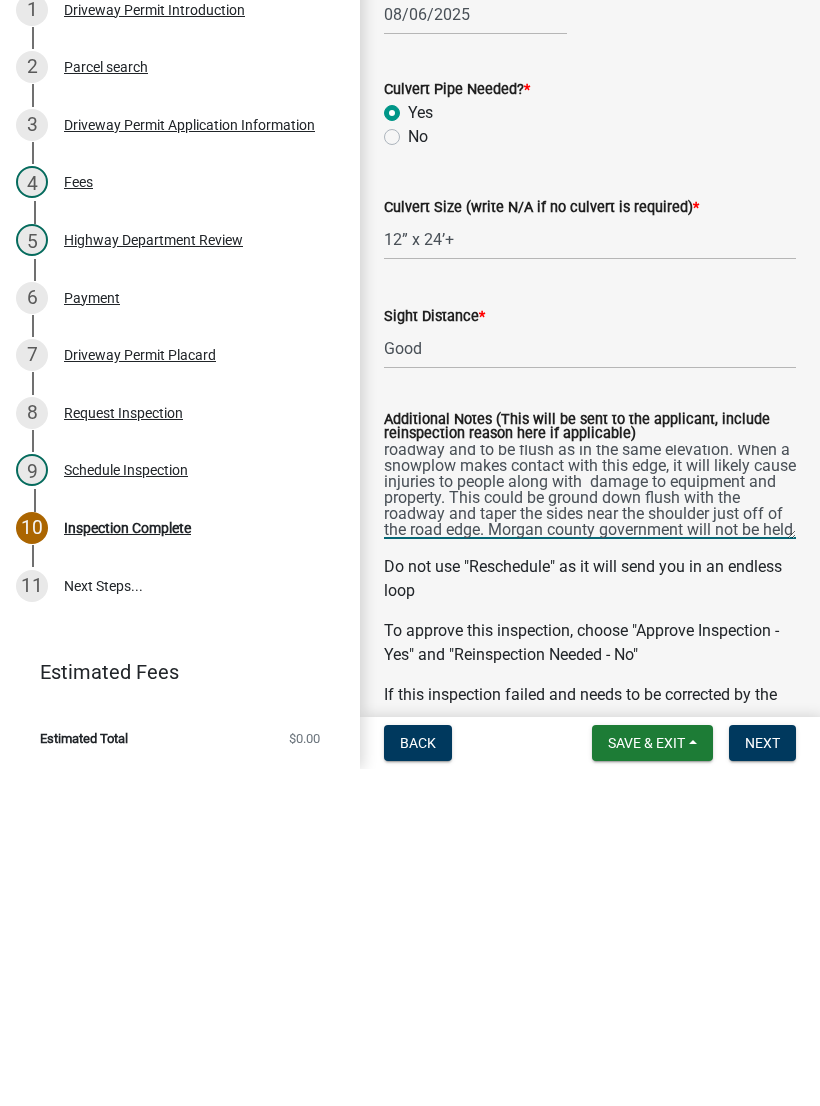 click on "Sorry we have to bring to your attention, The installed culvert is only 10” internal diameter, the minimum required is 12” ID.  This 10”  will likely be a problem of backing storm water onto other properties in the future.
We also ask that the driveway not protrude out into the roadway and to be flush as in the same elevation. When a snowplow makes contact with this edge, it will likely cause injuries to people along with  damage to equipment and property. This could be ground down flush with the roadway and taper the sides near the shoulder just off of the road edge. Morgan county government will not be held responsible for such damages or injuries." at bounding box center (590, 829) 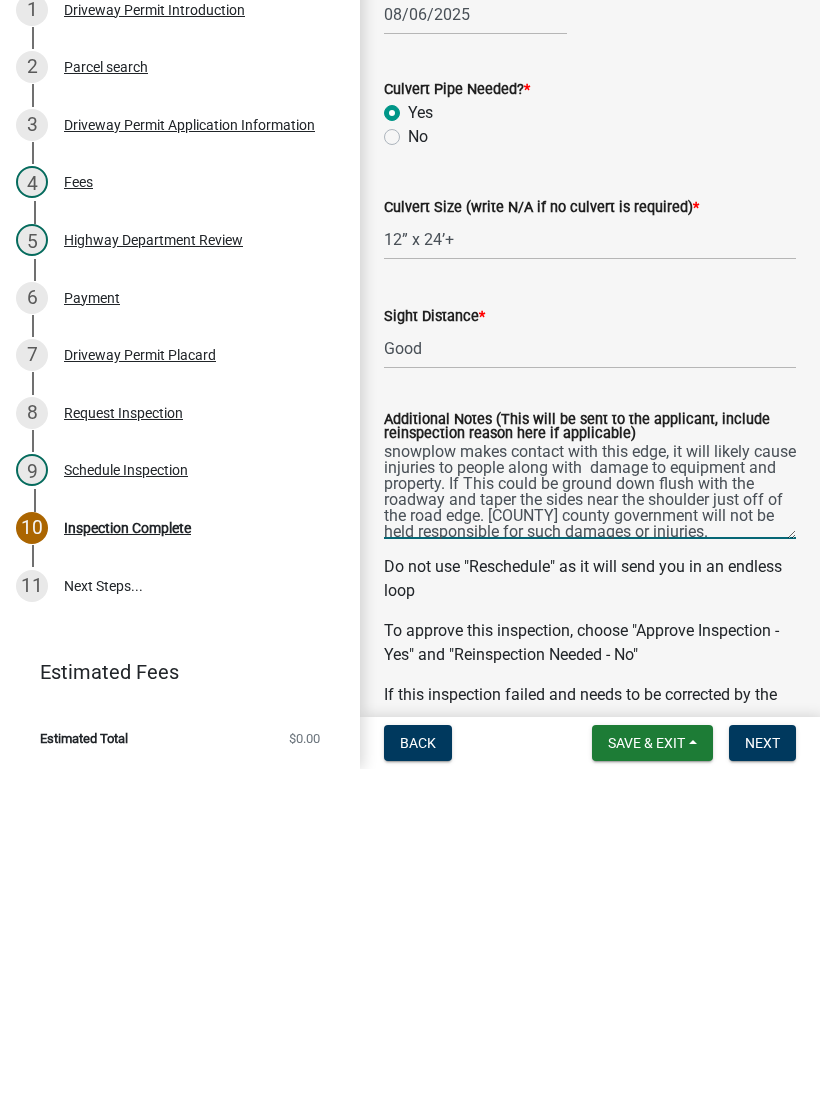 scroll, scrollTop: 122, scrollLeft: 0, axis: vertical 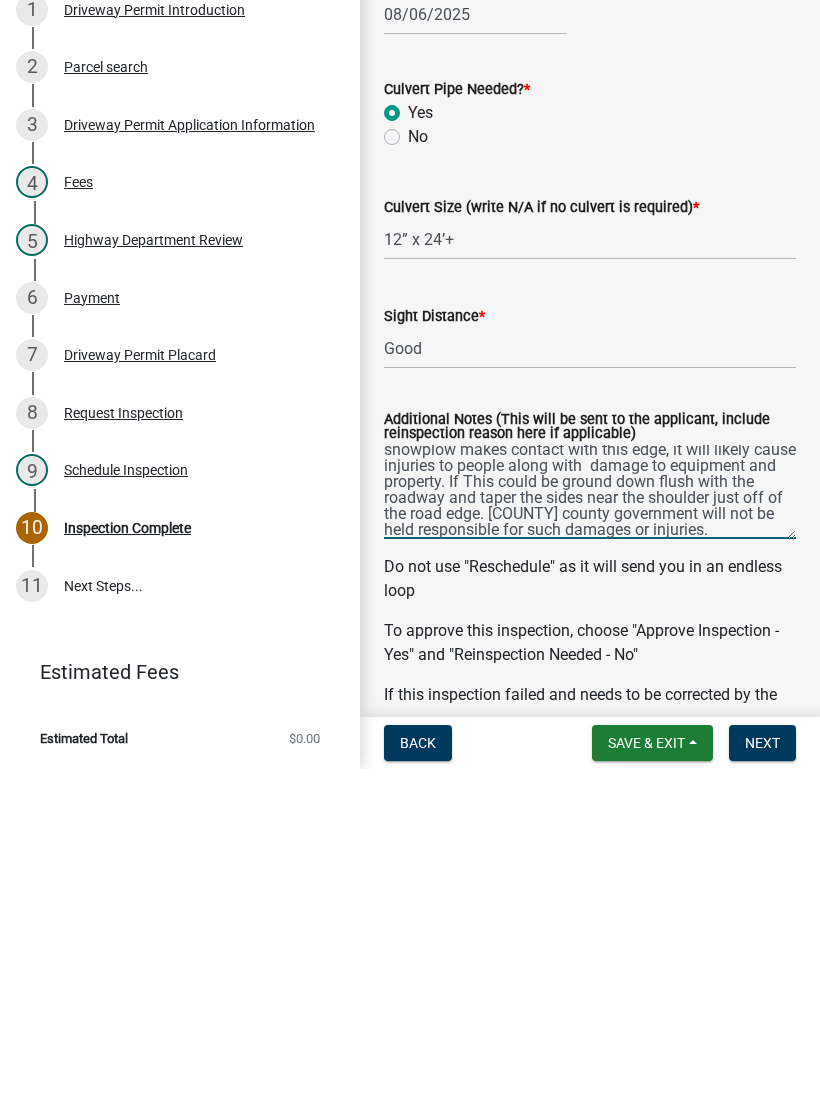 click on "Sorry we have to bring to your attention, The installed culvert is only 10” internal diameter, the minimum required is 12” ID.  This 10”  will likely be a problem of backing storm water onto other properties in the future.
We also ask that the driveway not protrude out into the roadway and to be flush as in the same elevation. When a snowplow makes contact with this edge, it will likely cause injuries to people along with  damage to equipment and property. If This could be ground down flush with the roadway and taper the sides near the shoulder just off of the road edge. [COUNTY] county government will not be held responsible for such damages or injuries." at bounding box center [590, 829] 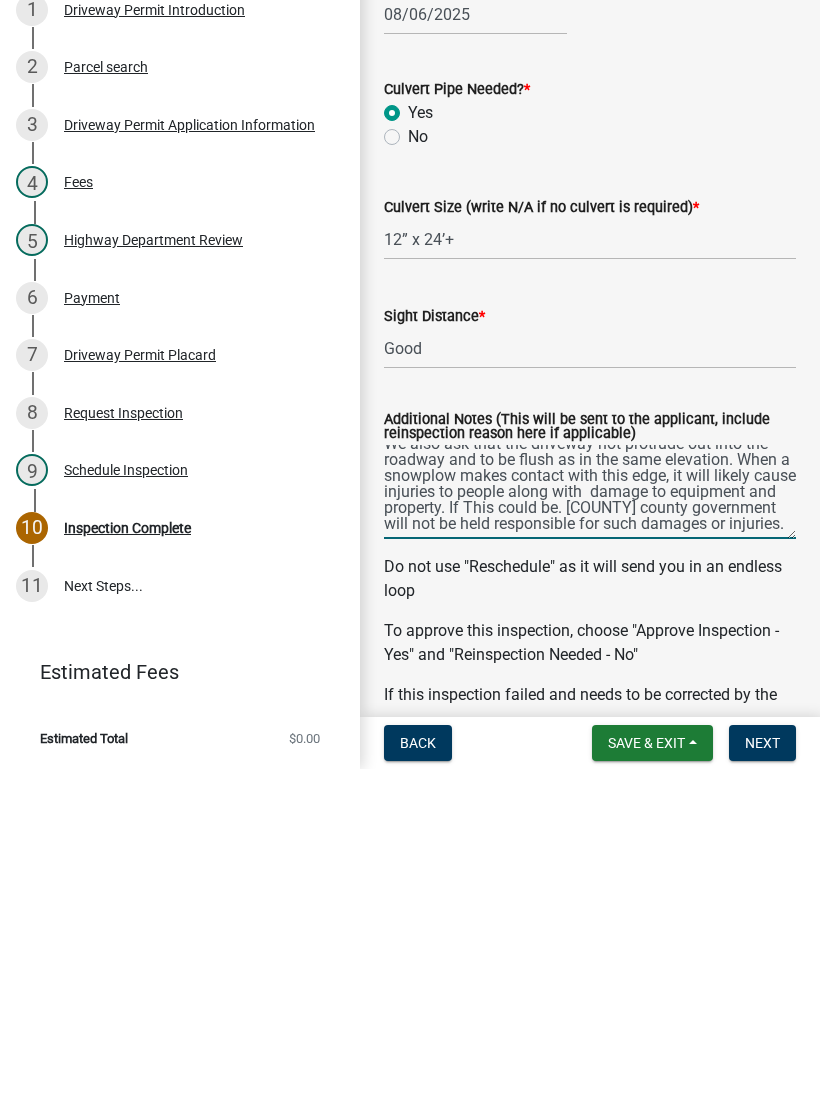 scroll, scrollTop: 96, scrollLeft: 0, axis: vertical 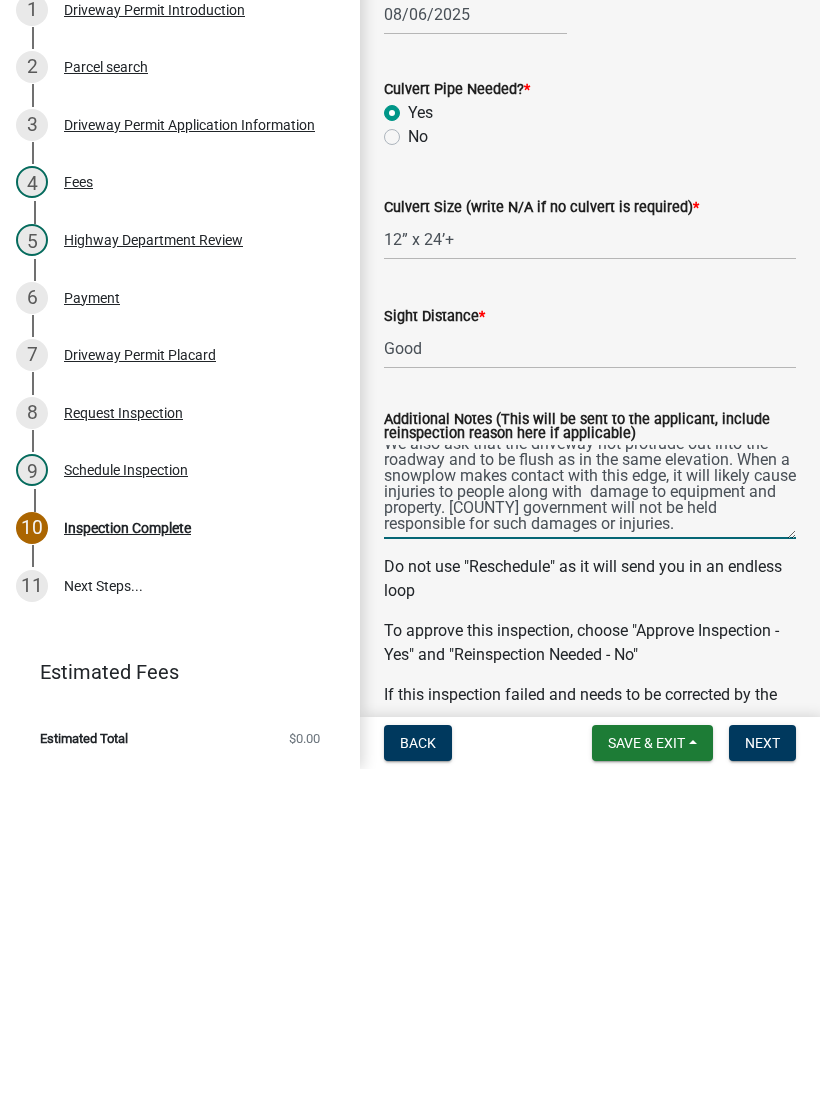 click on "Sorry we have to bring to your attention, The installed culvert is only 10” internal diameter, the minimum required is 12” ID.  This 10”  will likely be a problem of backing storm water onto other properties in the future.
We also ask that the driveway not protrude out into the roadway and to be flush as in the same elevation. When a snowplow makes contact with this edge, it will likely cause injuries to people along with  damage to equipment and property. [COUNTY] government will not be held responsible for such damages or injuries." at bounding box center [590, 829] 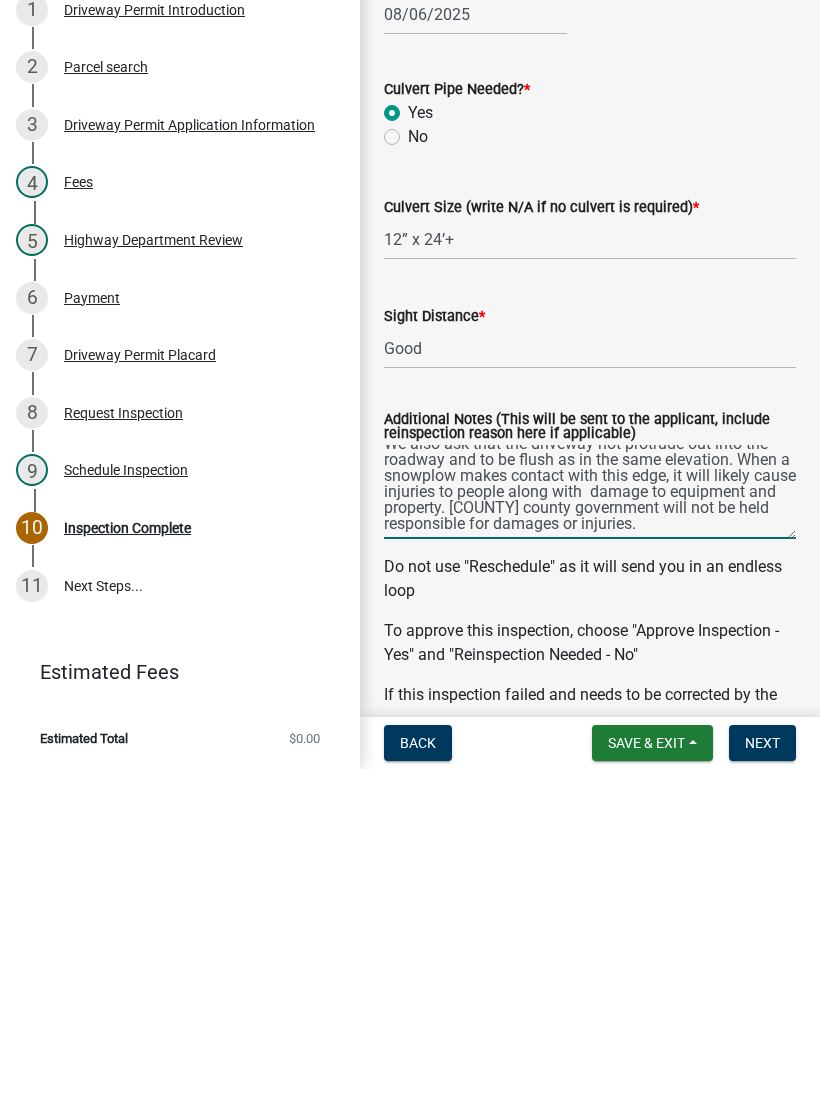 click on "Sorry we have to bring to your attention, The installed culvert is only 10” internal diameter, the minimum required is 12” ID.  This 10”  will likely be a problem of backing storm water onto other properties in the future.
We also ask that the driveway not protrude out into the roadway and to be flush as in the same elevation. When a snowplow makes contact with this edge, it will likely cause injuries to people along with  damage to equipment and property. [COUNTY] county government will not be held responsible for damages or injuries." at bounding box center [590, 829] 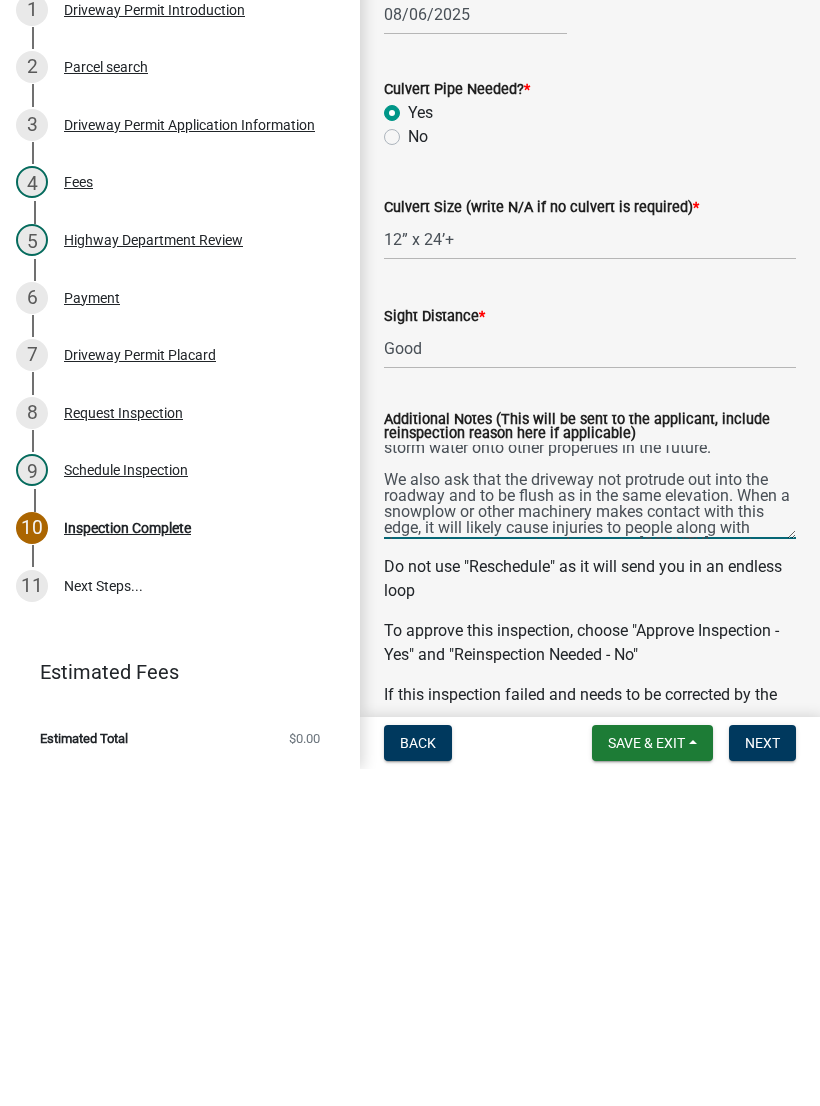 scroll, scrollTop: 61, scrollLeft: 0, axis: vertical 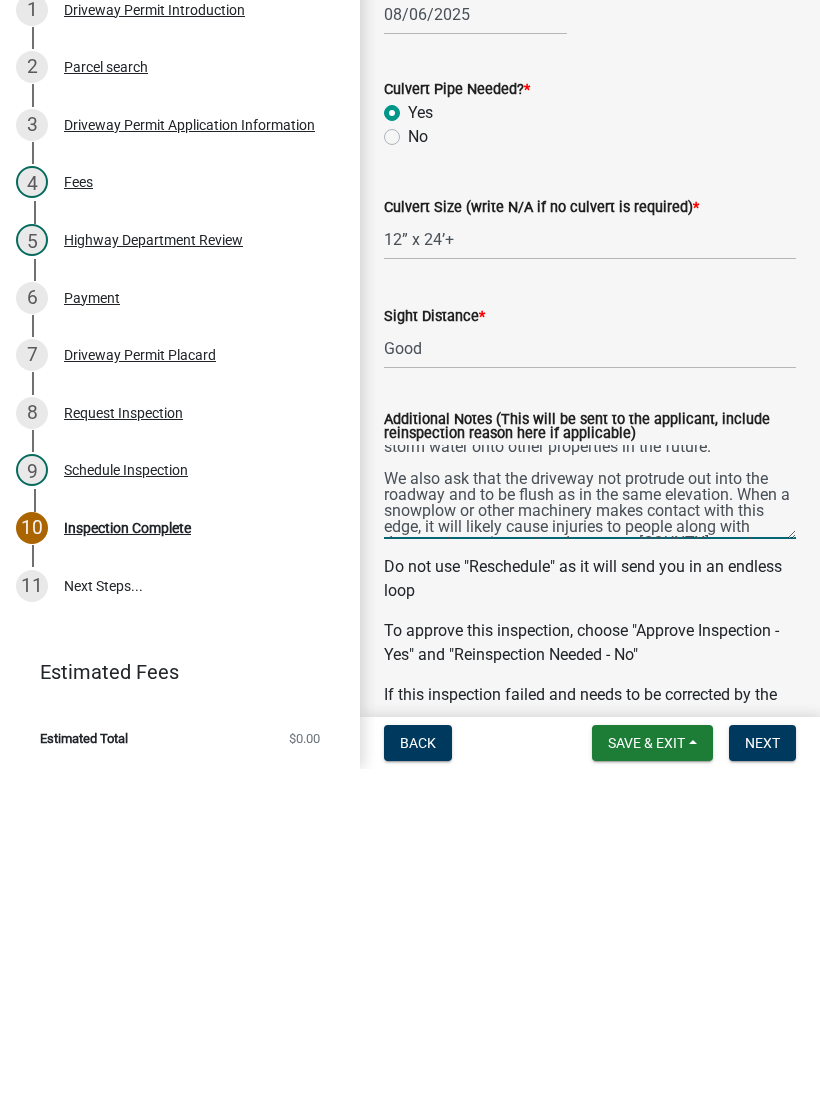 click on "Sorry we have to bring to your attention, The installed culvert is only 10” internal diameter, the minimum required is 12” ID.  This 10”  will likely be a problem of backing storm water onto other properties in the future.
We also ask that the driveway not protrude out into the roadway and to be flush as in the same elevation. When a snowplow or other machinery makes contact with this edge, it will likely cause injuries to people along with  damage to equipment and property. [COUNTY] county government will not be held responsible for damages or injuries." at bounding box center [590, 829] 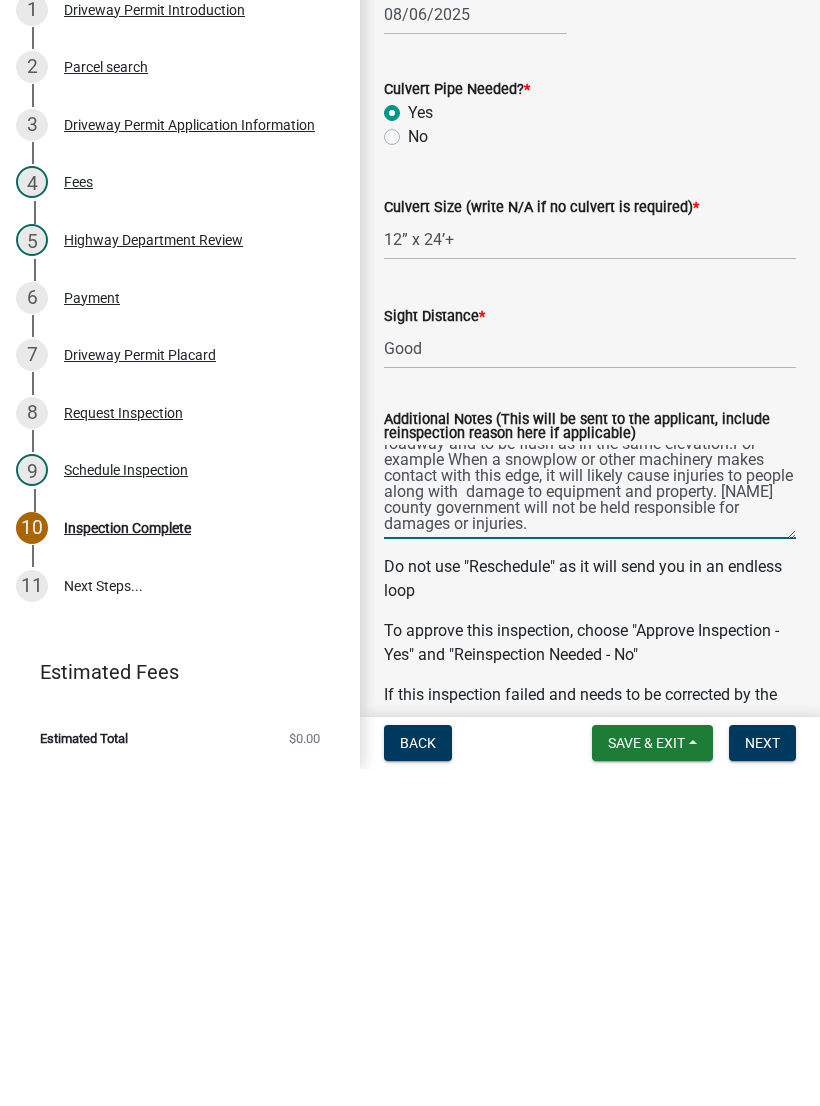 scroll, scrollTop: 112, scrollLeft: 0, axis: vertical 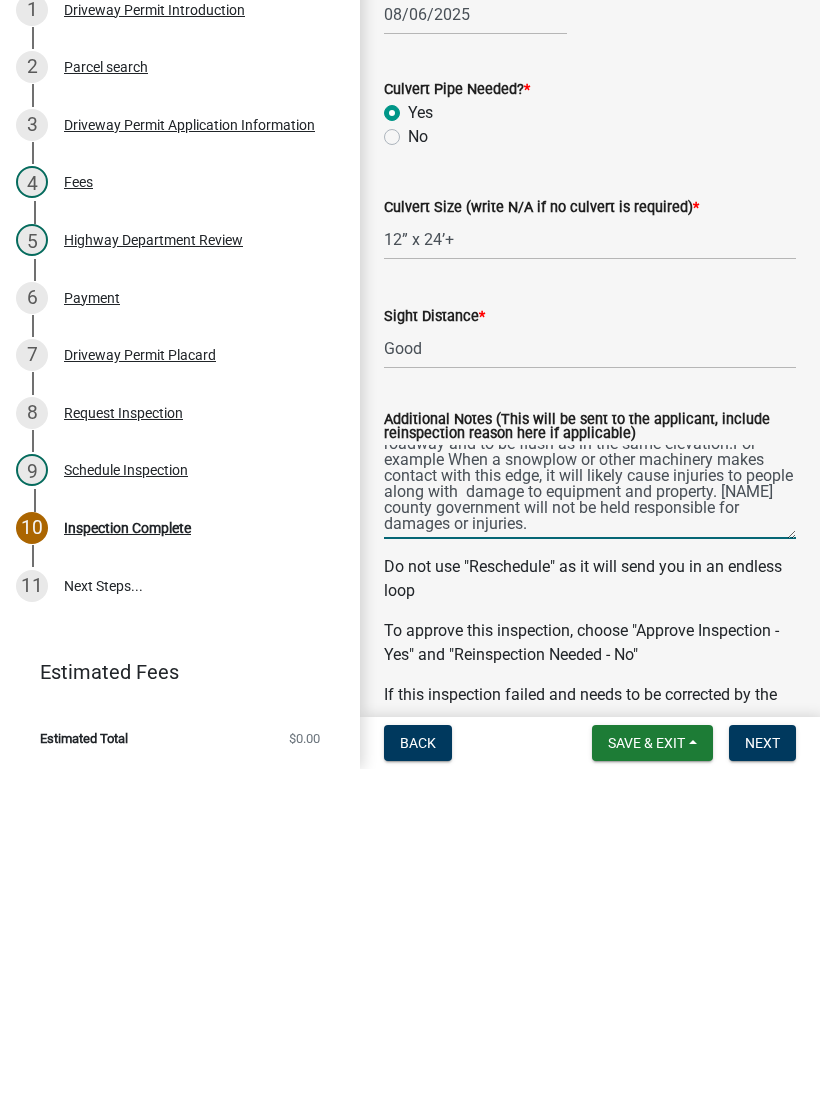 click on "Sorry we have to bring to your attention, The installed culvert is only 10” internal diameter, the minimum required is 12” ID.  This 10”  will likely be a problem of backing storm water onto other properties in the future.
We also ask that the driveway not protrude out into the roadway and to be flush as in the same elevation.For example When a snowplow or other machinery makes contact with this edge, it will likely cause injuries to people along with  damage to equipment and property. [NAME] county government will not be held responsible for damages or injuries." at bounding box center [590, 829] 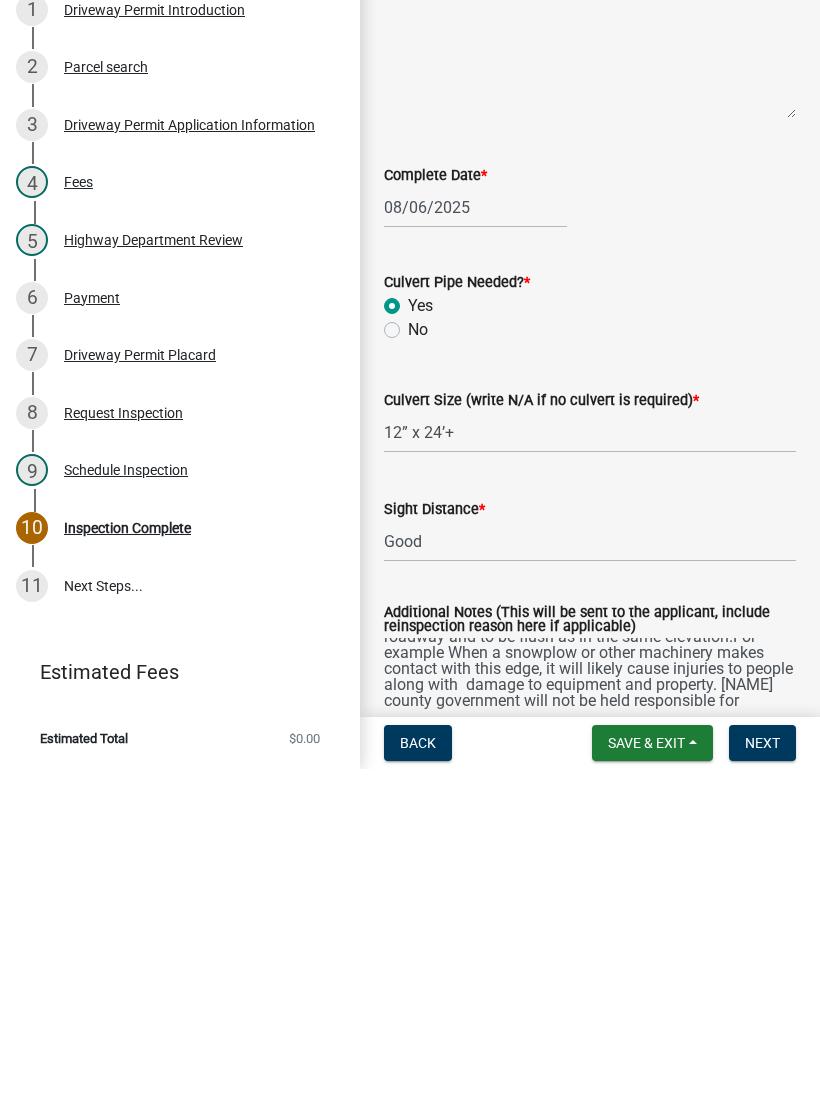 scroll, scrollTop: 0, scrollLeft: 0, axis: both 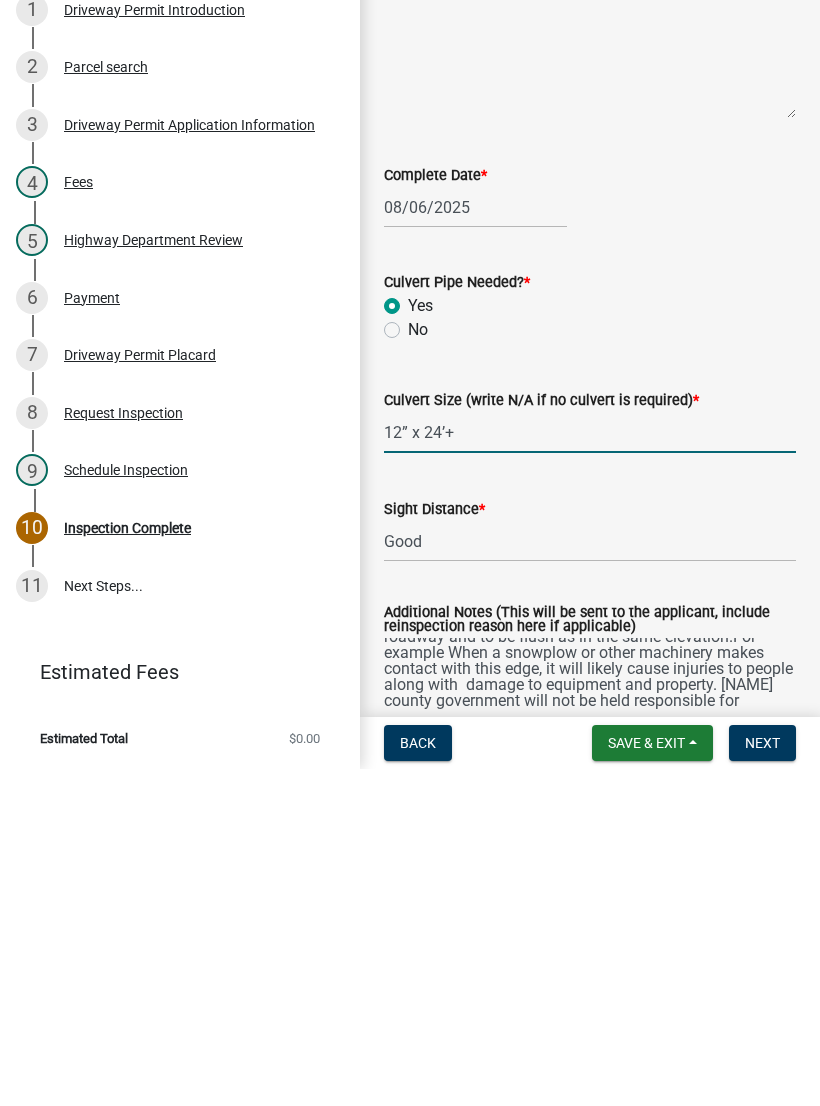 click on "12” x 24’+" at bounding box center [590, 769] 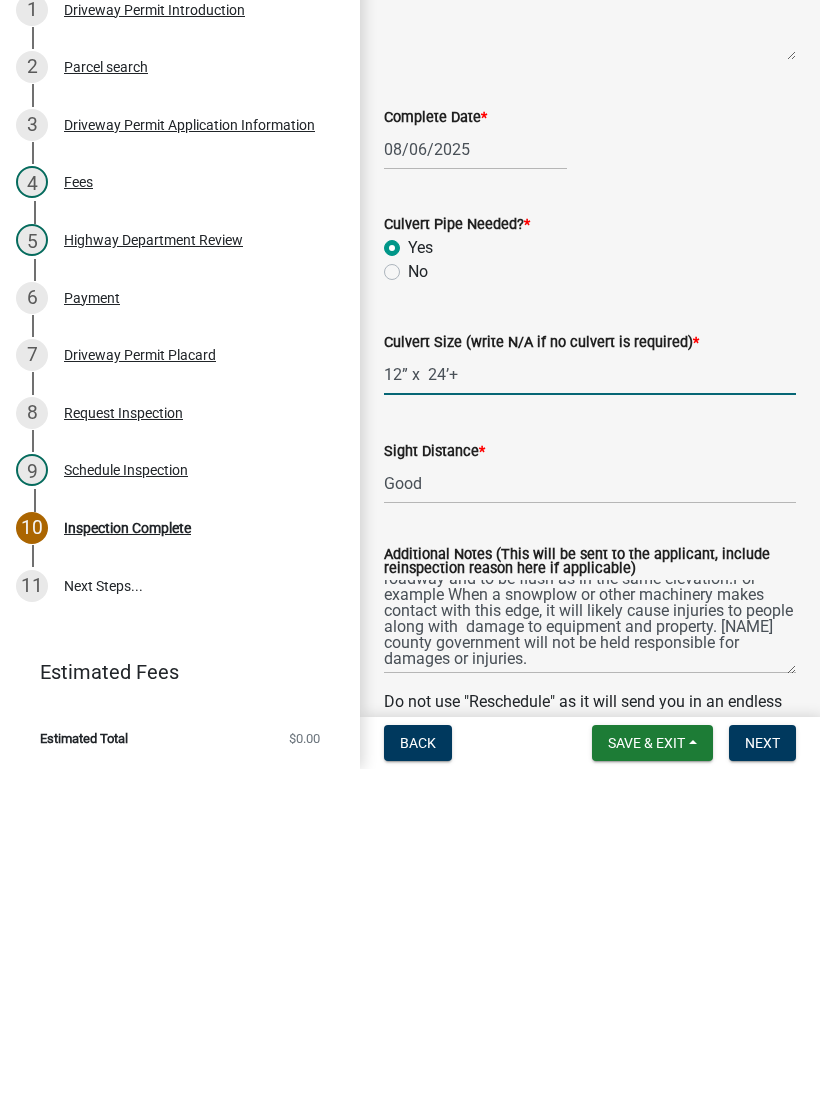 scroll, scrollTop: 47, scrollLeft: 0, axis: vertical 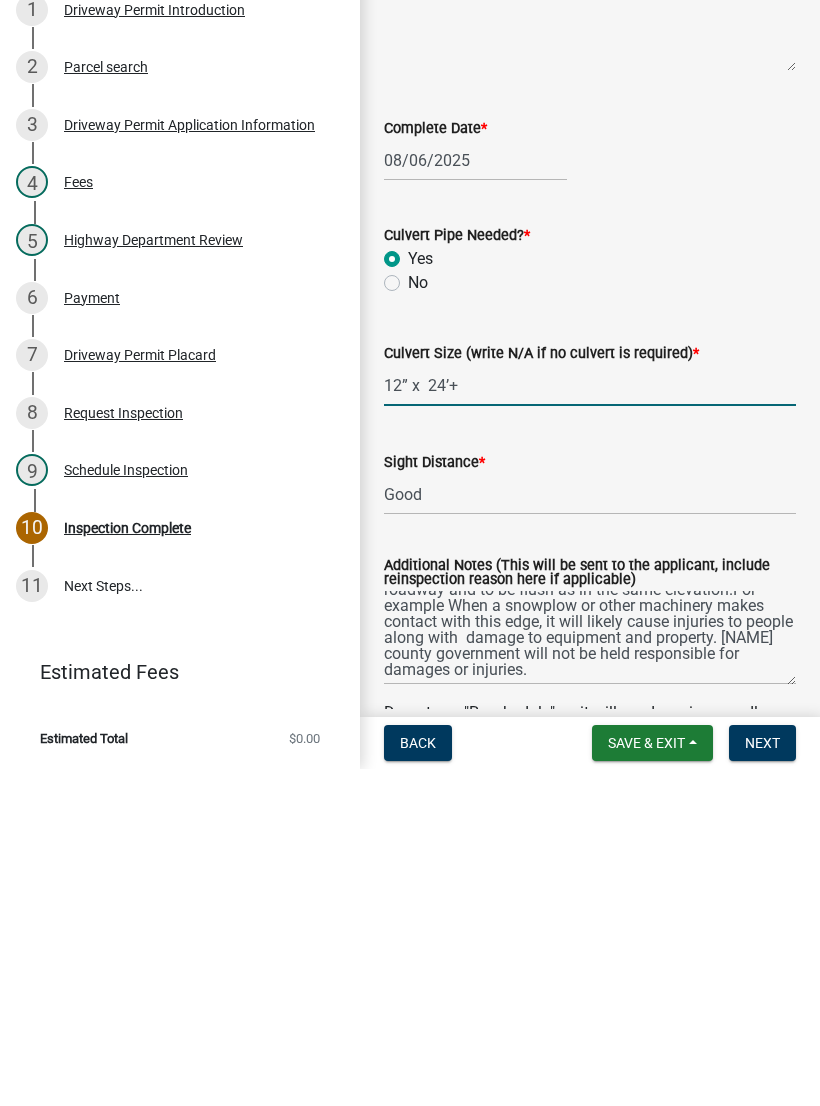 type on "12” x  24’+" 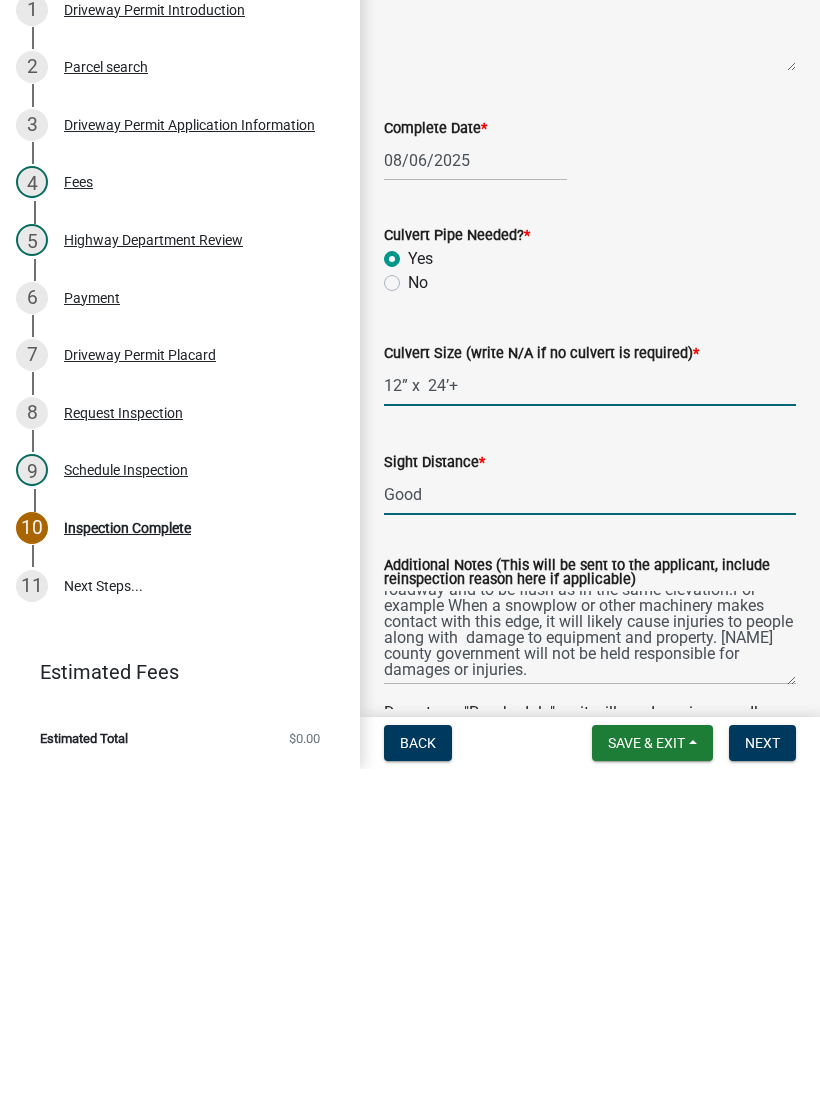 click on "Good" at bounding box center [590, 831] 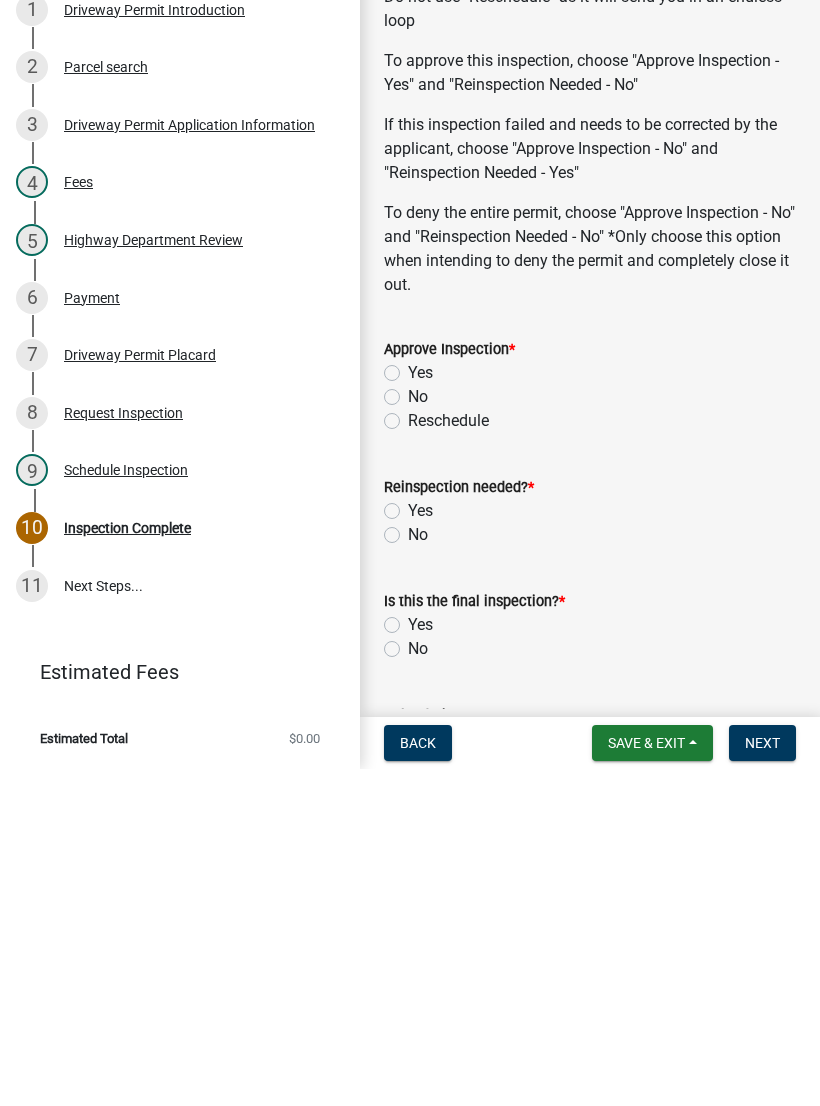 scroll, scrollTop: 764, scrollLeft: 0, axis: vertical 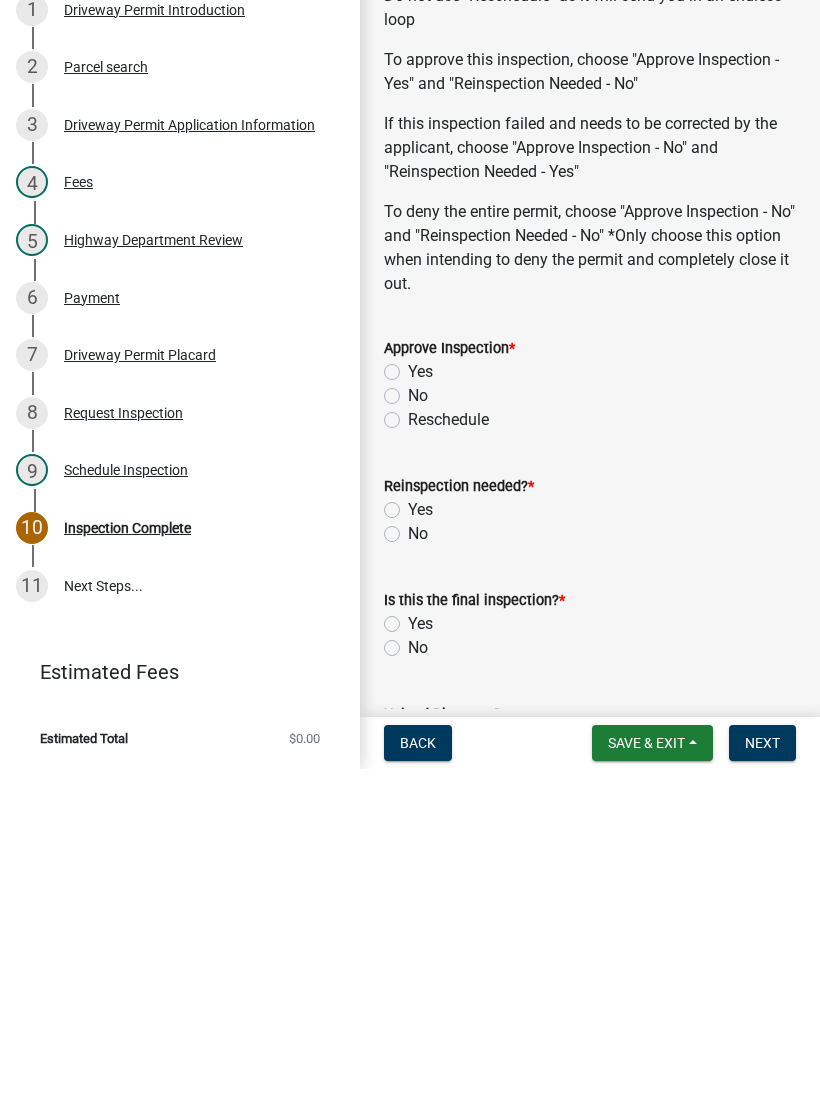 click on "No" 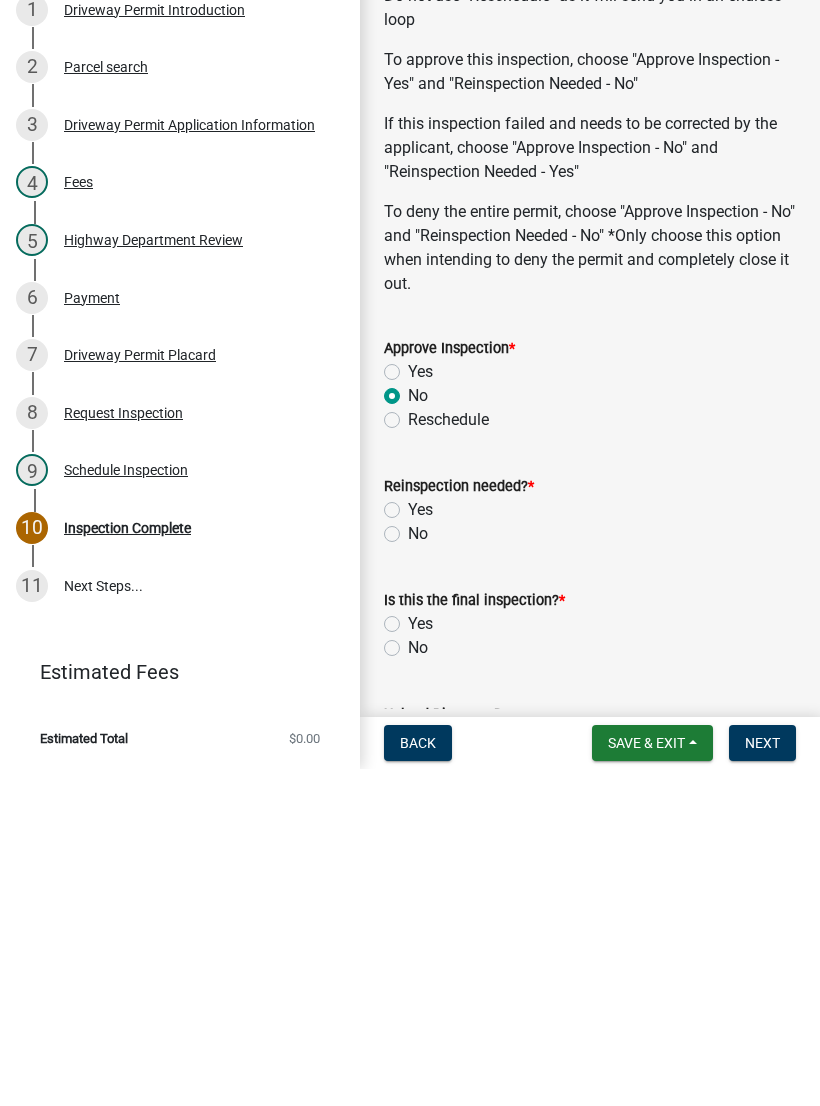 radio on "true" 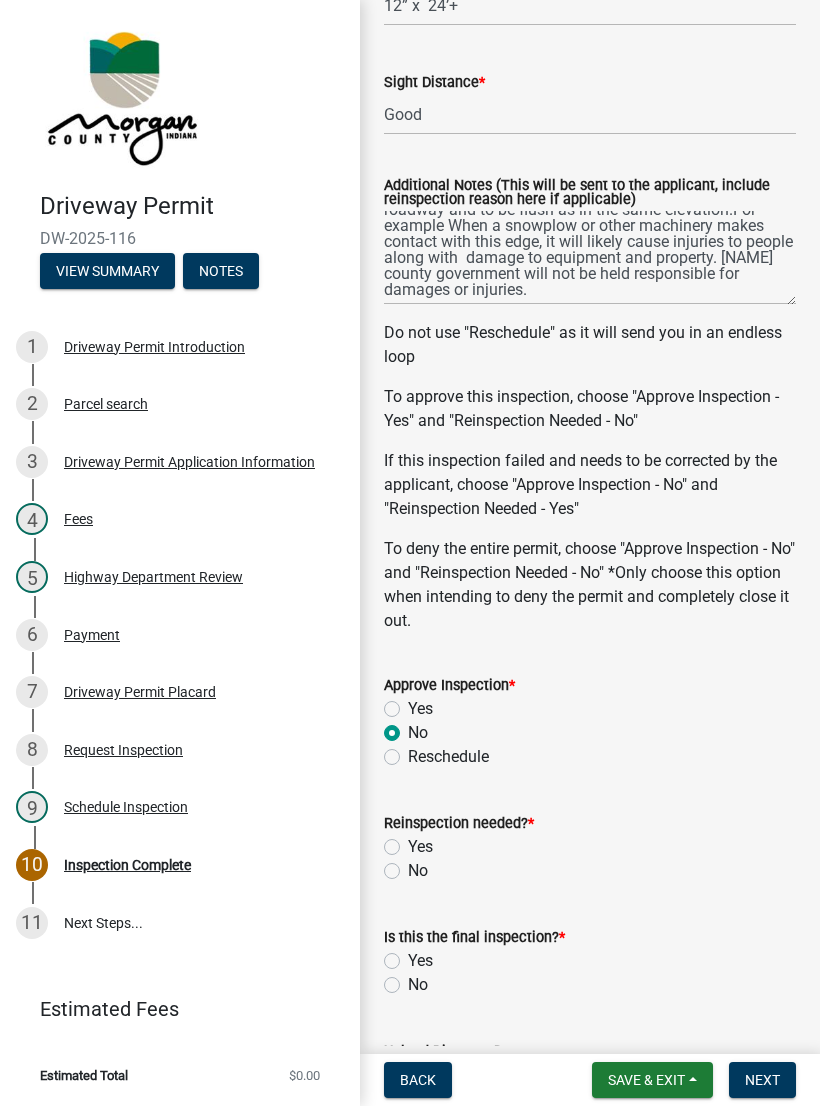 click on "Yes" 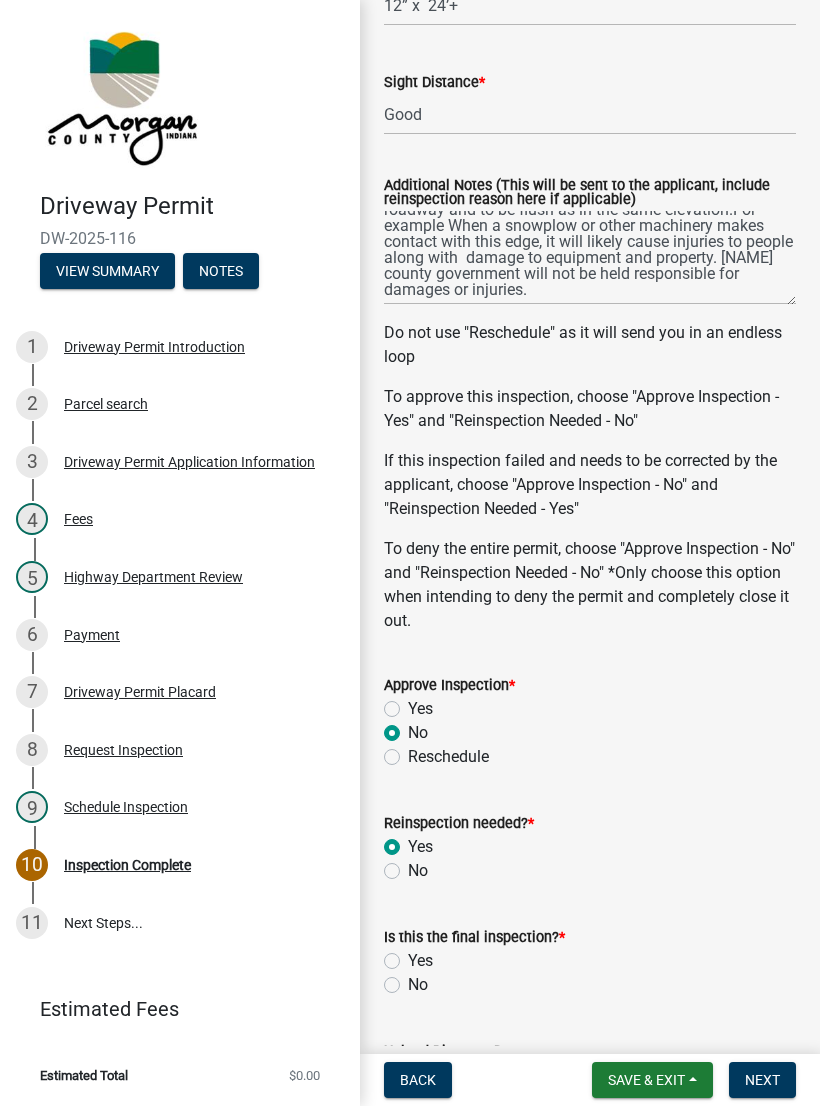 radio on "true" 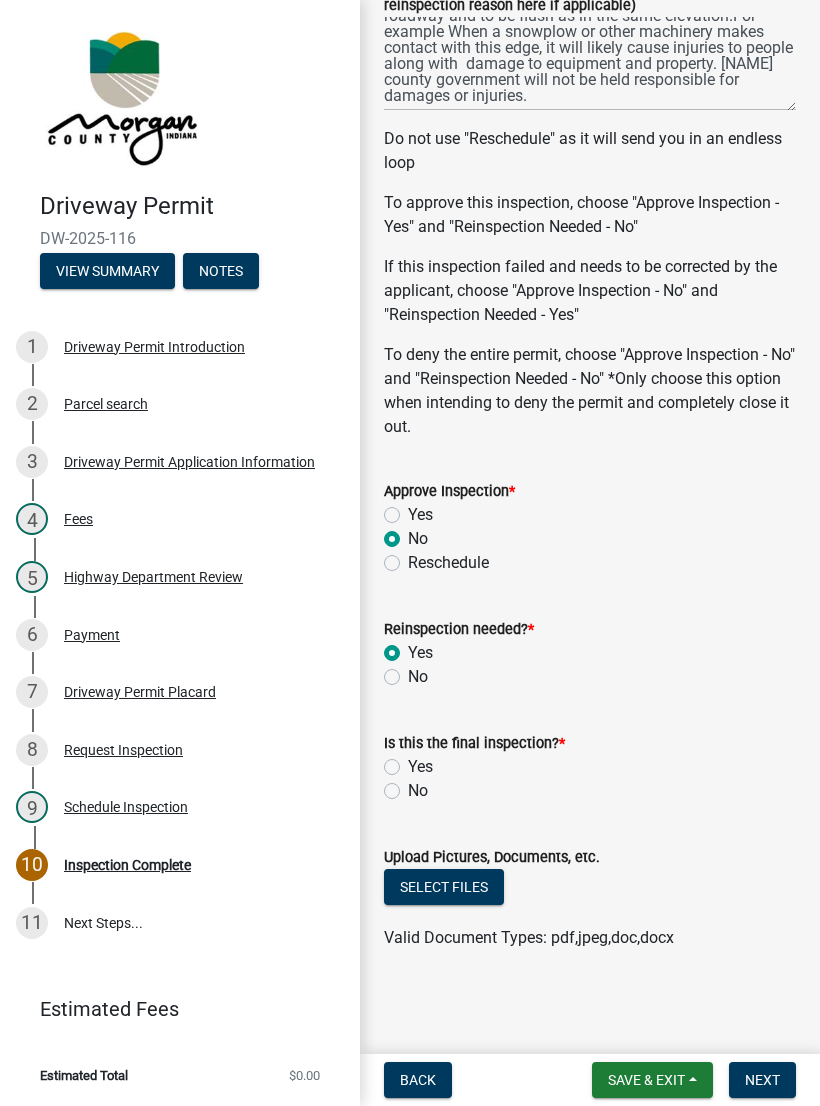 scroll, scrollTop: 959, scrollLeft: 0, axis: vertical 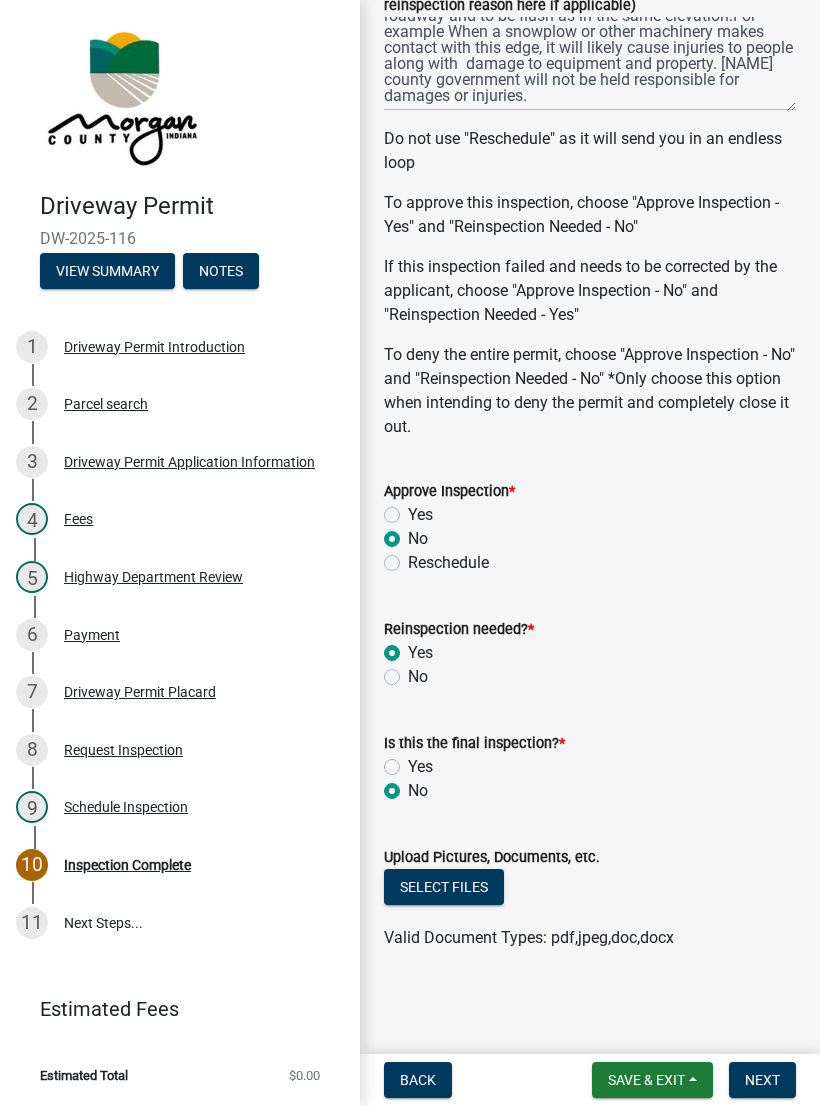 radio on "true" 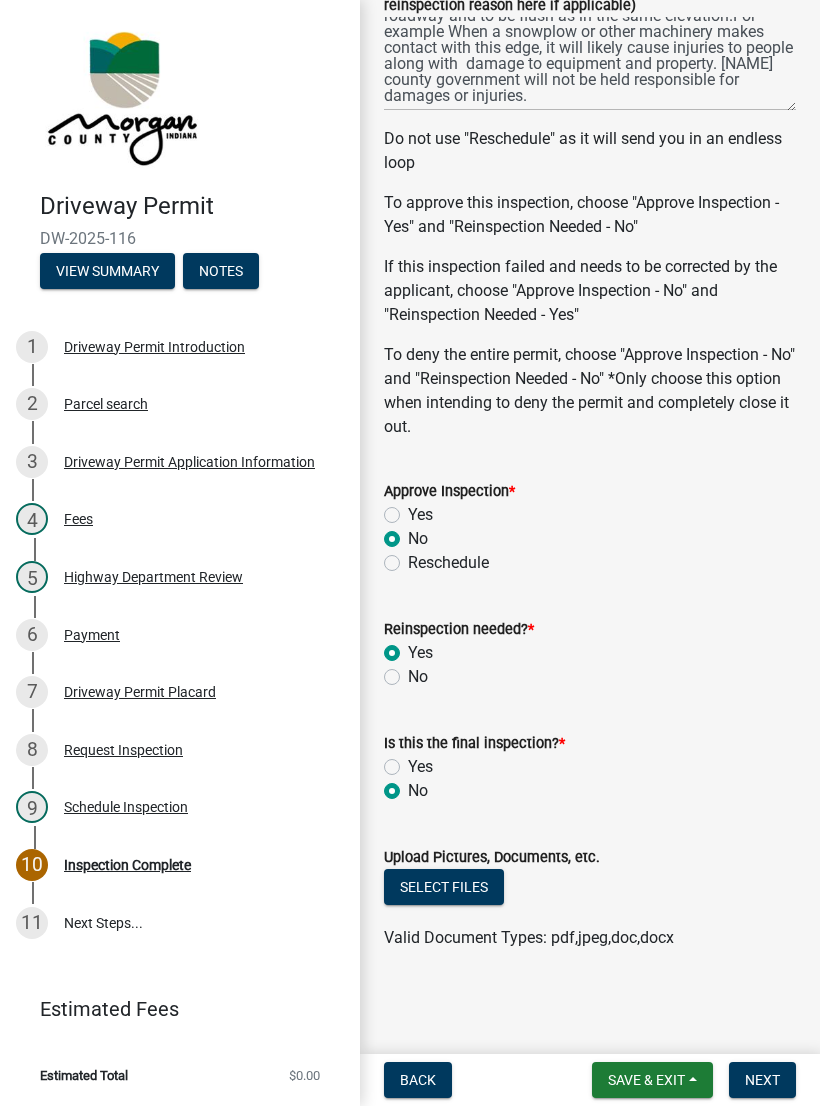 click on "Select files" 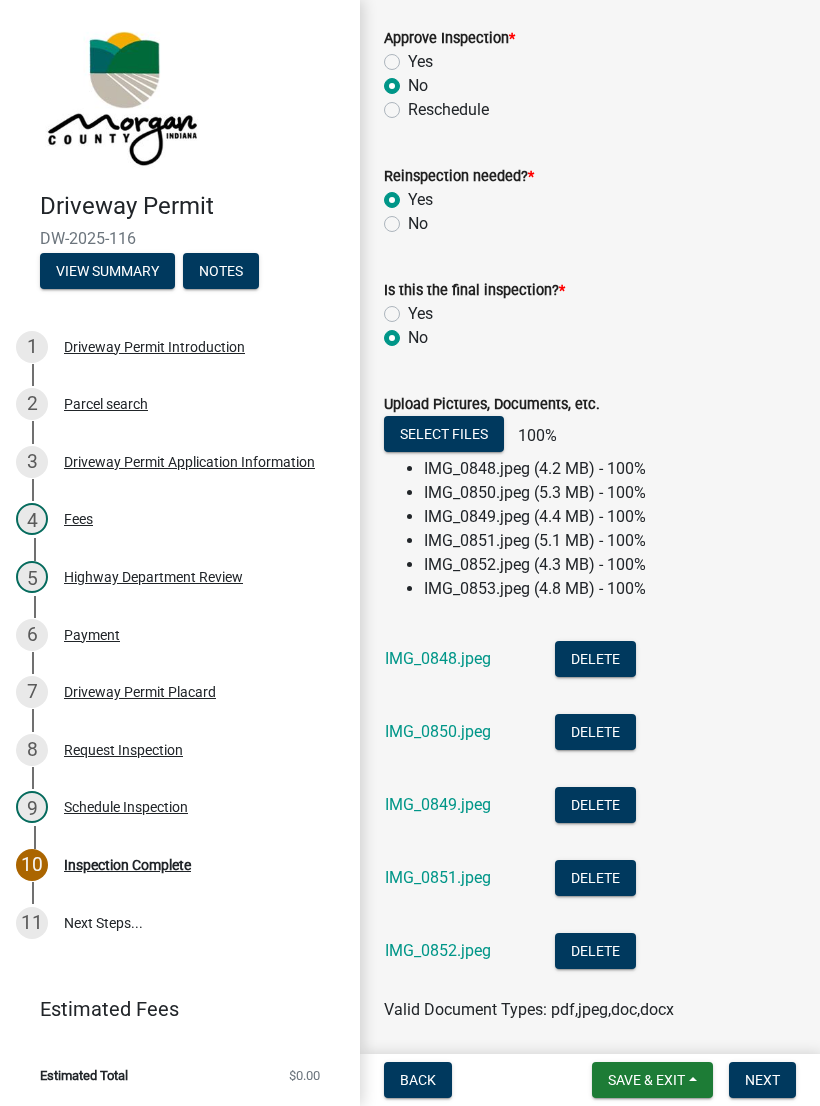 scroll, scrollTop: 1397, scrollLeft: 0, axis: vertical 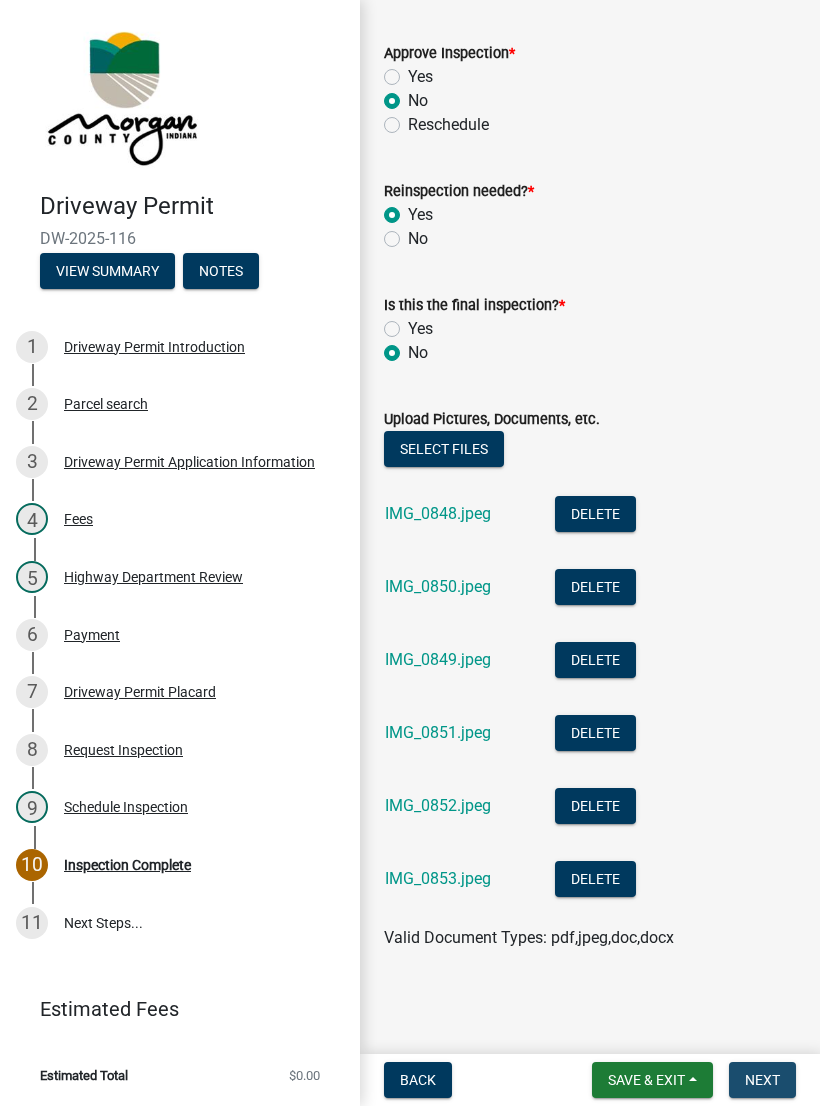 click on "Next" at bounding box center (762, 1080) 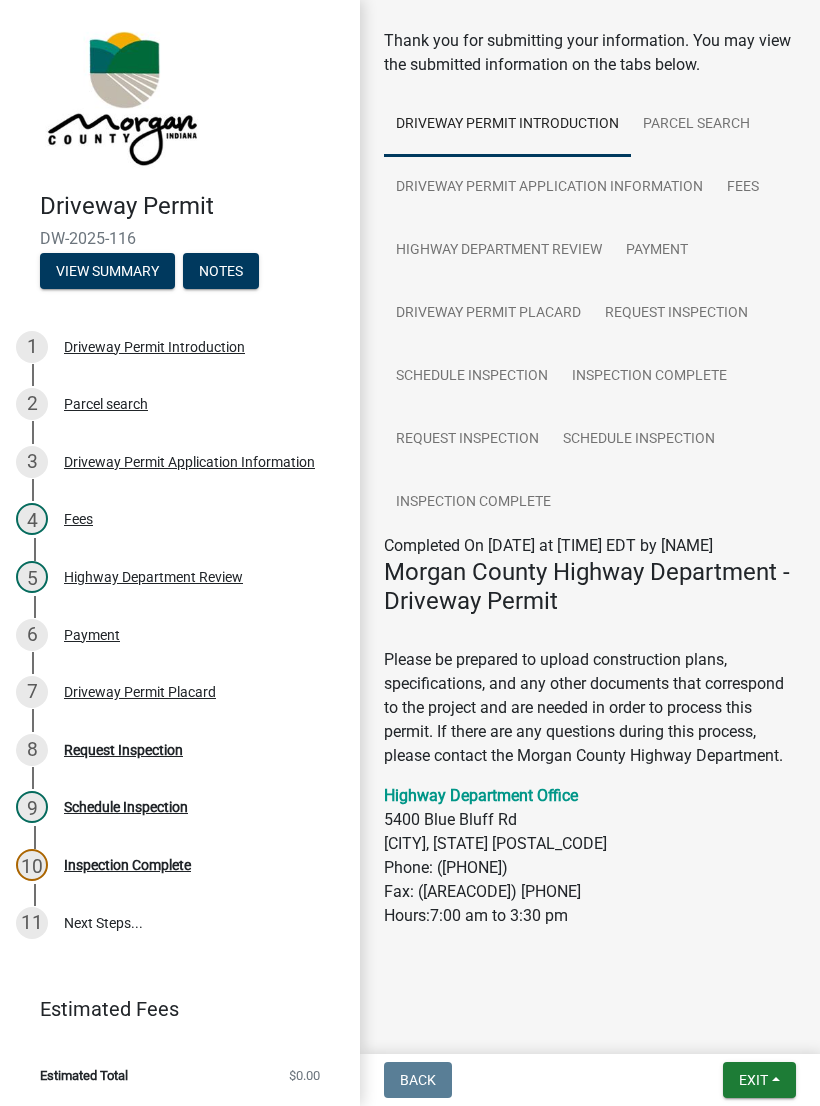 scroll, scrollTop: 105, scrollLeft: 0, axis: vertical 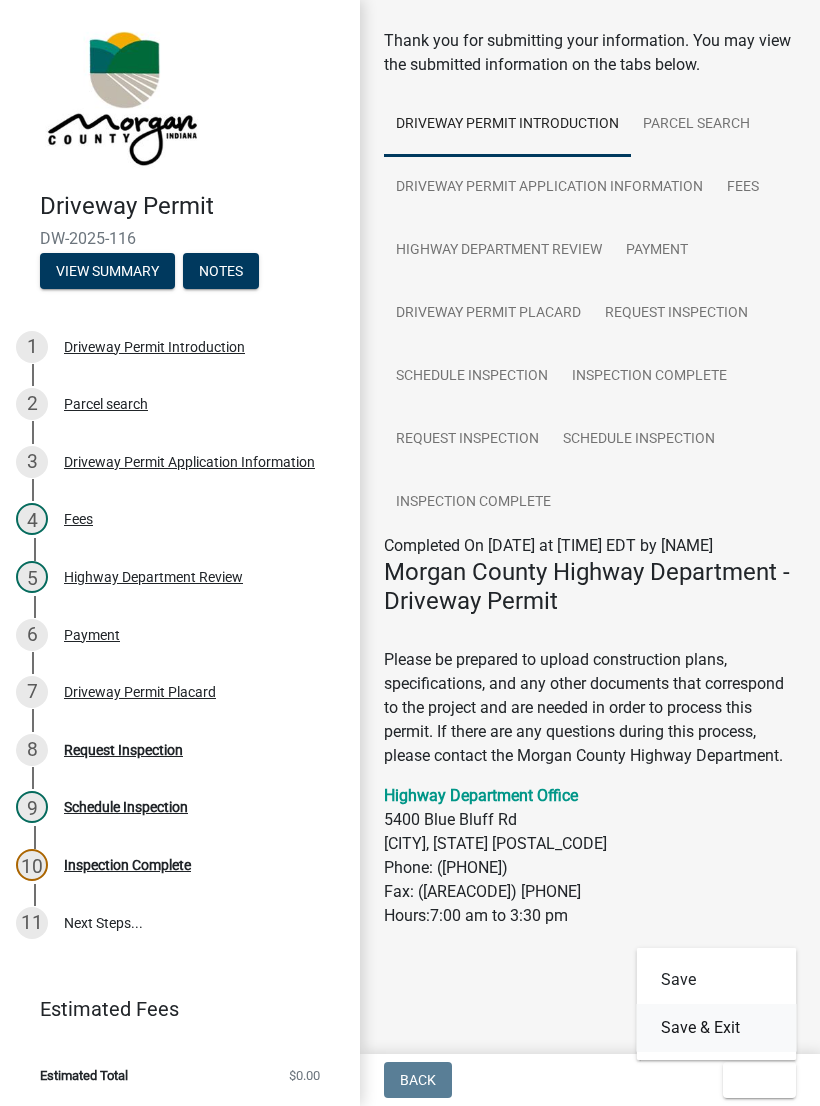 click on "Save & Exit" at bounding box center [717, 1028] 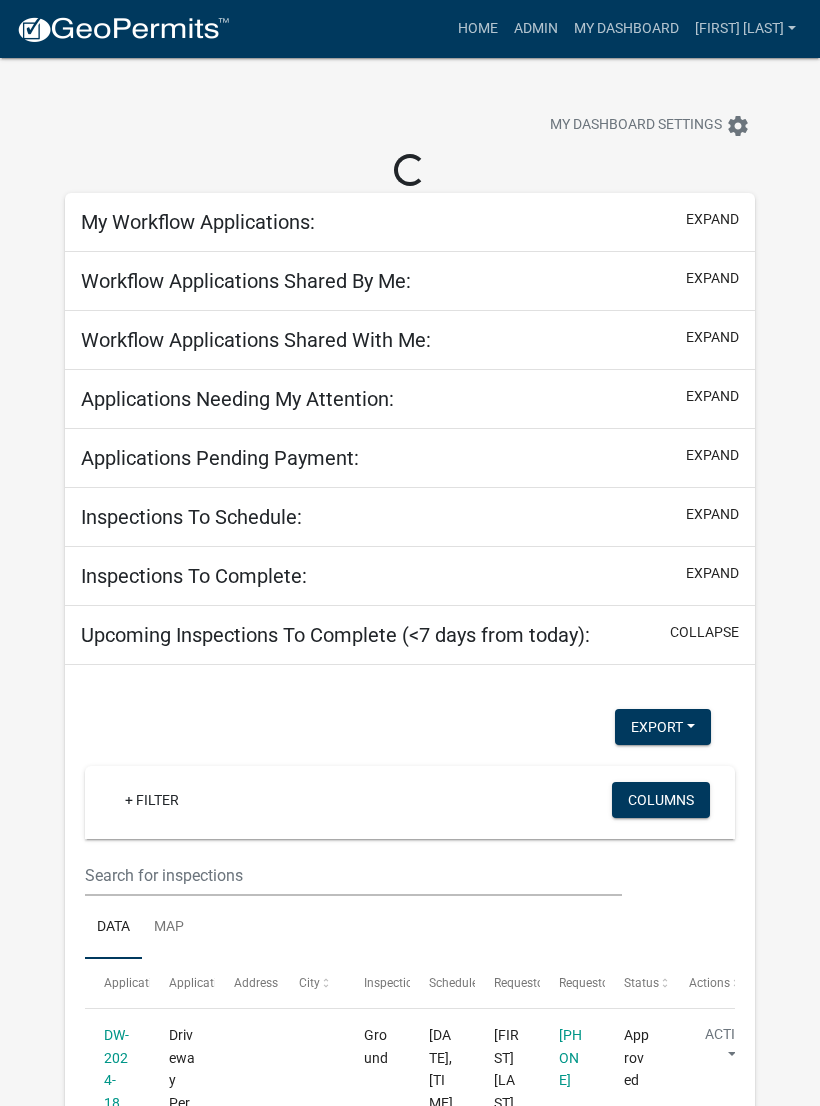 select on "3: 100" 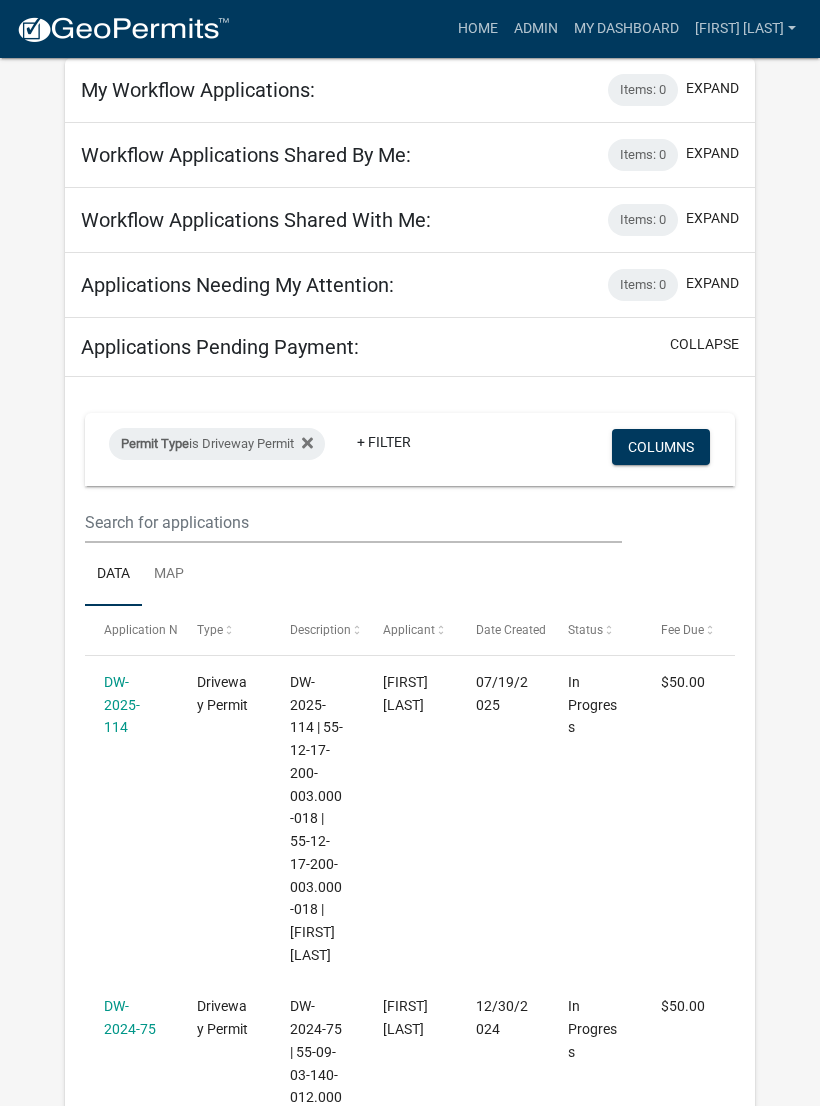 scroll, scrollTop: 0, scrollLeft: 0, axis: both 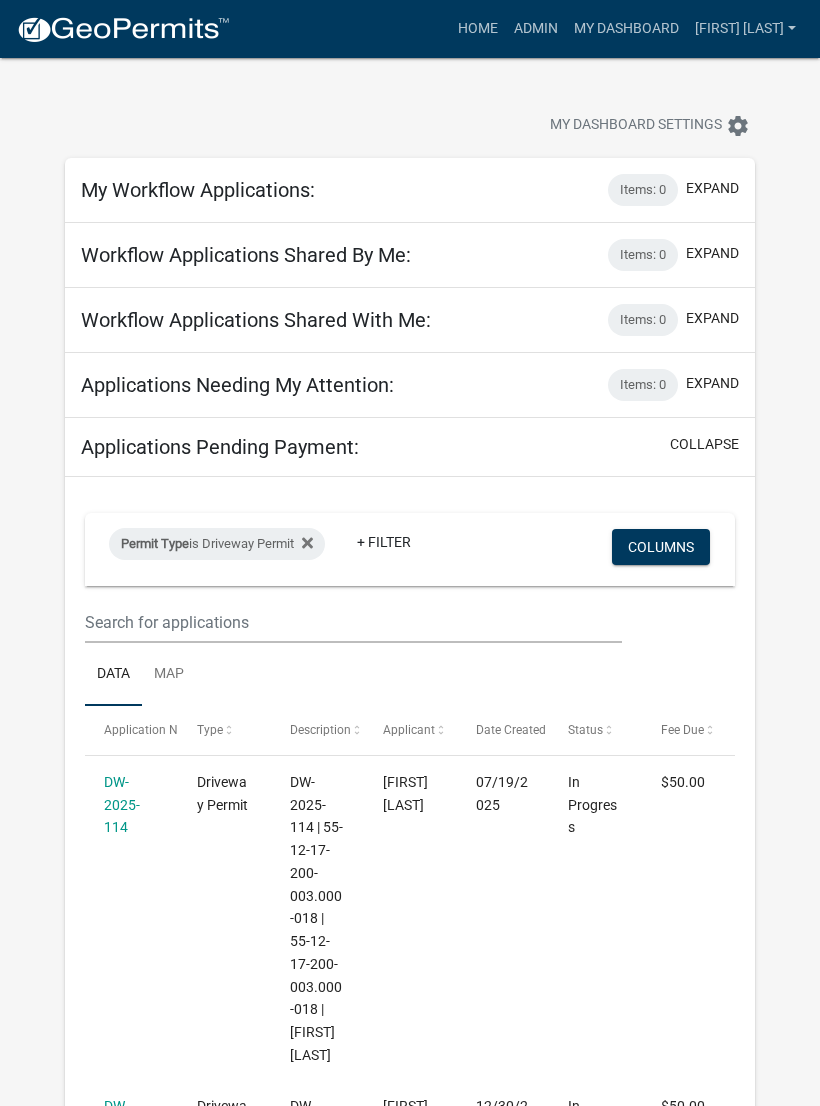 click on "more_horiz Home Admin My Dashboard Tim-Harris Admin Account Logout My Dashboard Settings settings My Workflow Applications: Items: 0 expand + Filter Columns Data Map Application Number Type Description Applicant Date Created Status Current Activity No data to display 0 total 1 Workflow Applications Shared By Me: Items: 0 expand + Filter Columns Data Map Application Number Type Description Applicant Date Created Status Current Activity No data to display 0 total 1 Workflow Applications Shared With Me: Items: 0 expand + Filter Columns Data Map Application Number Type Description Applicant Date Created Status Current Activity No data to display 0 total 1 Applications Needing My Attention: Items: 0 expand Permit Type is Driveway Permit + Filter Columns Data Map Application Number Type Description Applicant Date Created Status Current Activity No data to display 0 total 1 Applications Pending Payment: collapse Permit Type is Driveway Permit + Filter" 